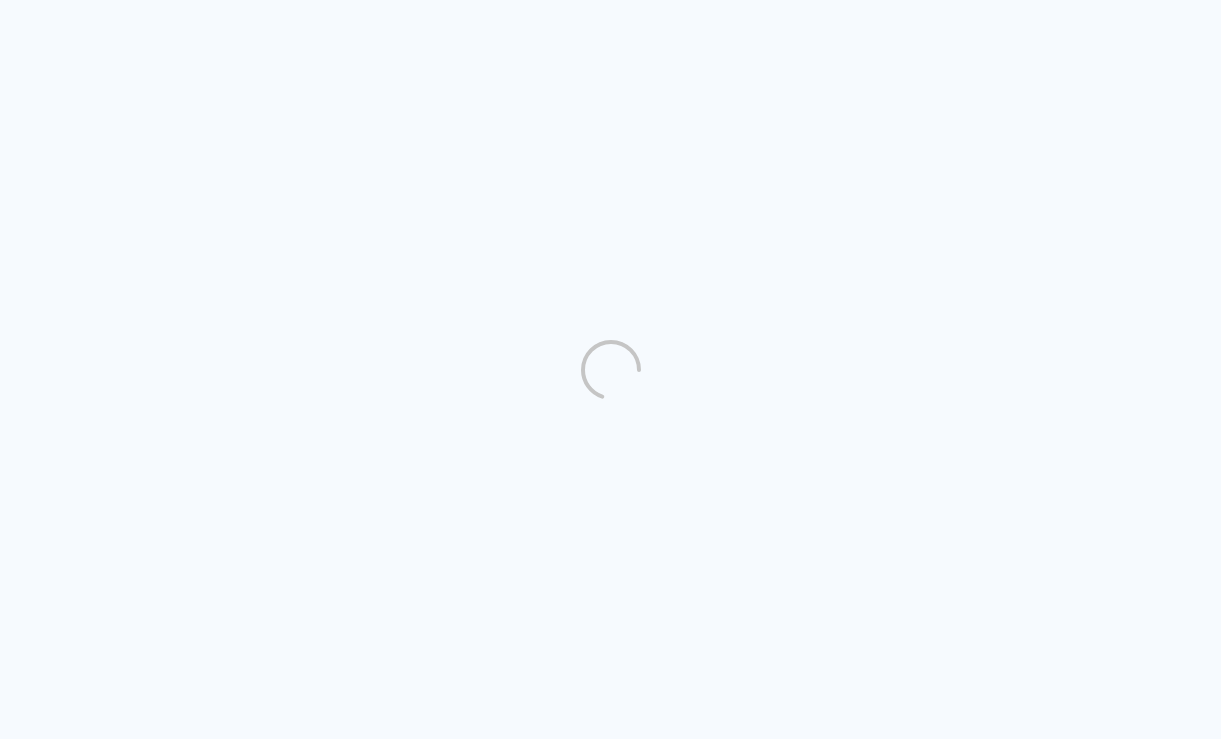 scroll, scrollTop: 0, scrollLeft: 0, axis: both 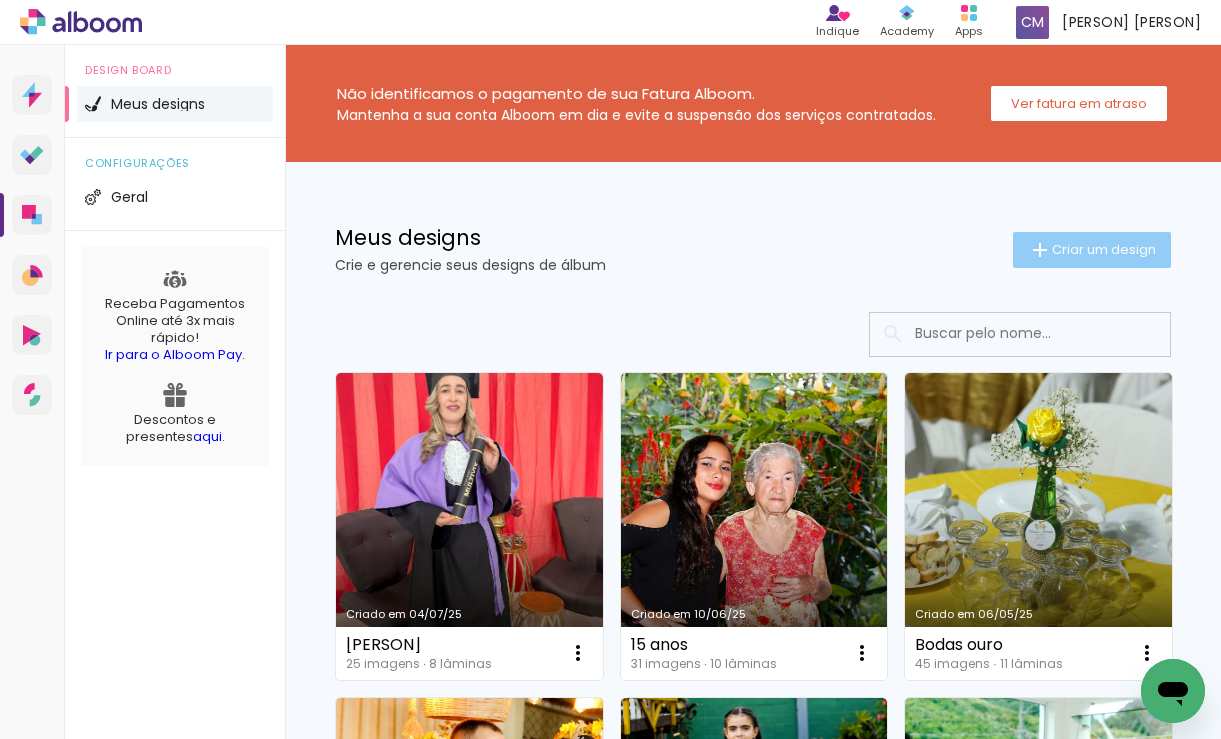 click on "Criar um design" 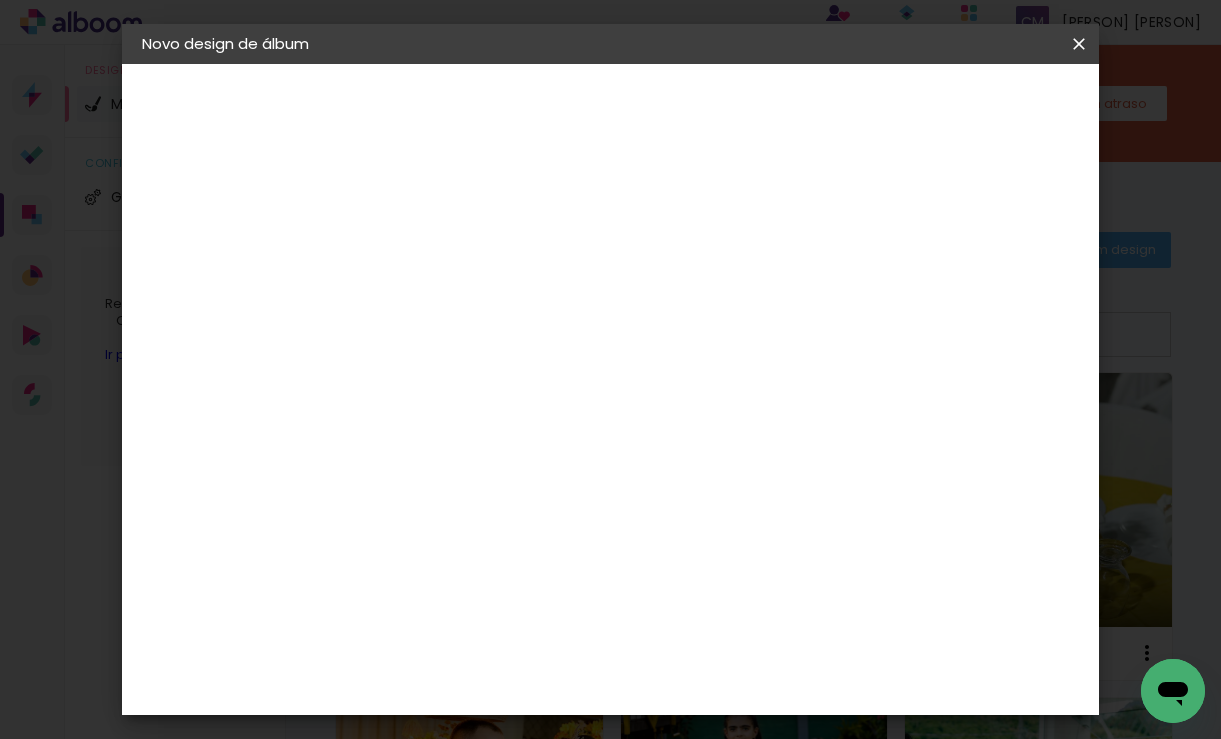 click at bounding box center (469, 268) 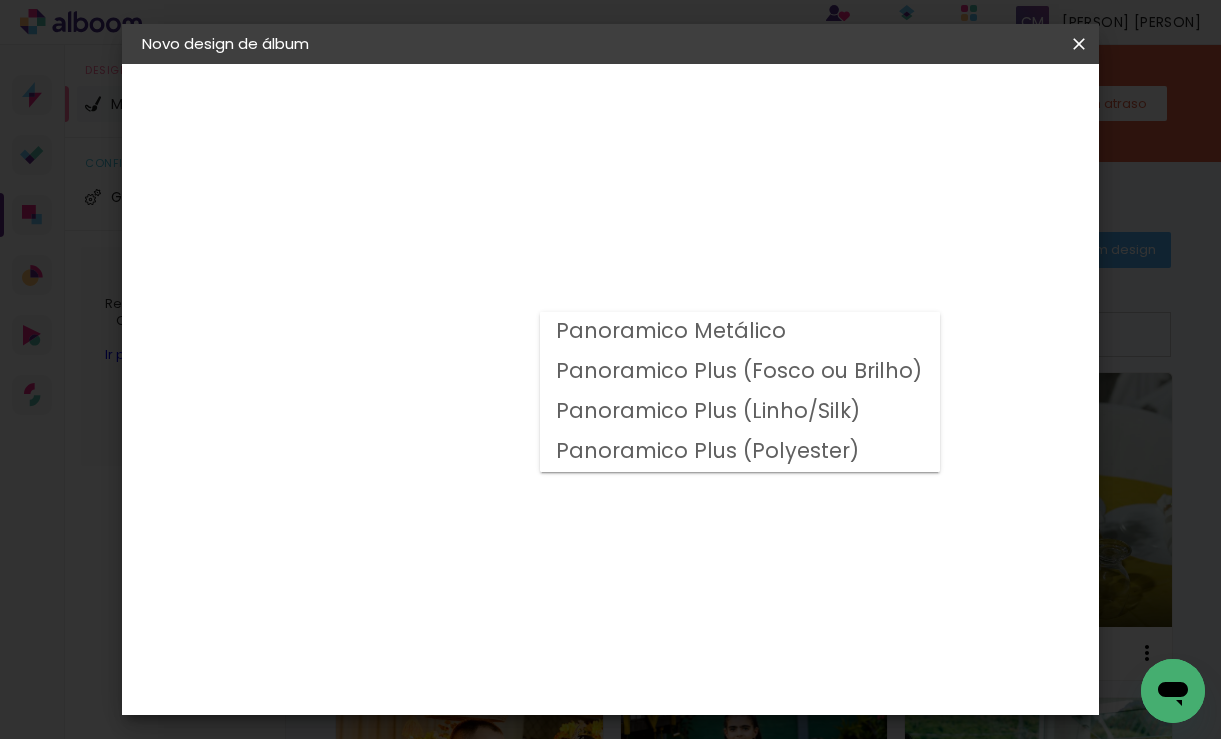 click on "Panoramico Plus (Linho/Silk)" at bounding box center [0, 0] 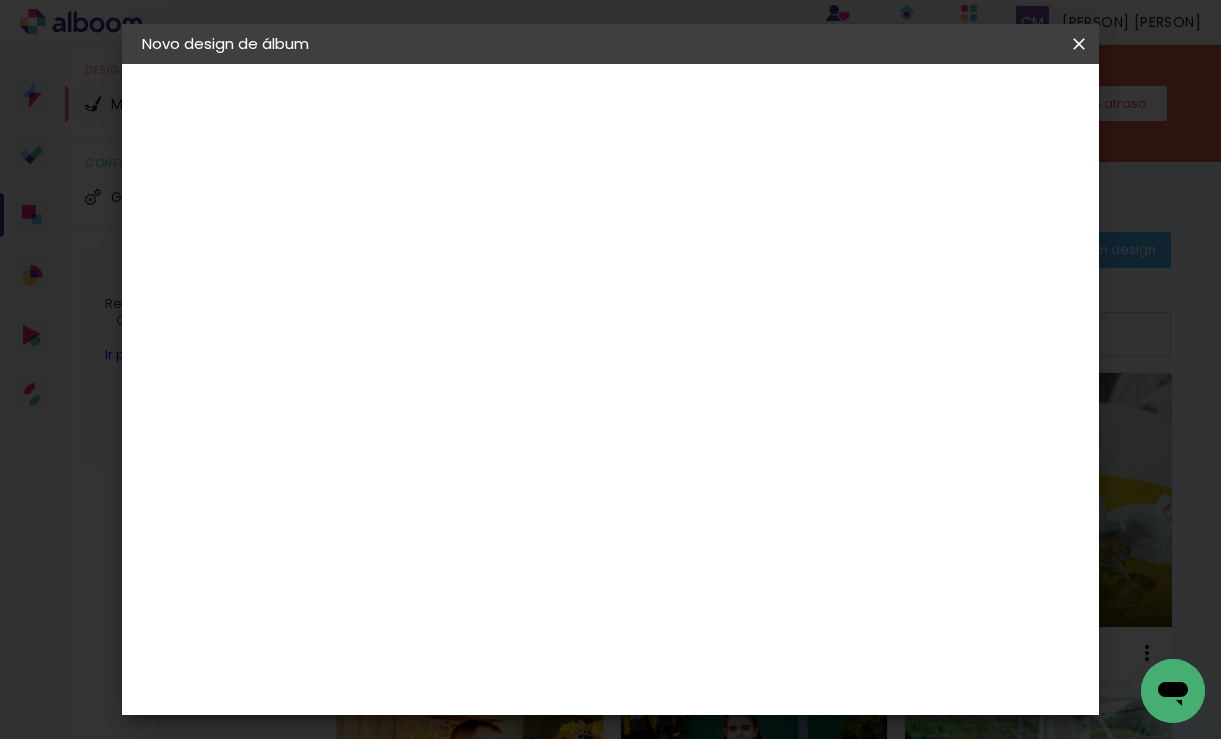 scroll, scrollTop: 1000, scrollLeft: 0, axis: vertical 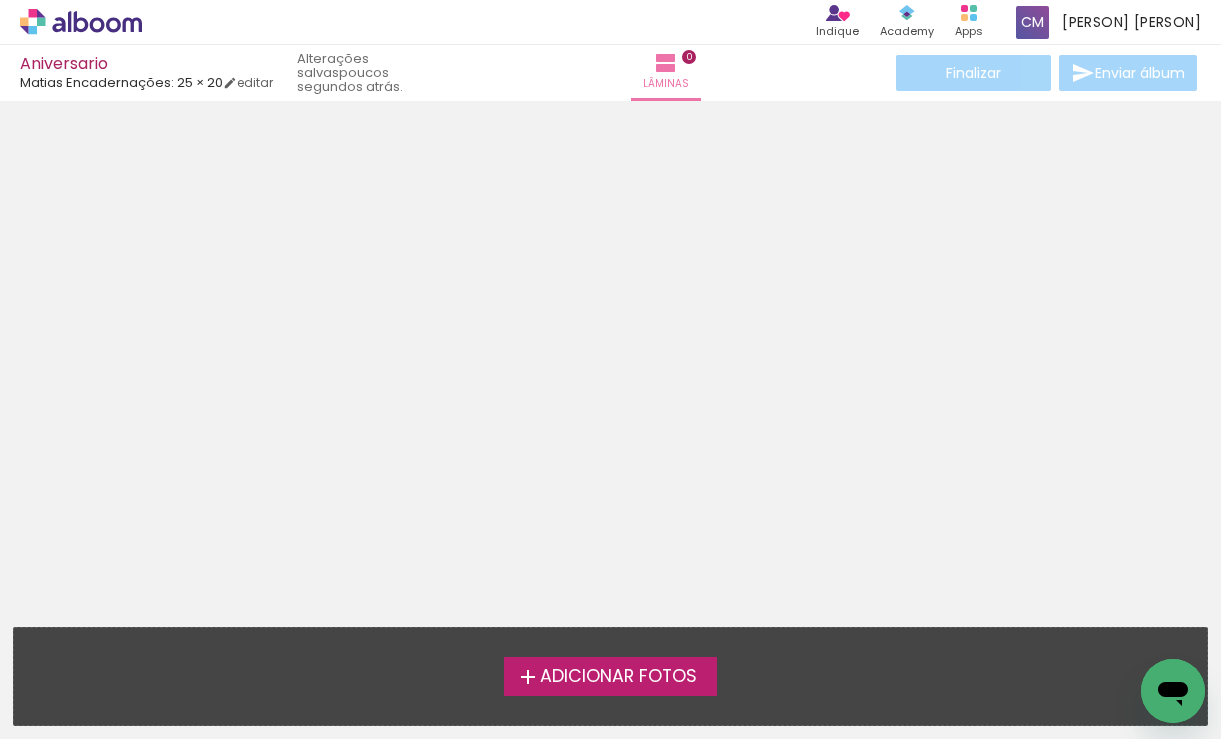 click on "Adicionar Fotos" at bounding box center (618, 677) 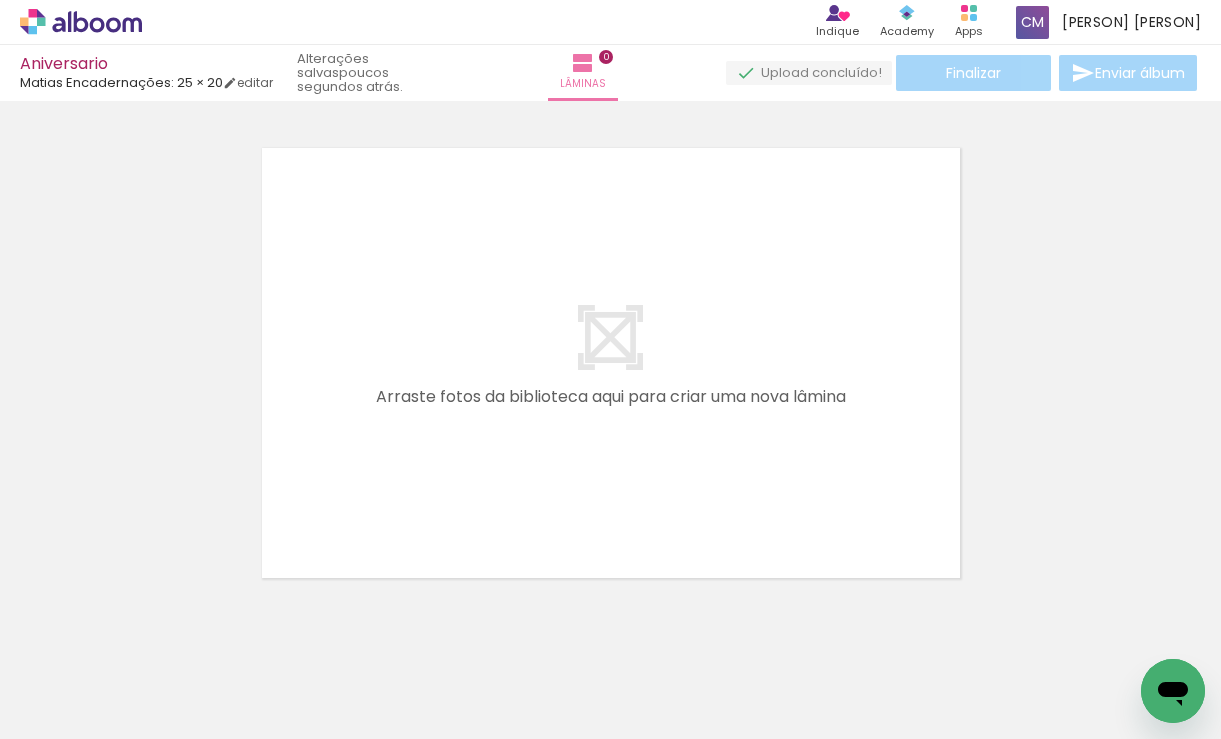 scroll, scrollTop: 25, scrollLeft: 0, axis: vertical 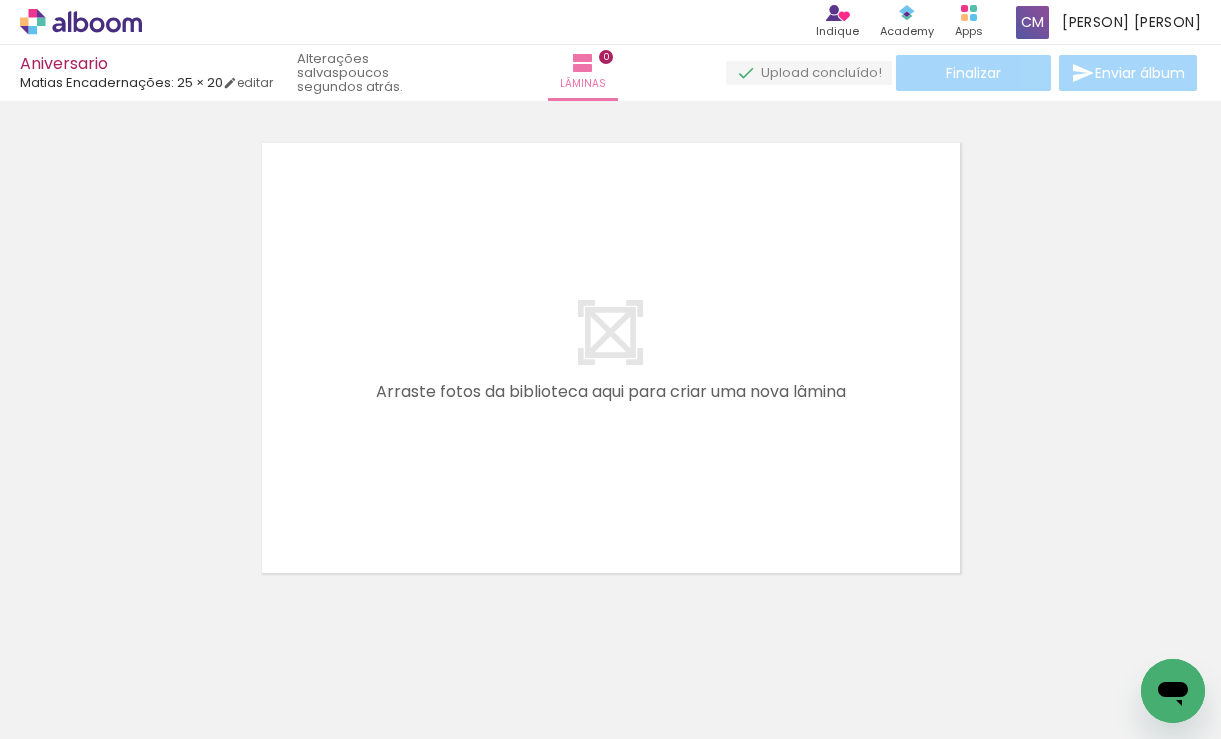 click on "Adicionar
Fotos" at bounding box center (71, 712) 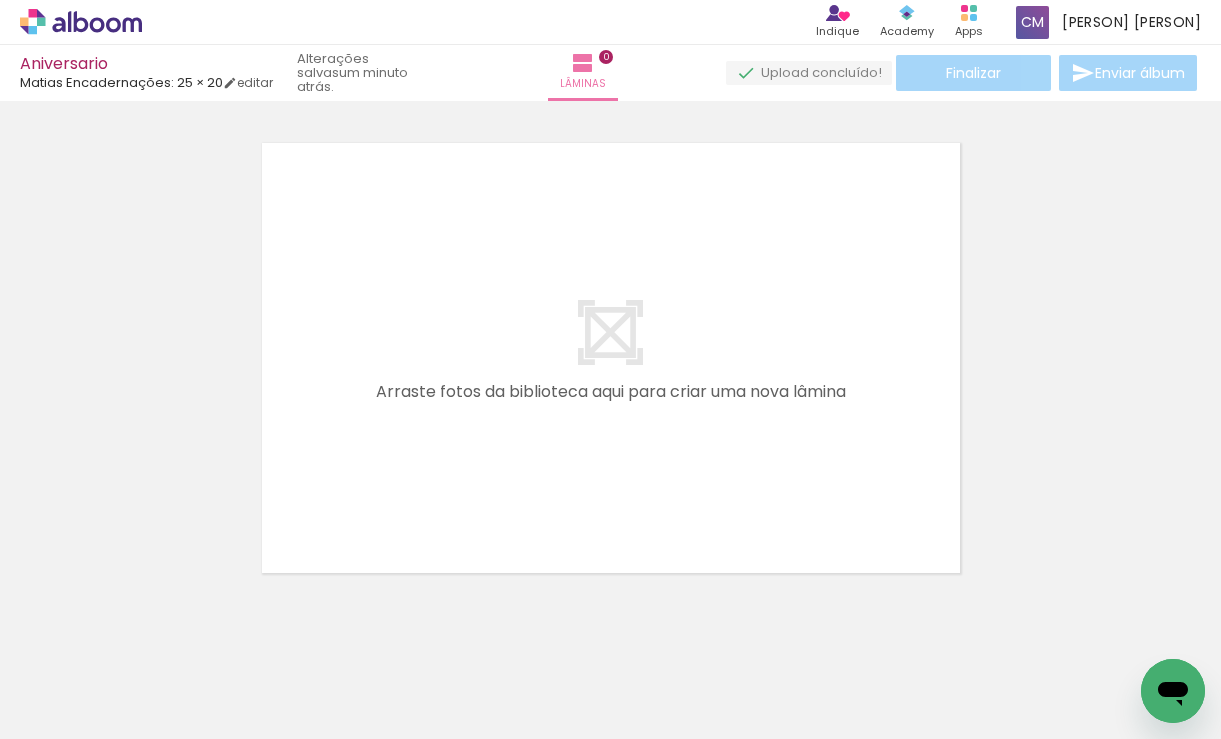 scroll, scrollTop: 0, scrollLeft: 0, axis: both 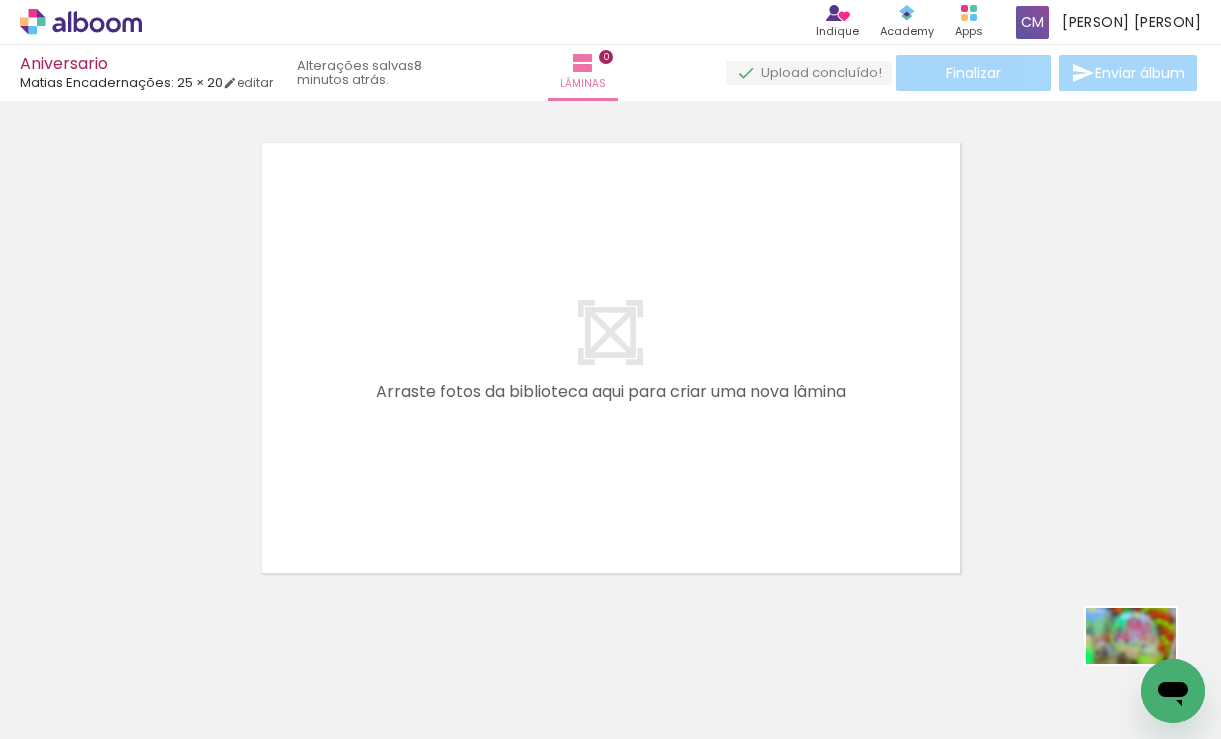 drag, startPoint x: 2261, startPoint y: 1325, endPoint x: 1148, endPoint y: 685, distance: 1283.8882 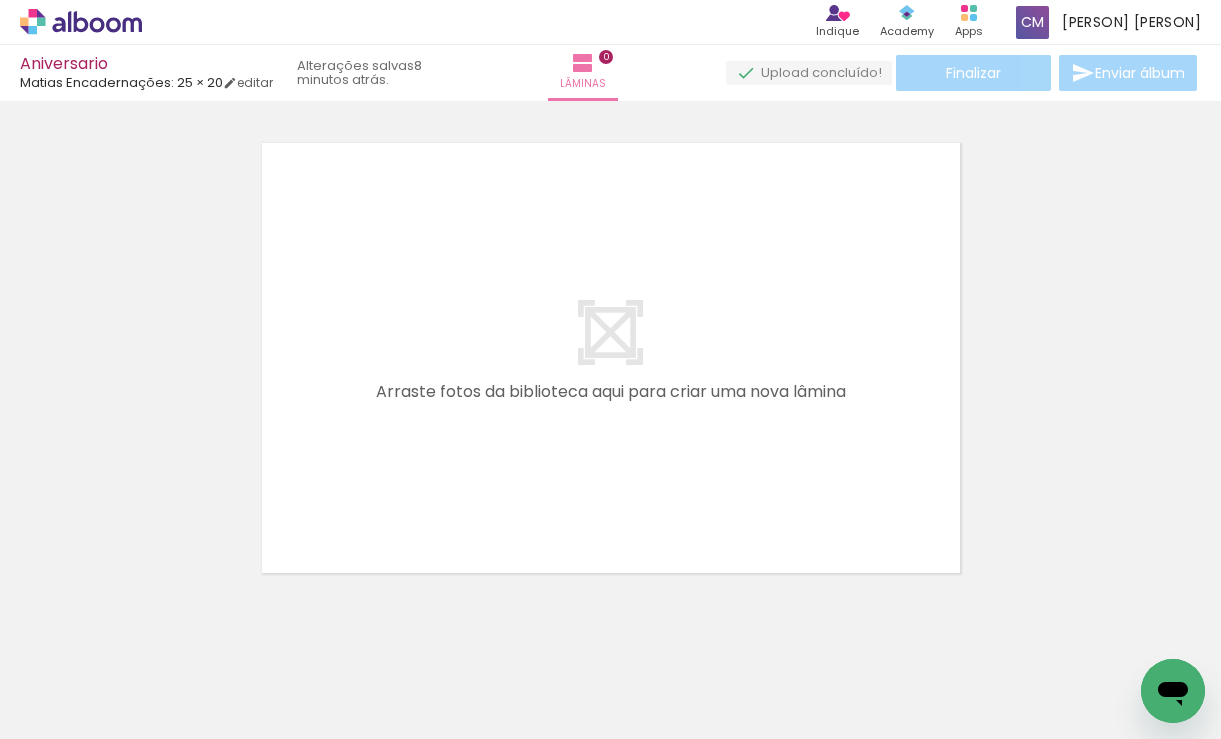 scroll, scrollTop: 0, scrollLeft: 0, axis: both 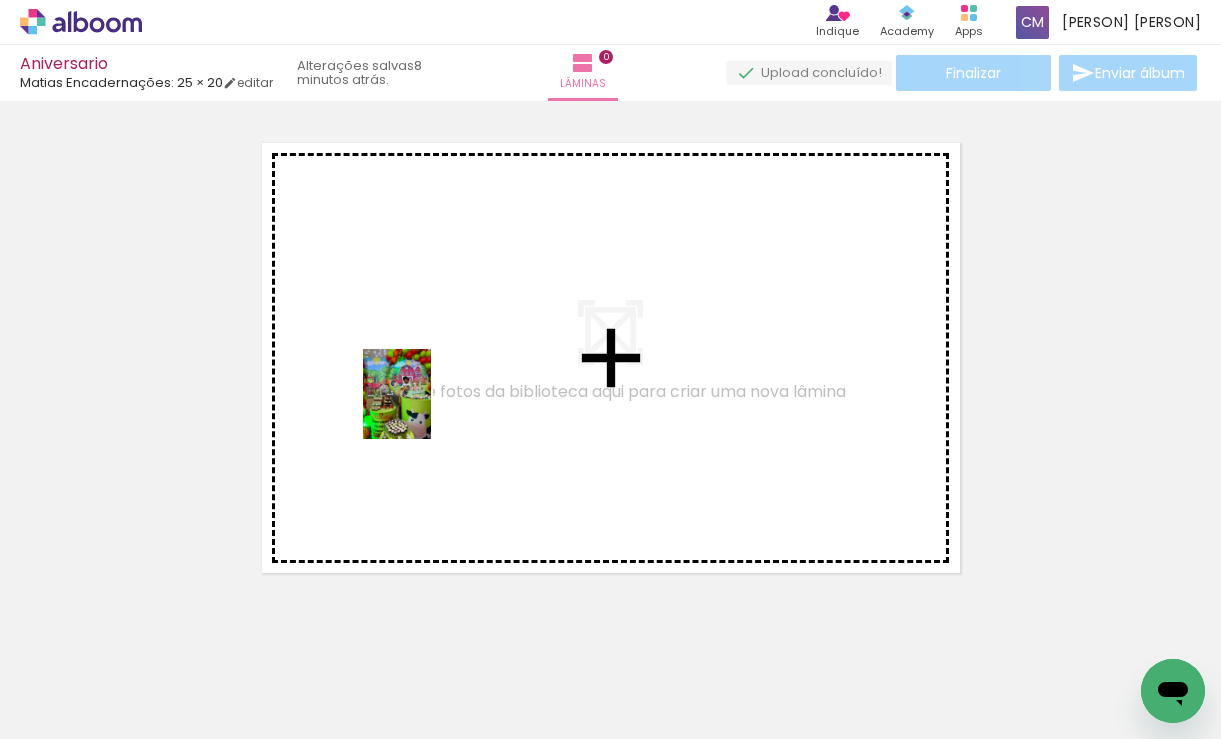 drag, startPoint x: 325, startPoint y: 688, endPoint x: 422, endPoint y: 406, distance: 298.21637 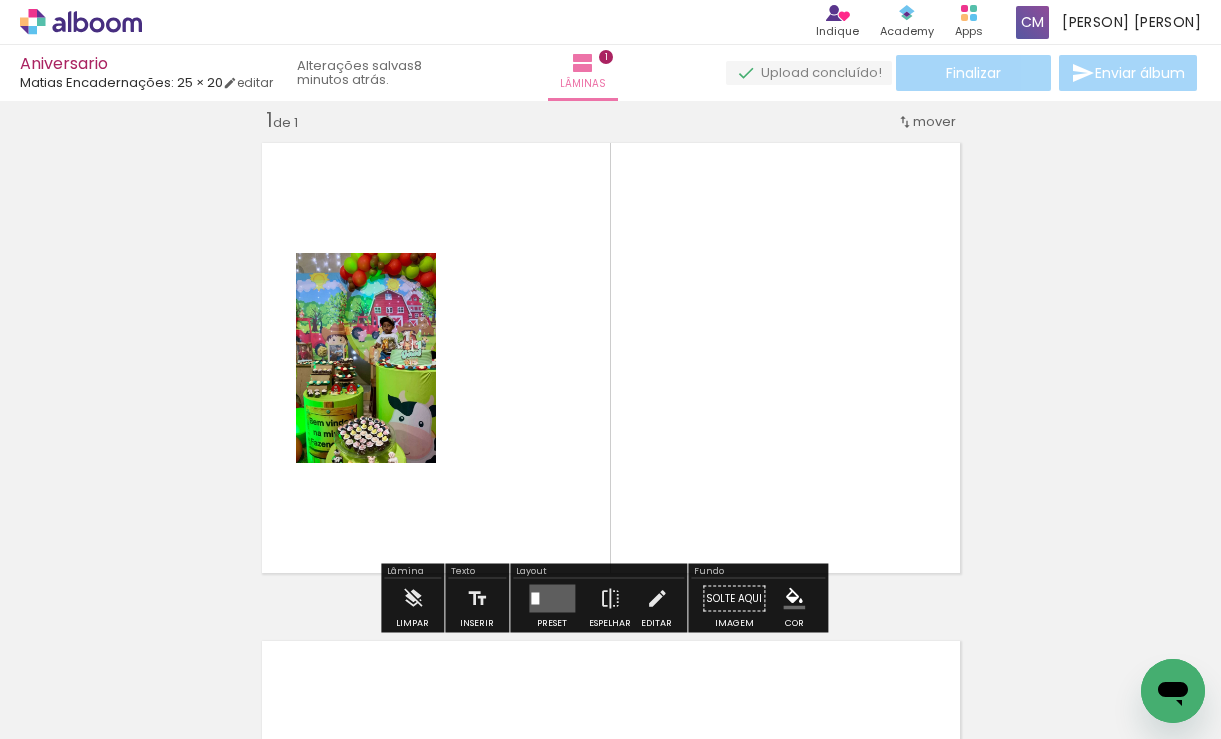 scroll, scrollTop: 25, scrollLeft: 0, axis: vertical 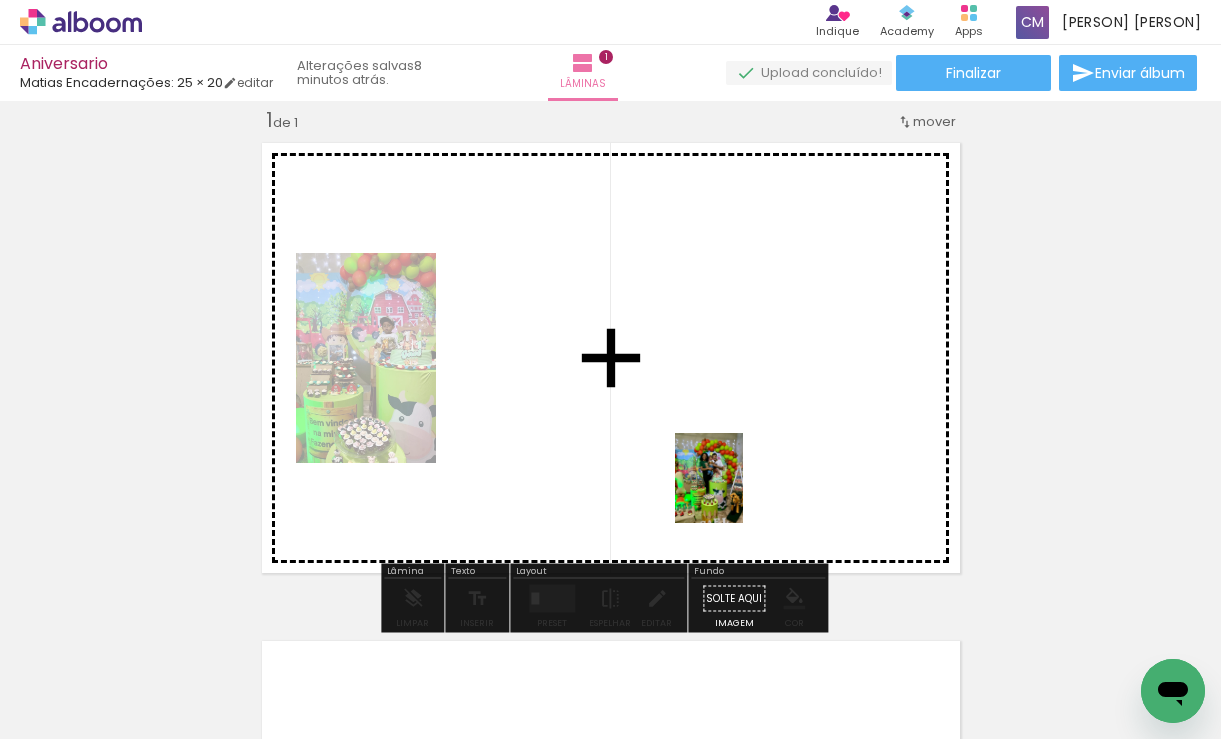 drag, startPoint x: 438, startPoint y: 675, endPoint x: 771, endPoint y: 412, distance: 424.33243 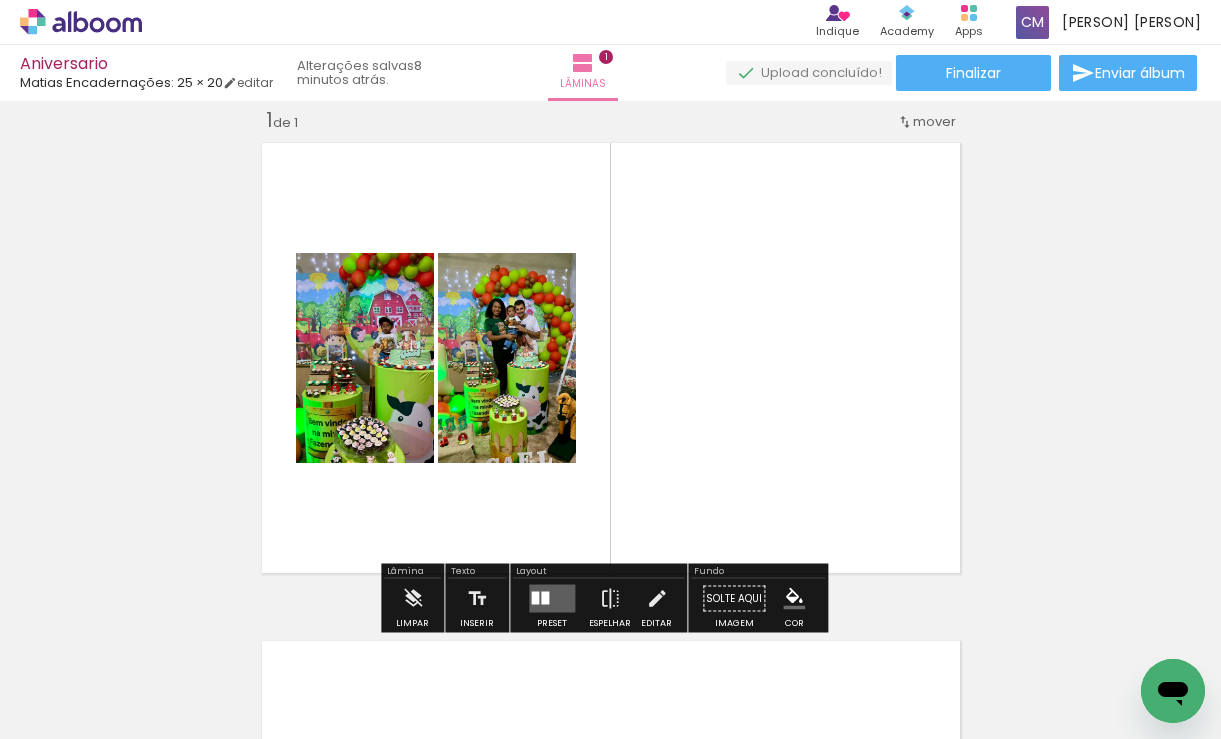 click at bounding box center [535, 598] 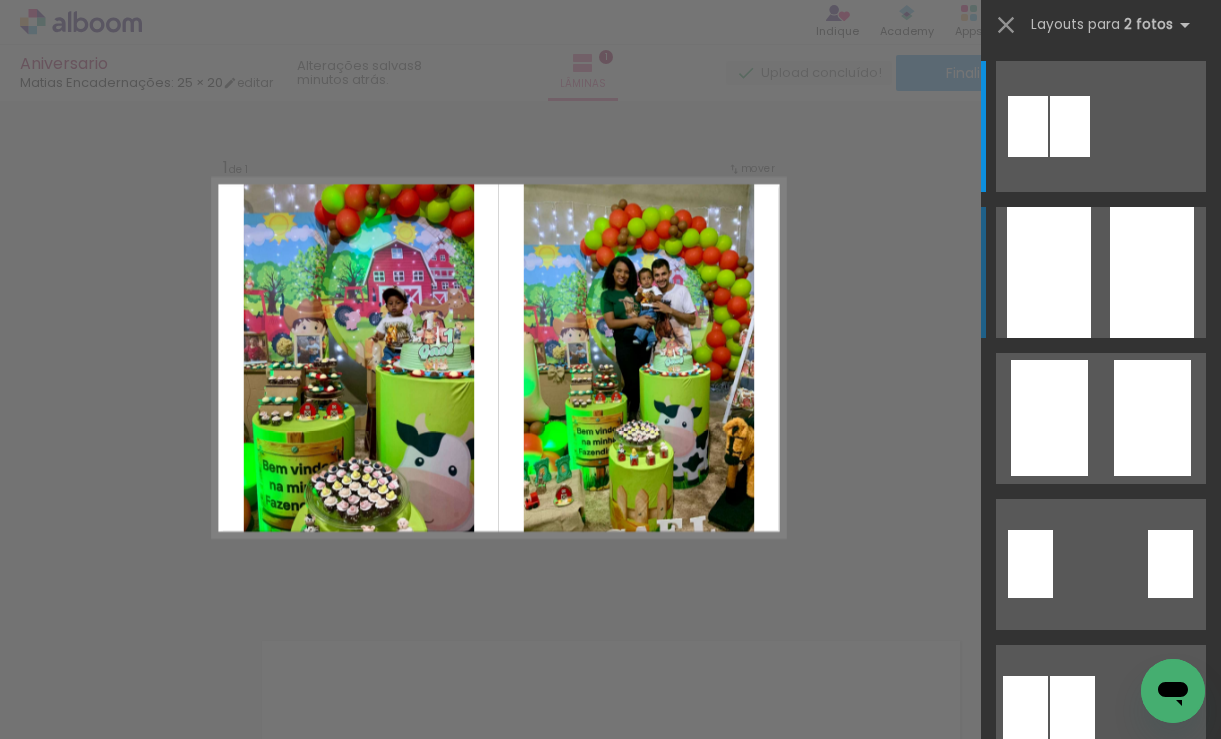 click at bounding box center [1101, 126] 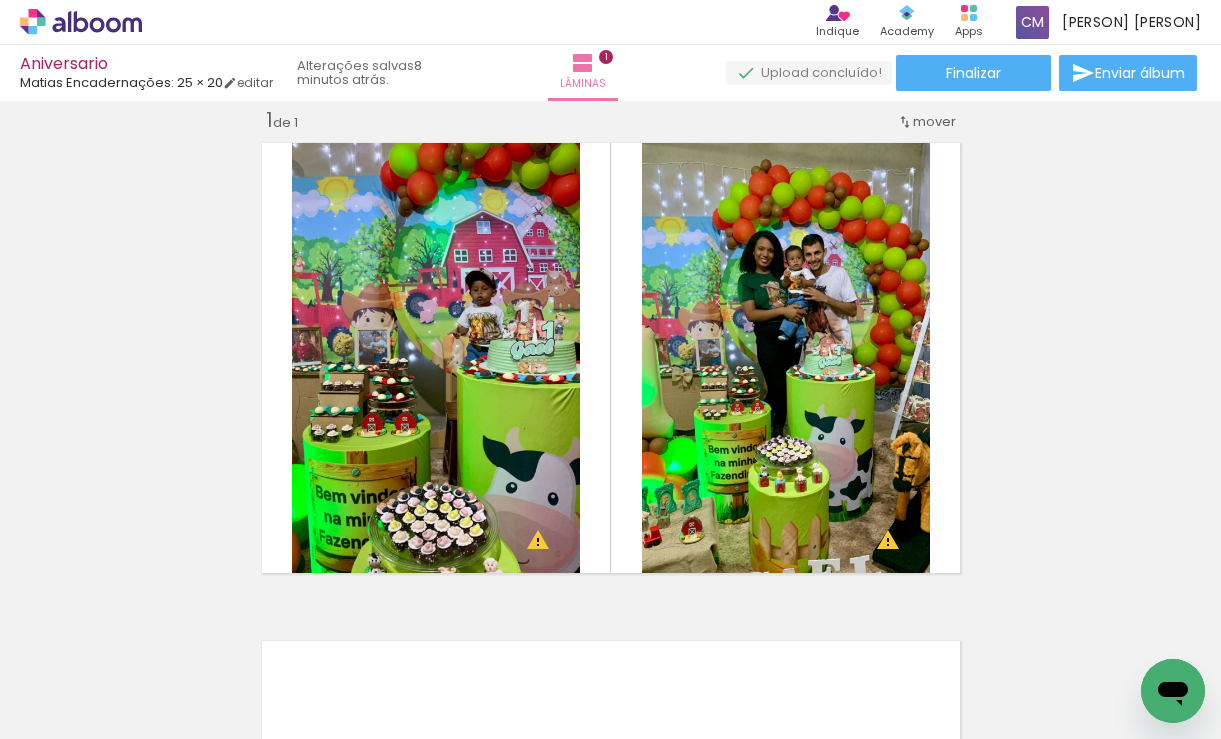 scroll, scrollTop: 0, scrollLeft: 2757, axis: horizontal 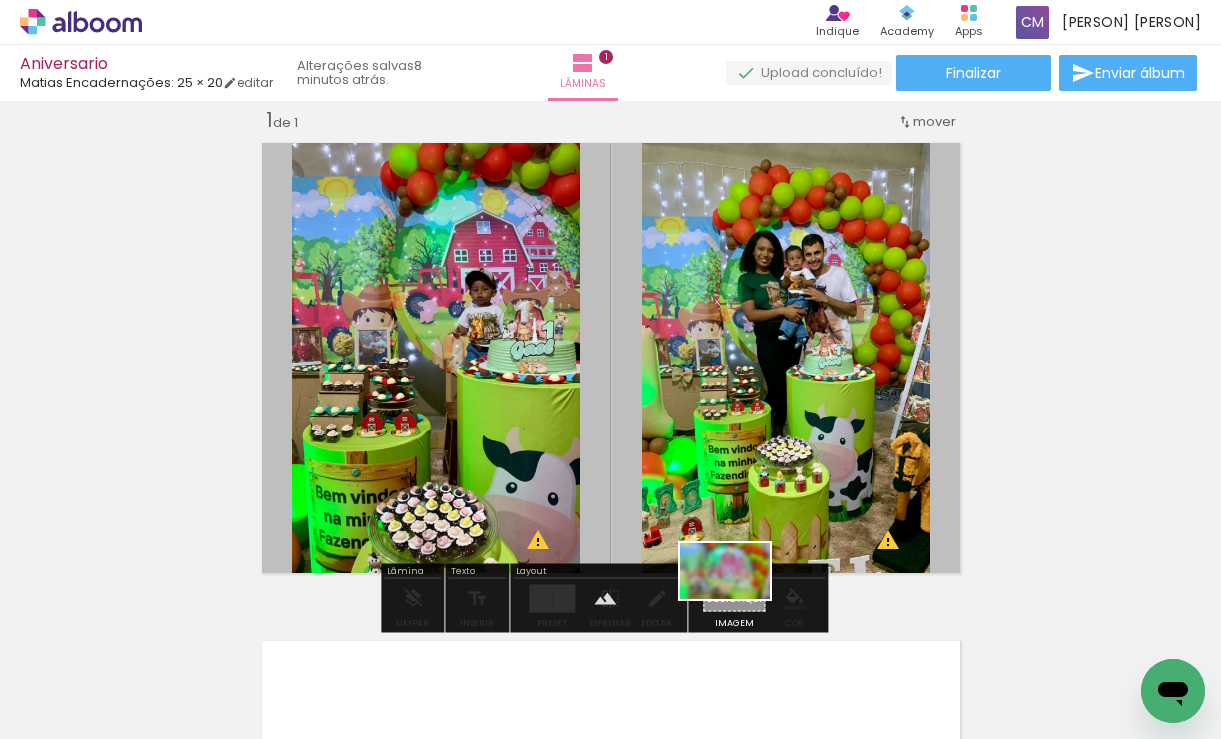 drag, startPoint x: 1128, startPoint y: 674, endPoint x: 740, endPoint y: 603, distance: 394.44266 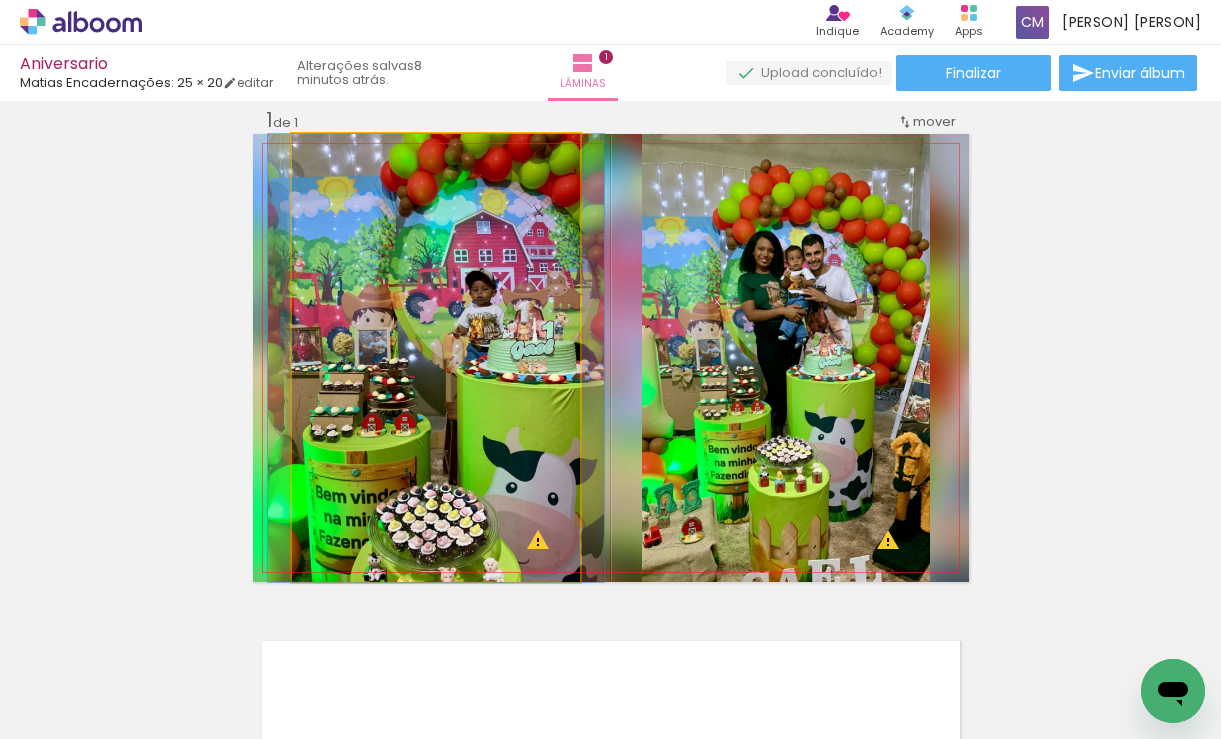 click 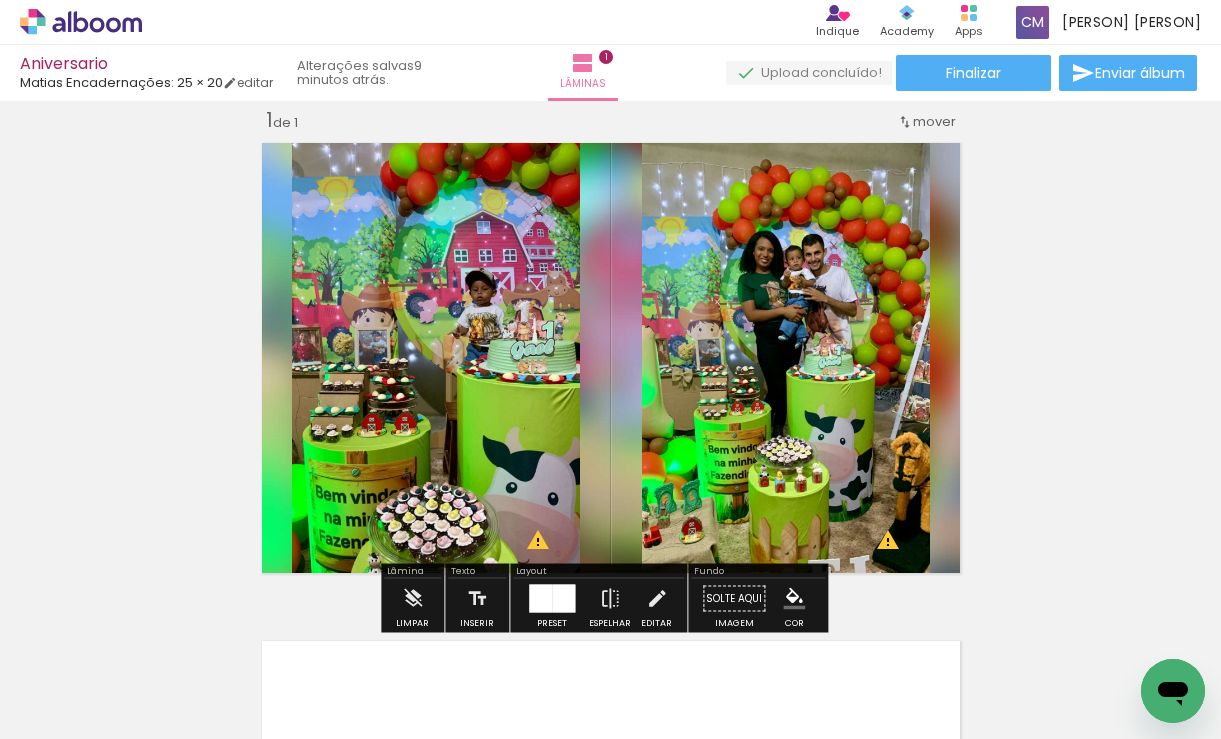 click at bounding box center [495, 230] 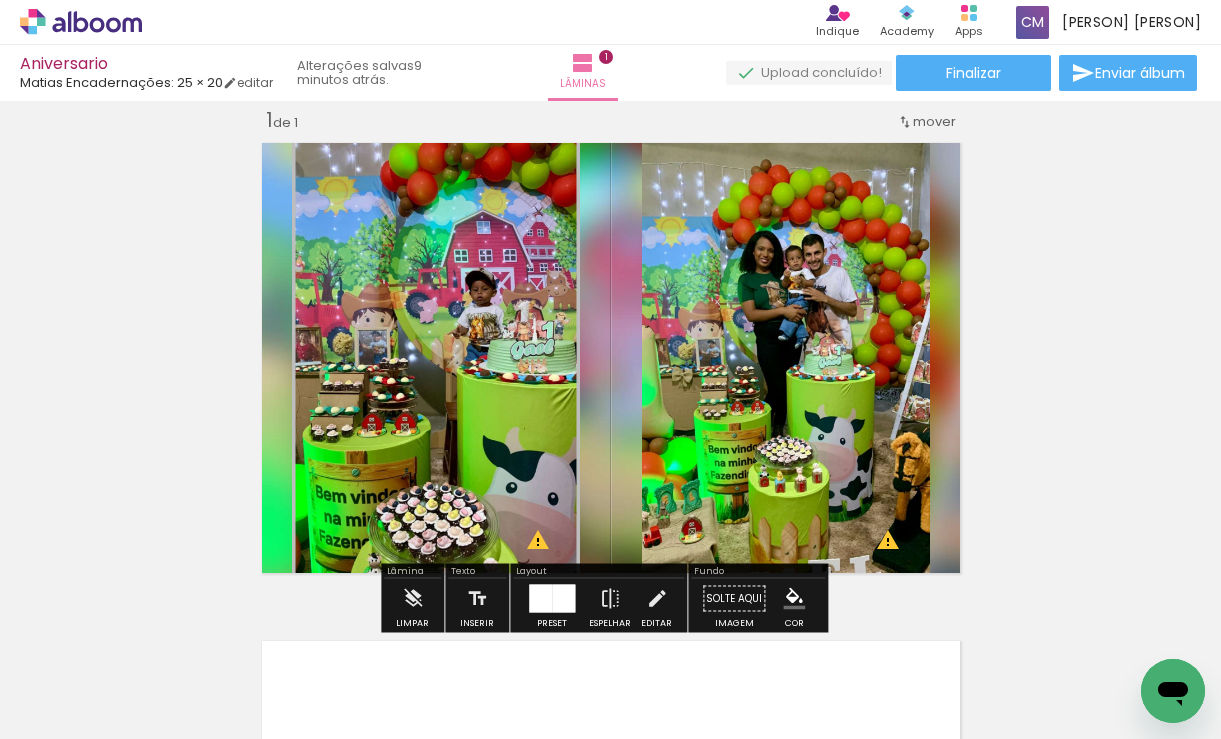 click at bounding box center (497, 282) 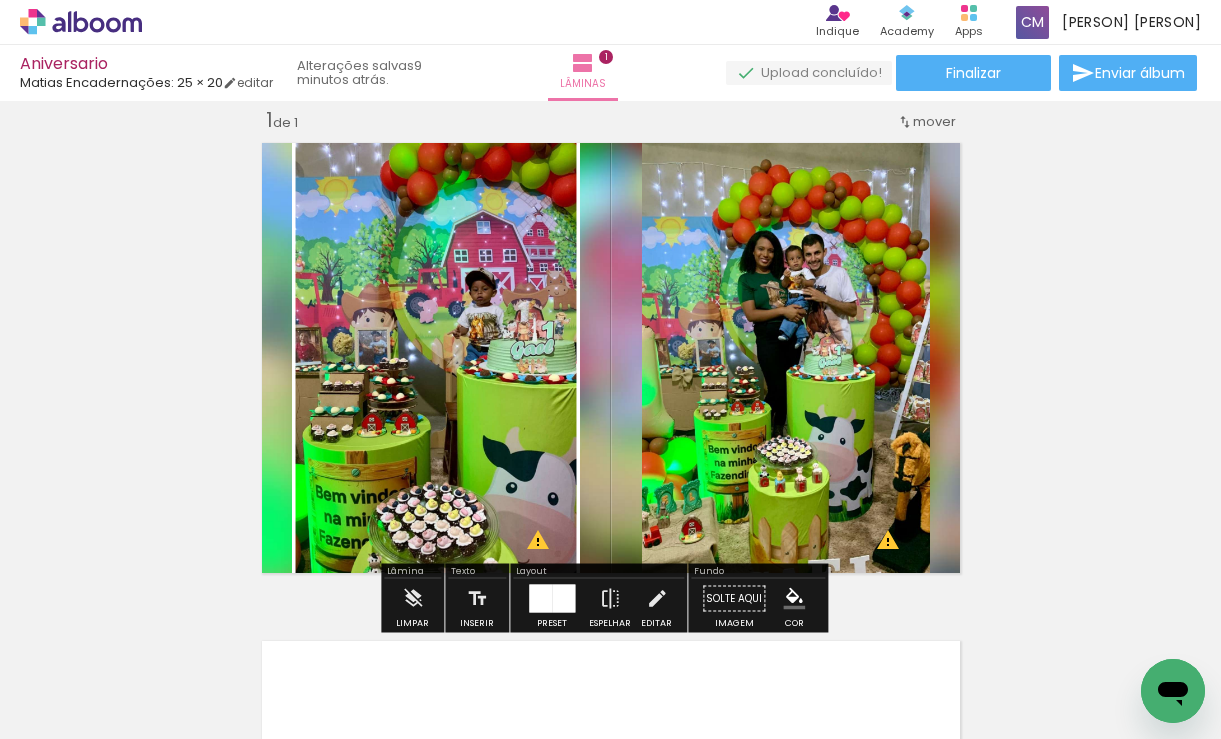 click at bounding box center [845, 230] 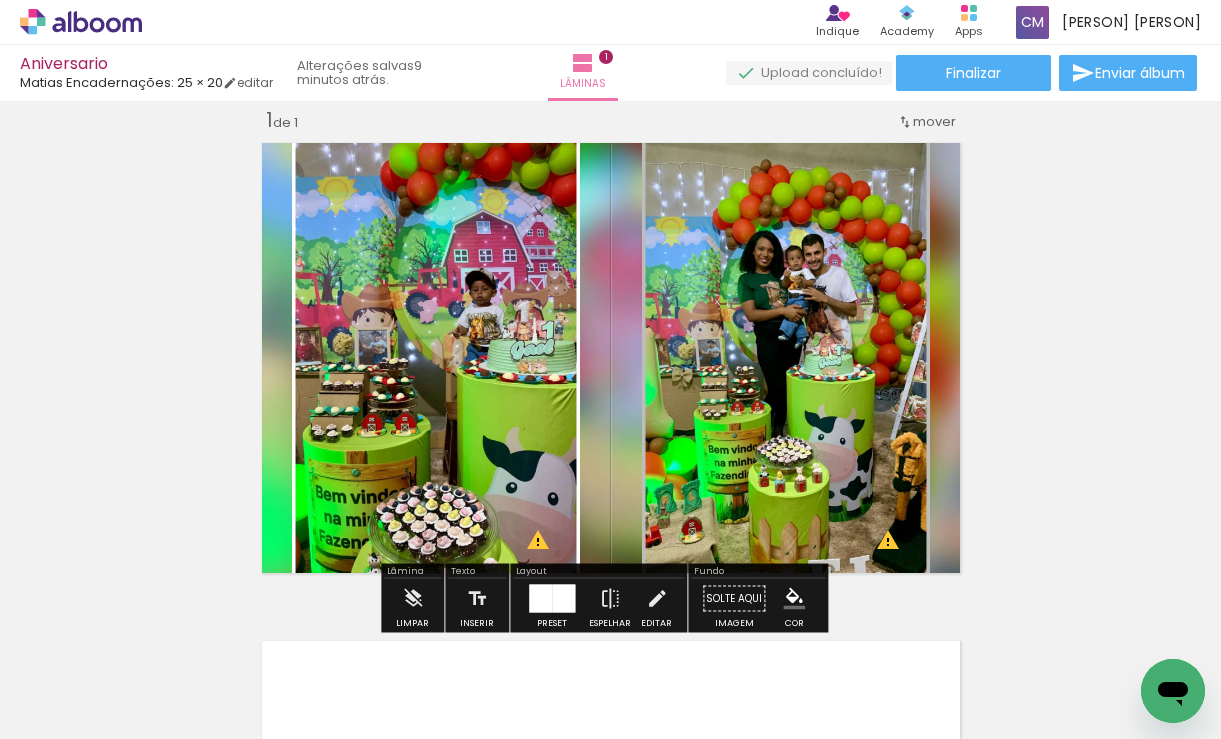 click at bounding box center [0, 0] 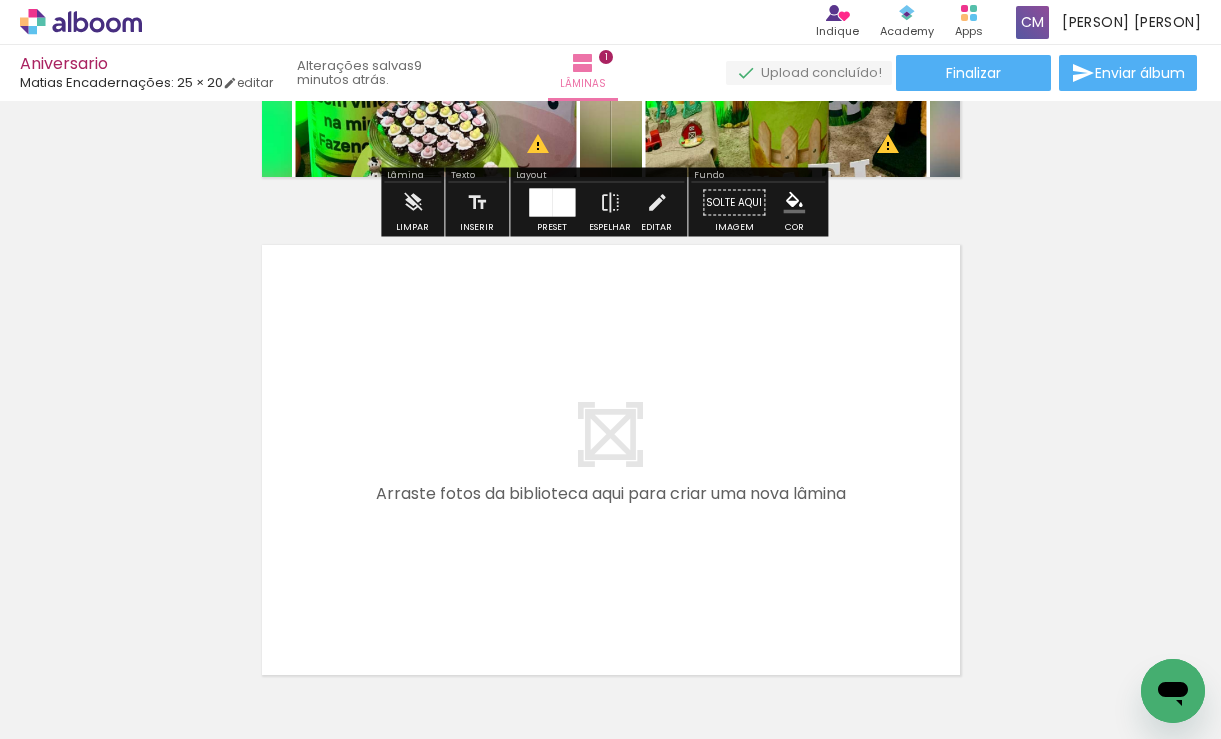 scroll, scrollTop: 425, scrollLeft: 0, axis: vertical 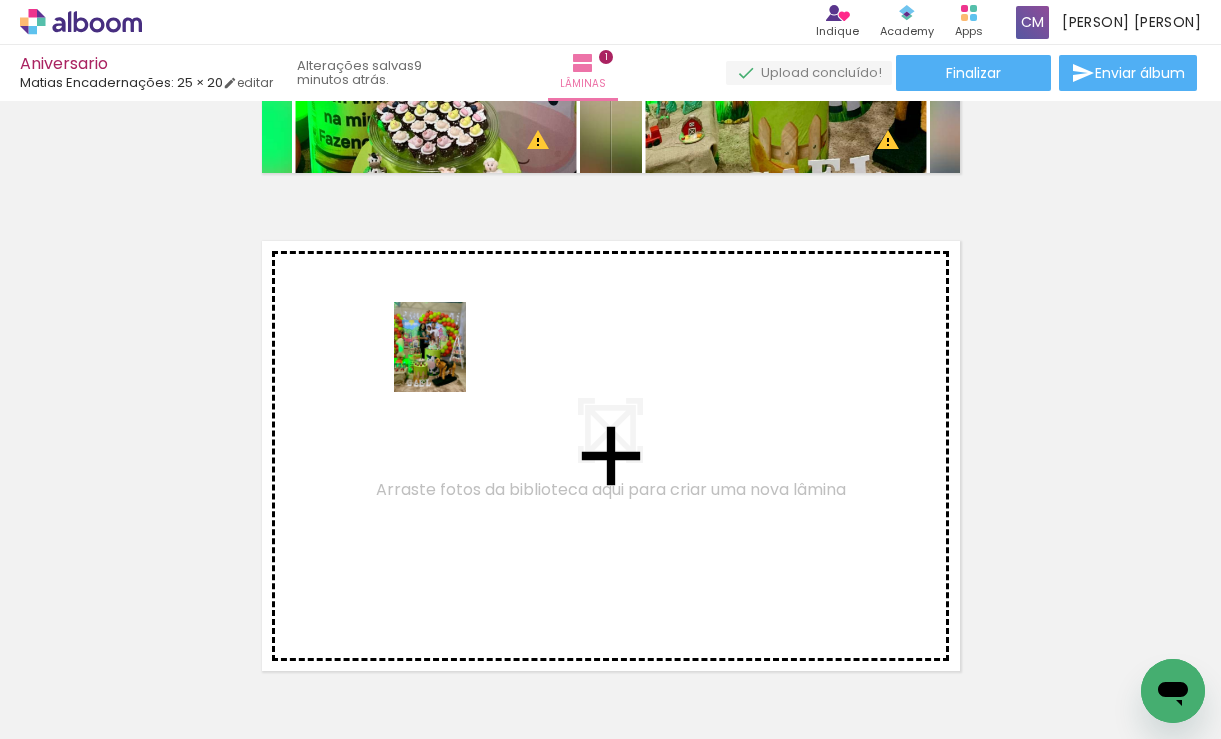 drag, startPoint x: 206, startPoint y: 681, endPoint x: 452, endPoint y: 360, distance: 404.4218 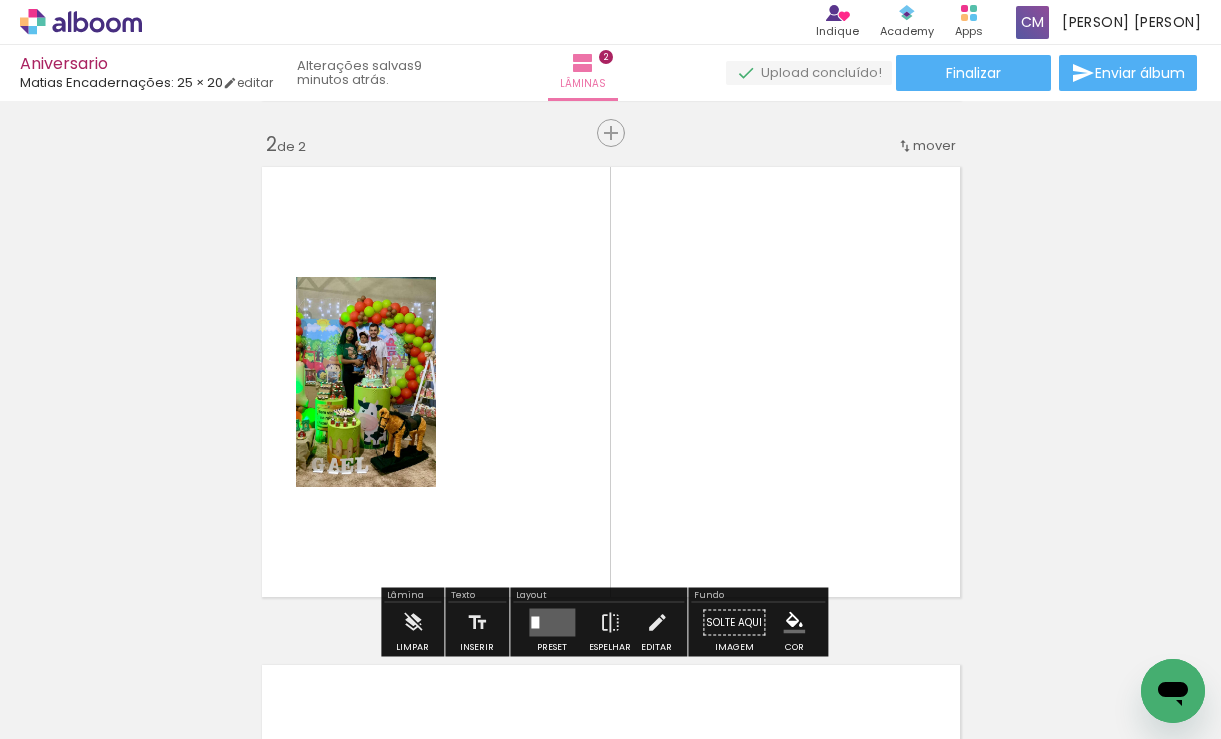 scroll, scrollTop: 500, scrollLeft: 0, axis: vertical 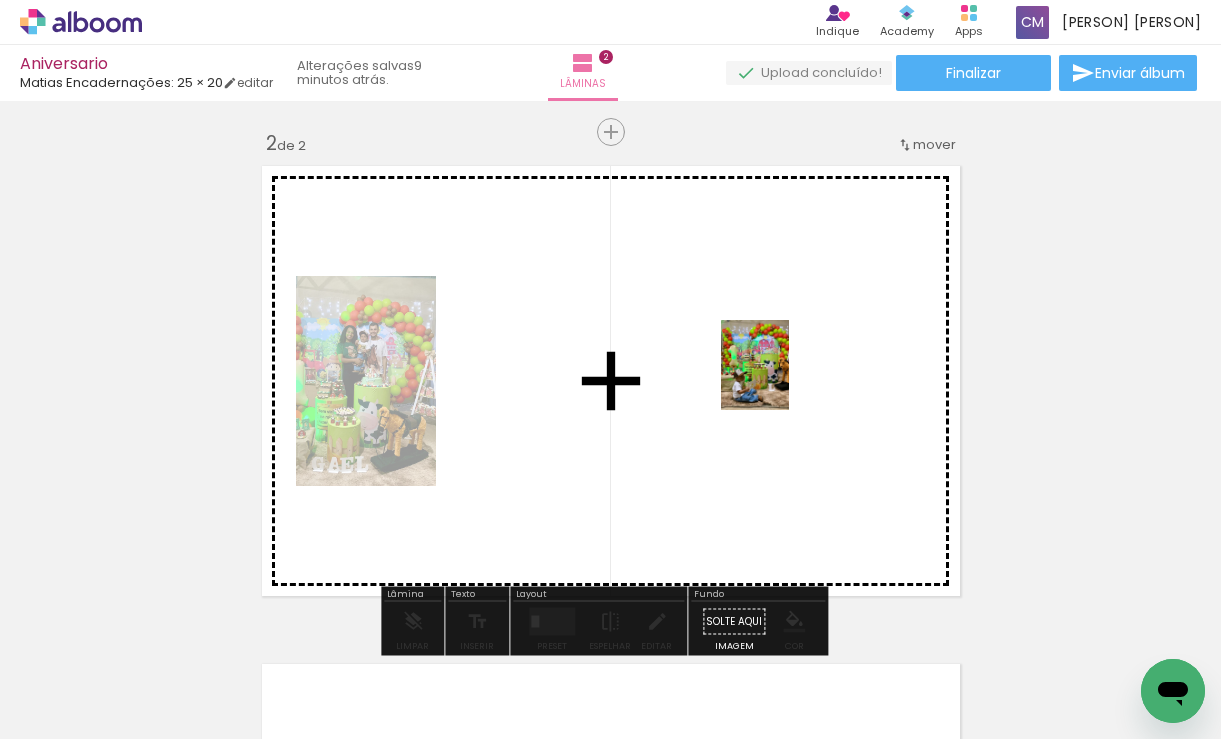 drag, startPoint x: 532, startPoint y: 687, endPoint x: 781, endPoint y: 380, distance: 395.2847 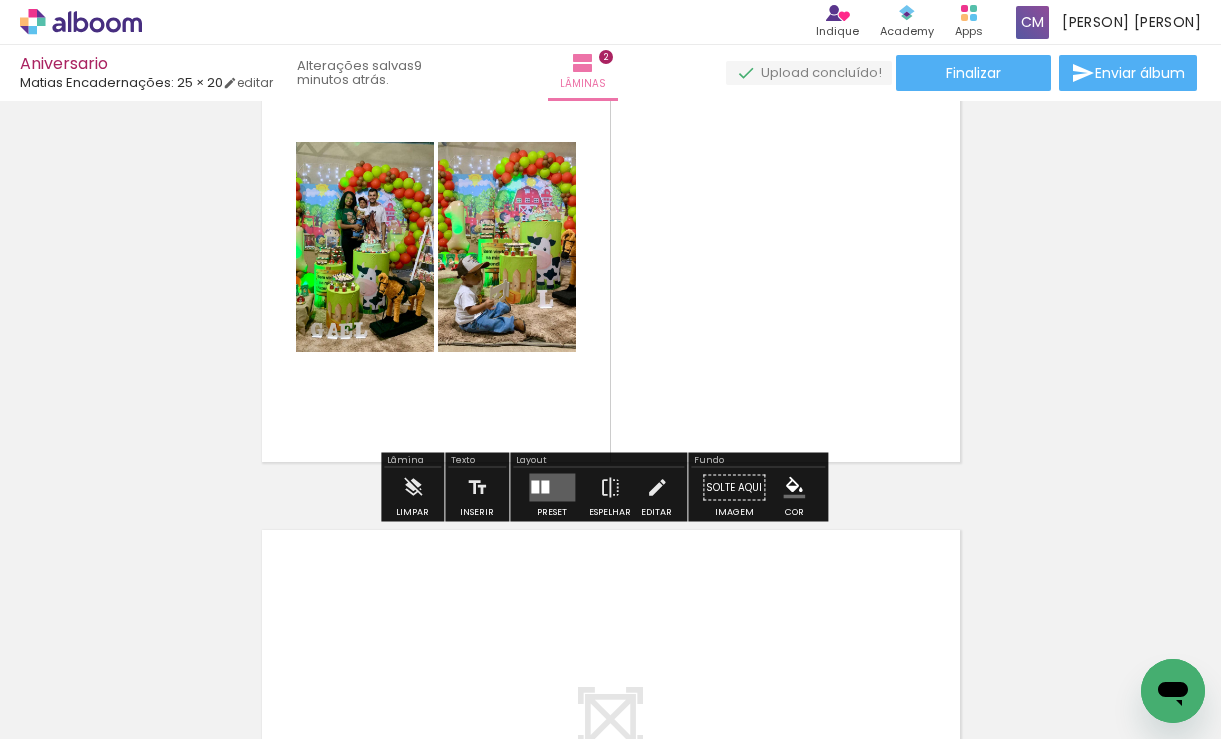 scroll, scrollTop: 800, scrollLeft: 0, axis: vertical 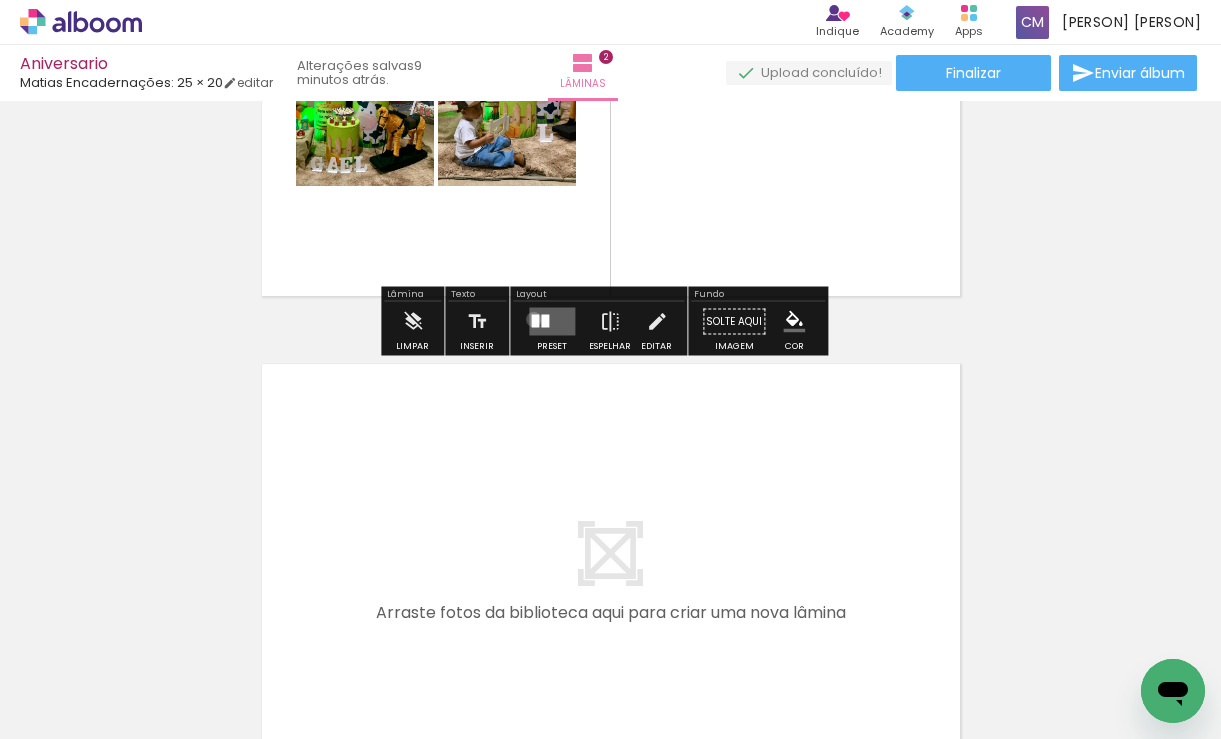 click at bounding box center (535, 321) 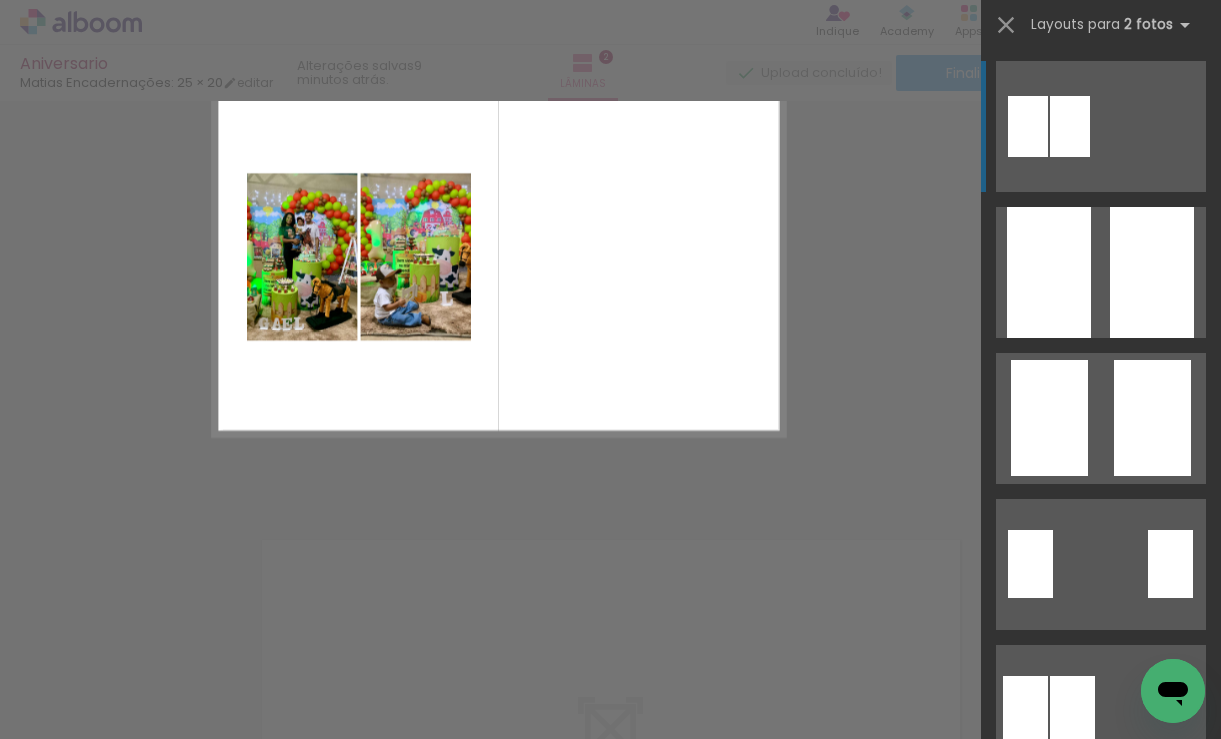 scroll, scrollTop: 523, scrollLeft: 0, axis: vertical 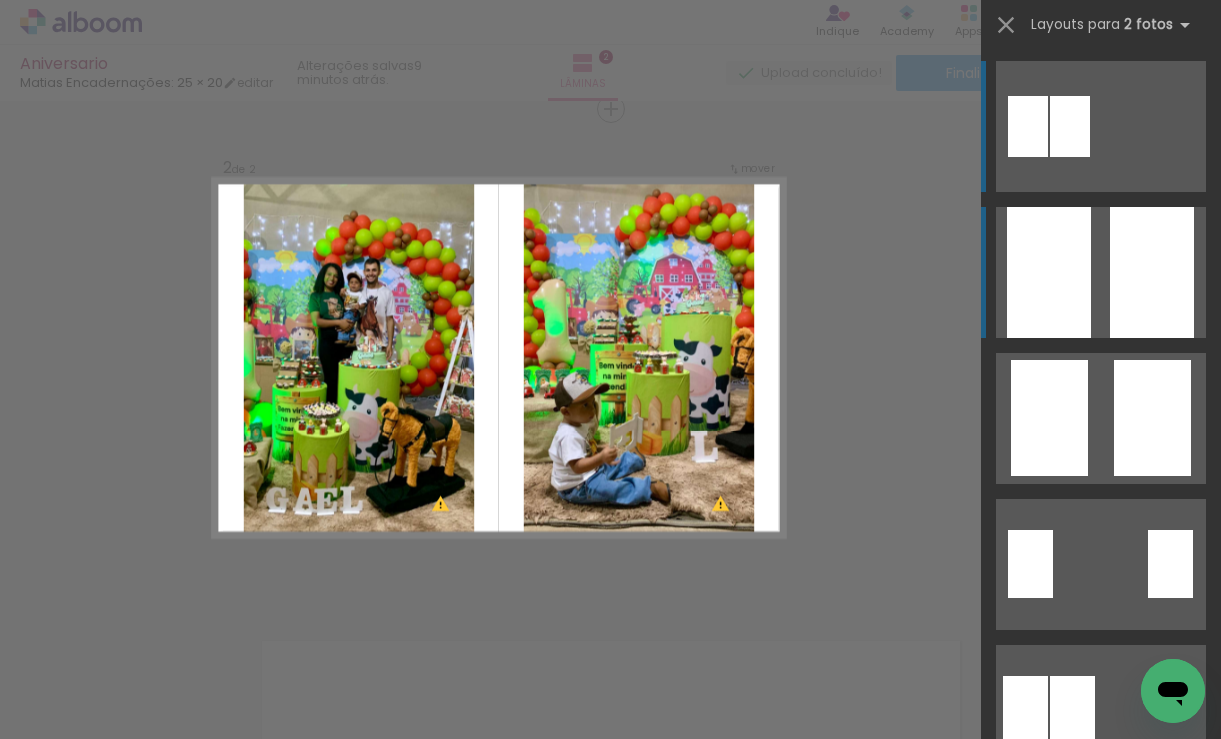 click at bounding box center (1049, 272) 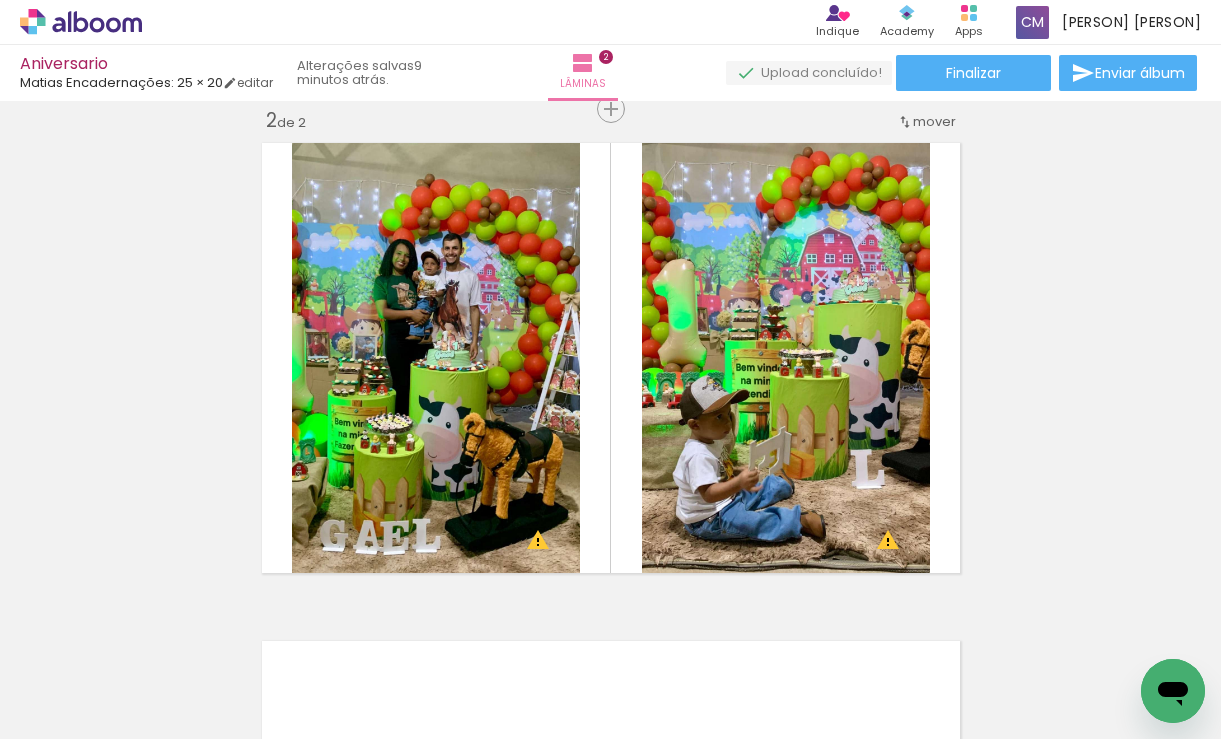 scroll, scrollTop: 0, scrollLeft: 2757, axis: horizontal 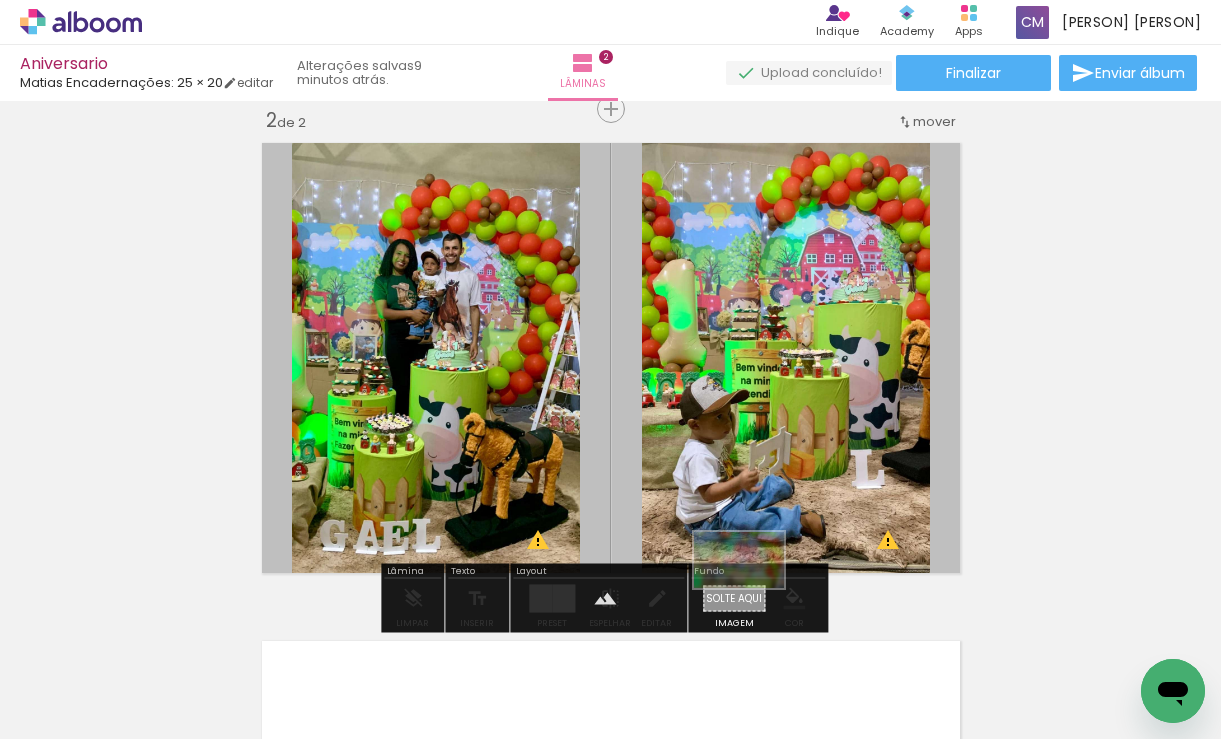 drag, startPoint x: 1135, startPoint y: 666, endPoint x: 754, endPoint y: 592, distance: 388.1198 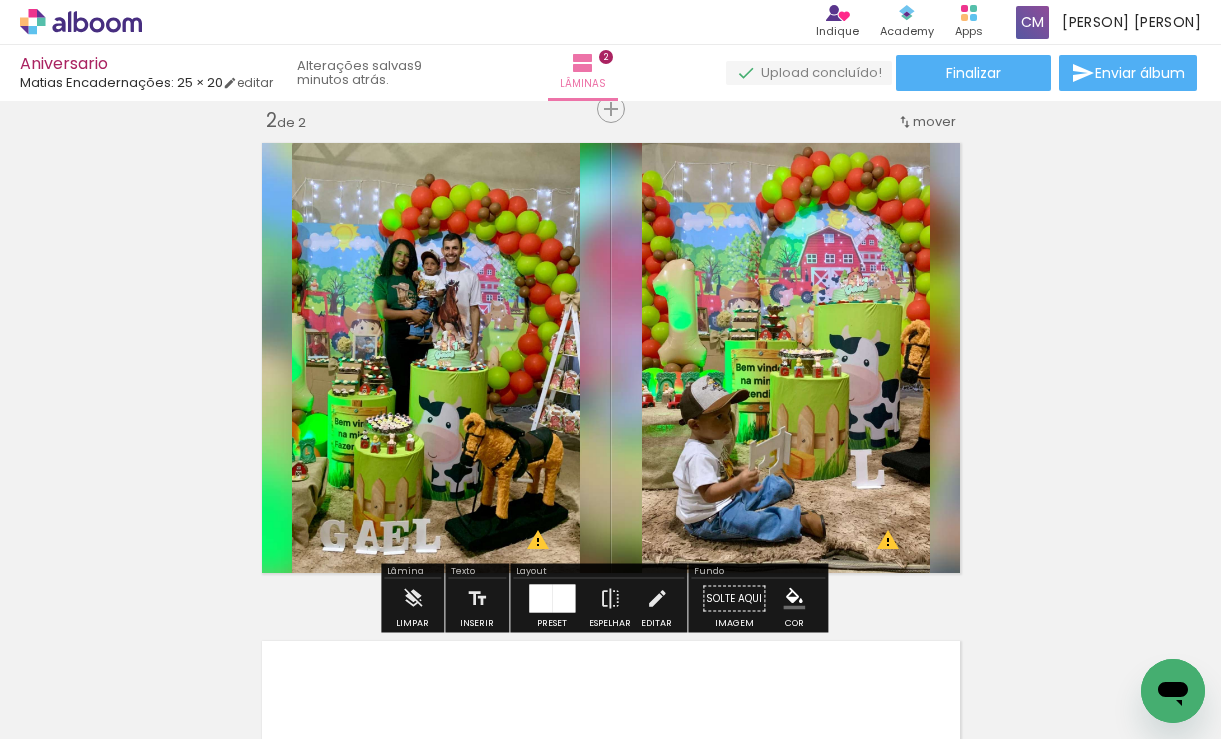 click 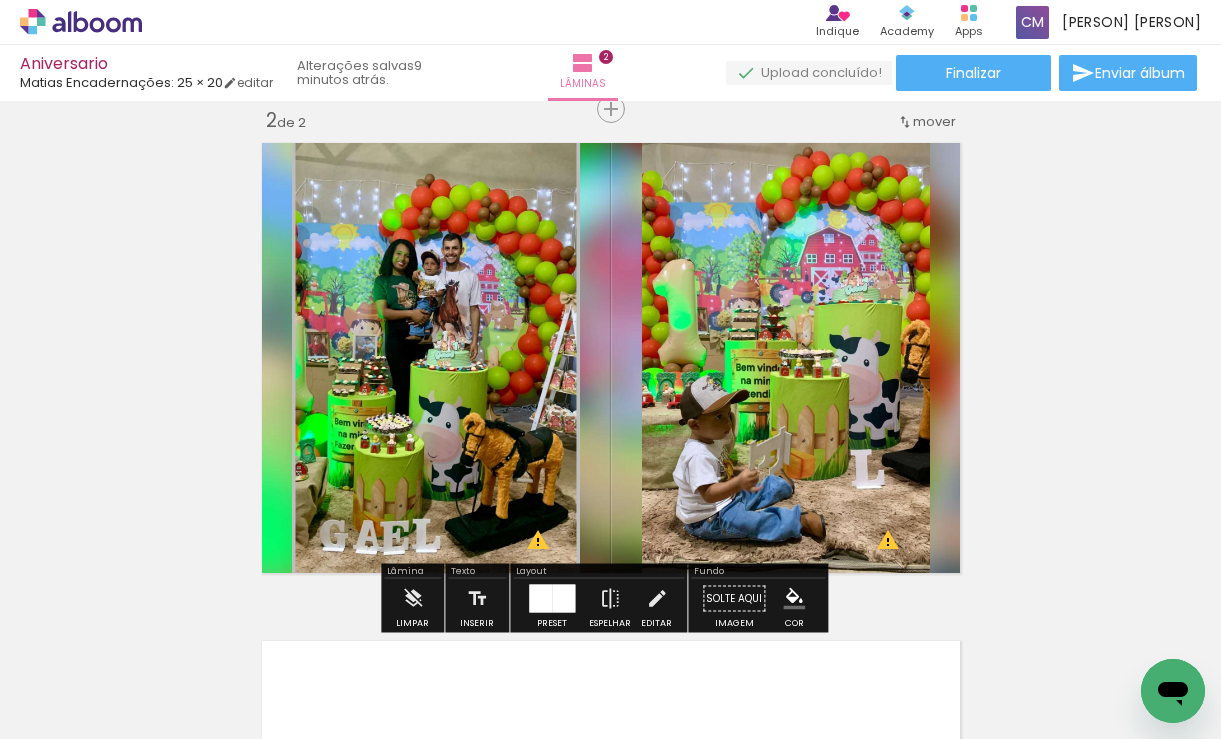 click at bounding box center [497, 282] 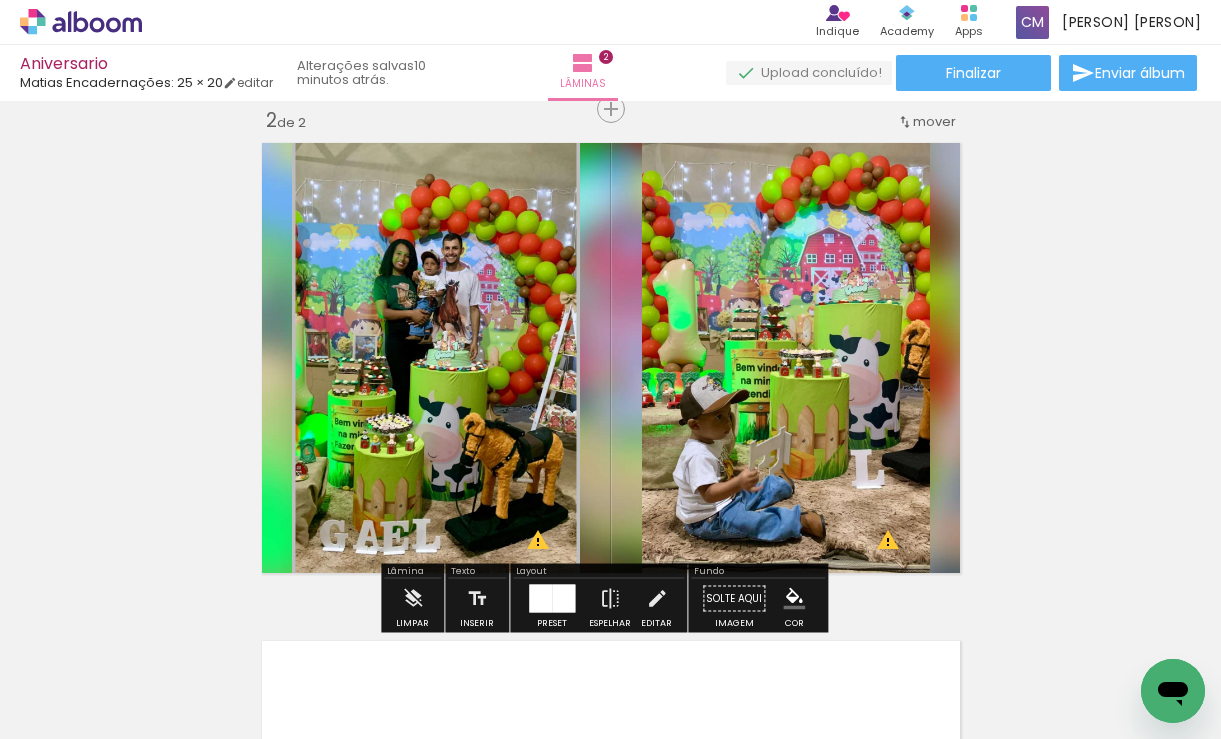 click on "#ffffff" at bounding box center [499, 110] 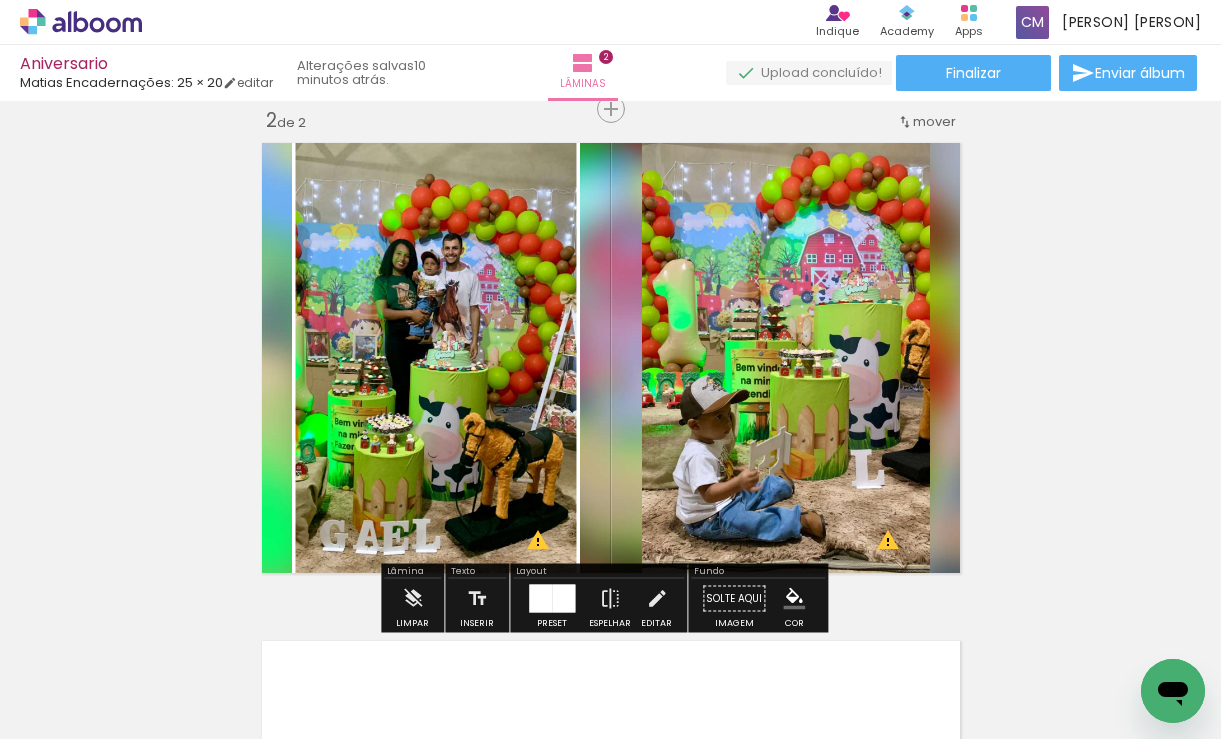 click at bounding box center [845, 230] 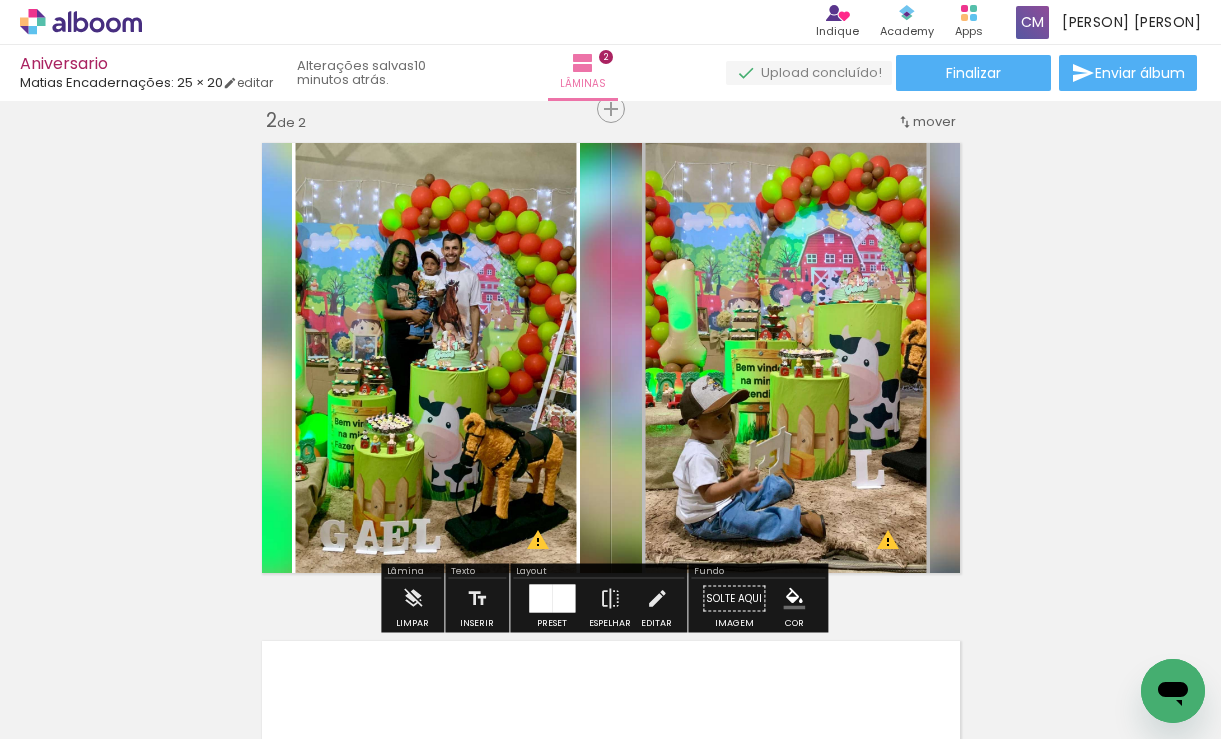 click at bounding box center [0, 0] 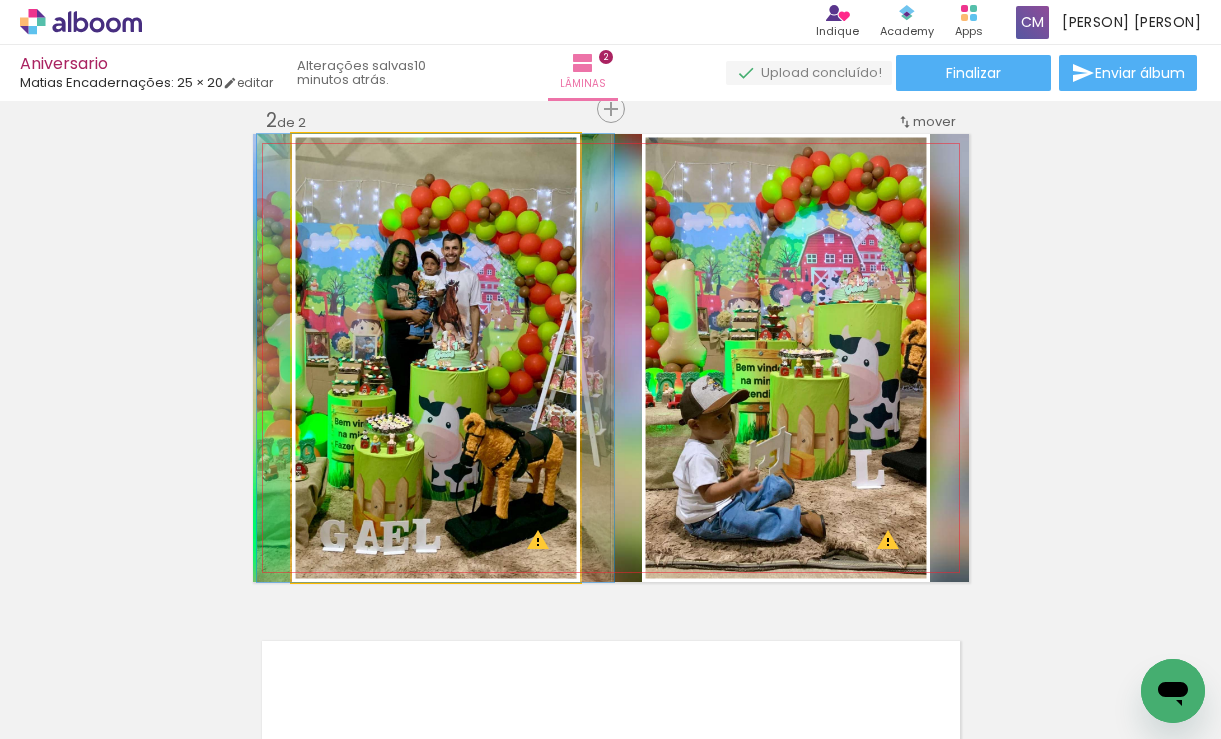 click 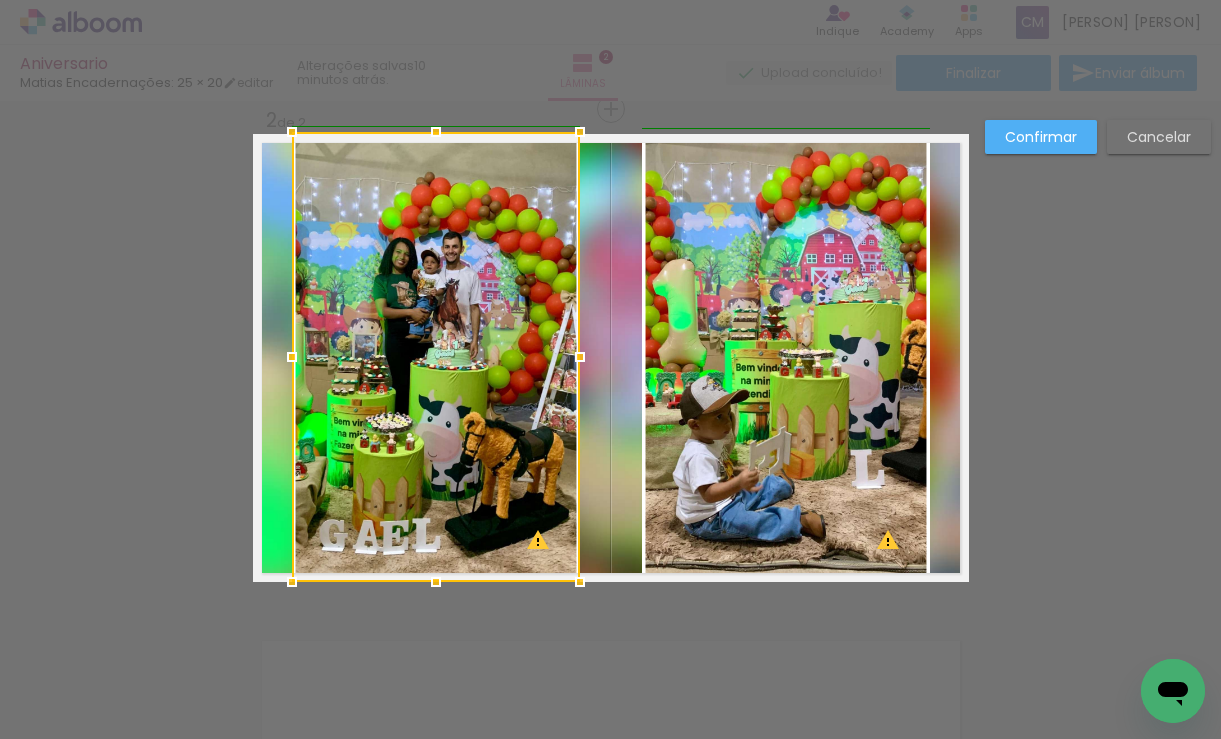 drag, startPoint x: 285, startPoint y: 136, endPoint x: 286, endPoint y: 95, distance: 41.01219 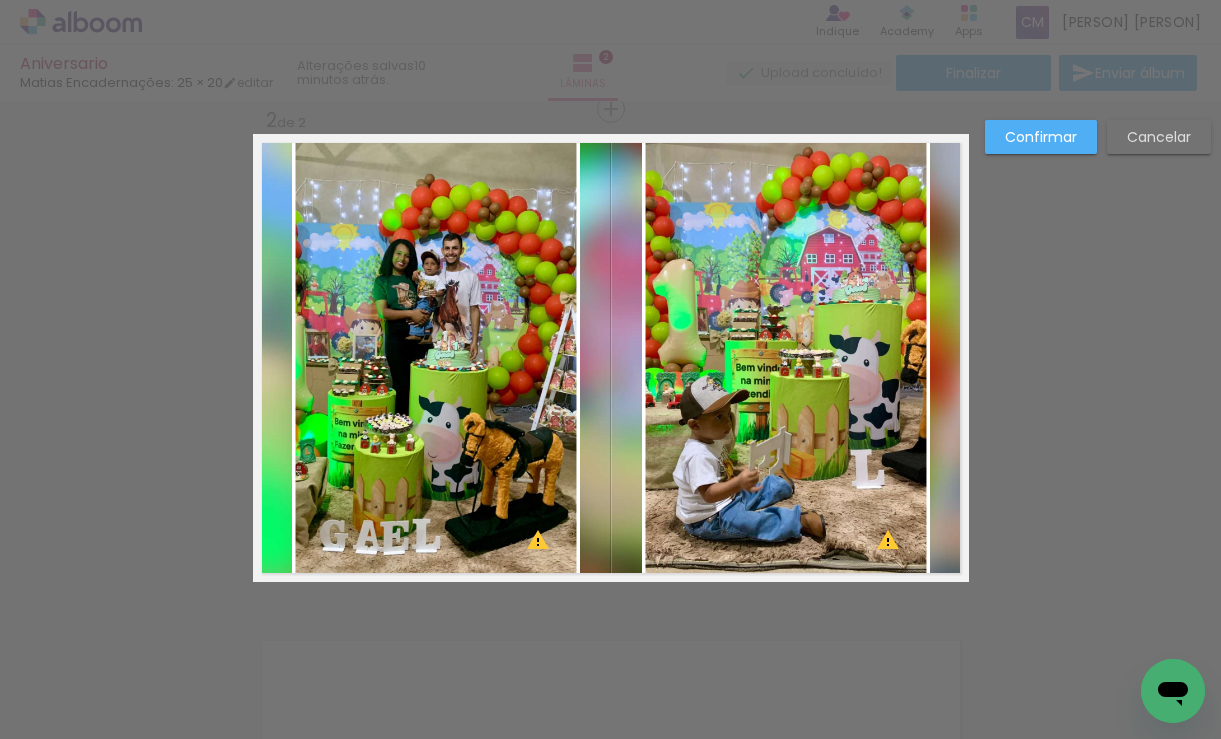 click 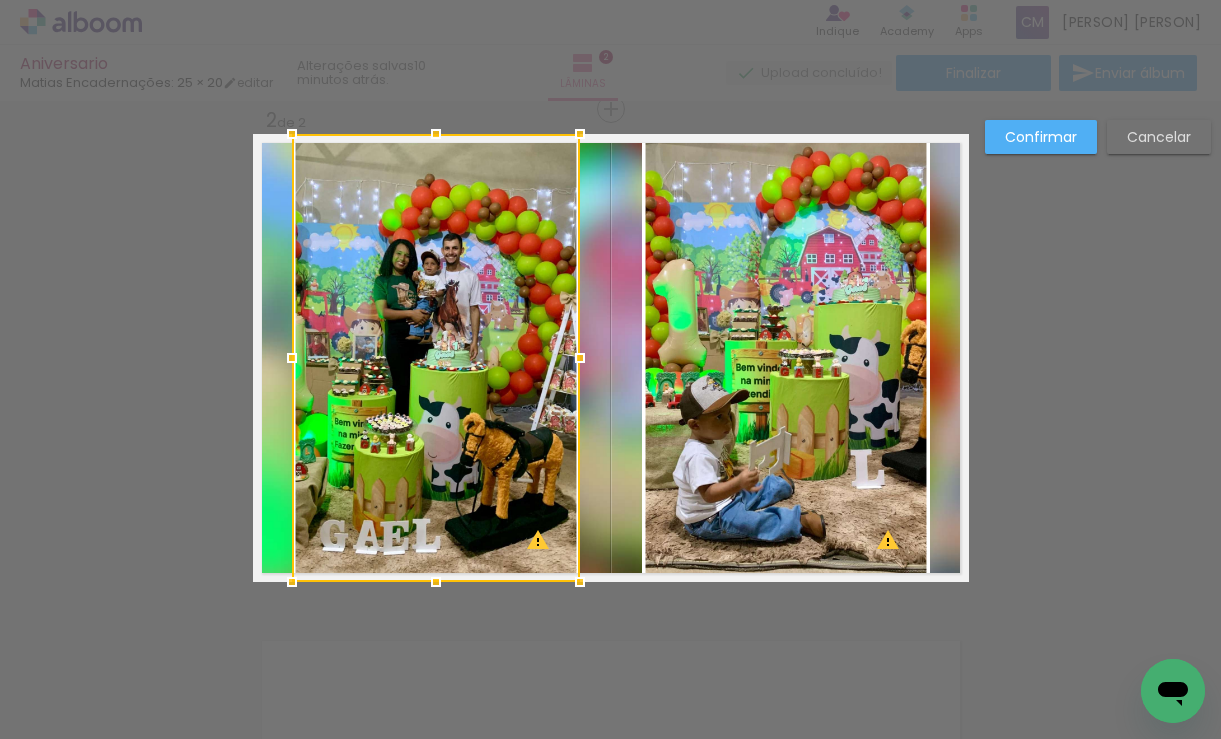click on "Confirmar" at bounding box center [0, 0] 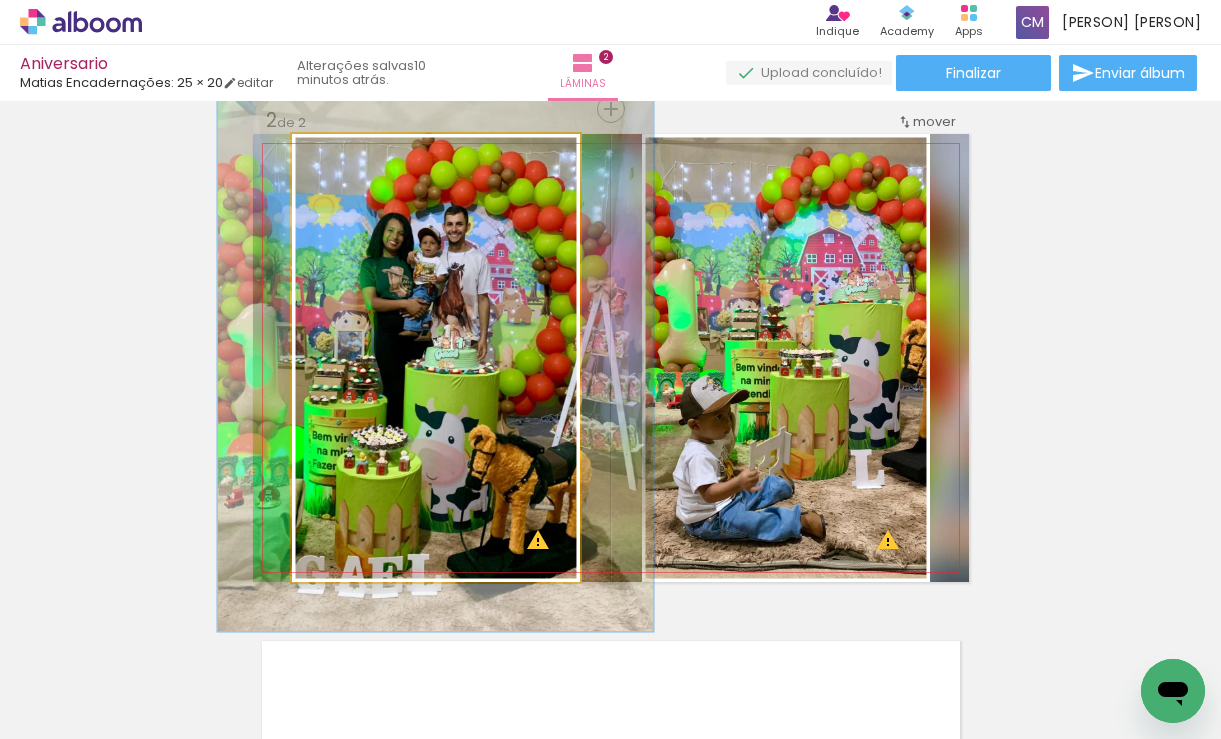 drag, startPoint x: 333, startPoint y: 154, endPoint x: 348, endPoint y: 159, distance: 15.811388 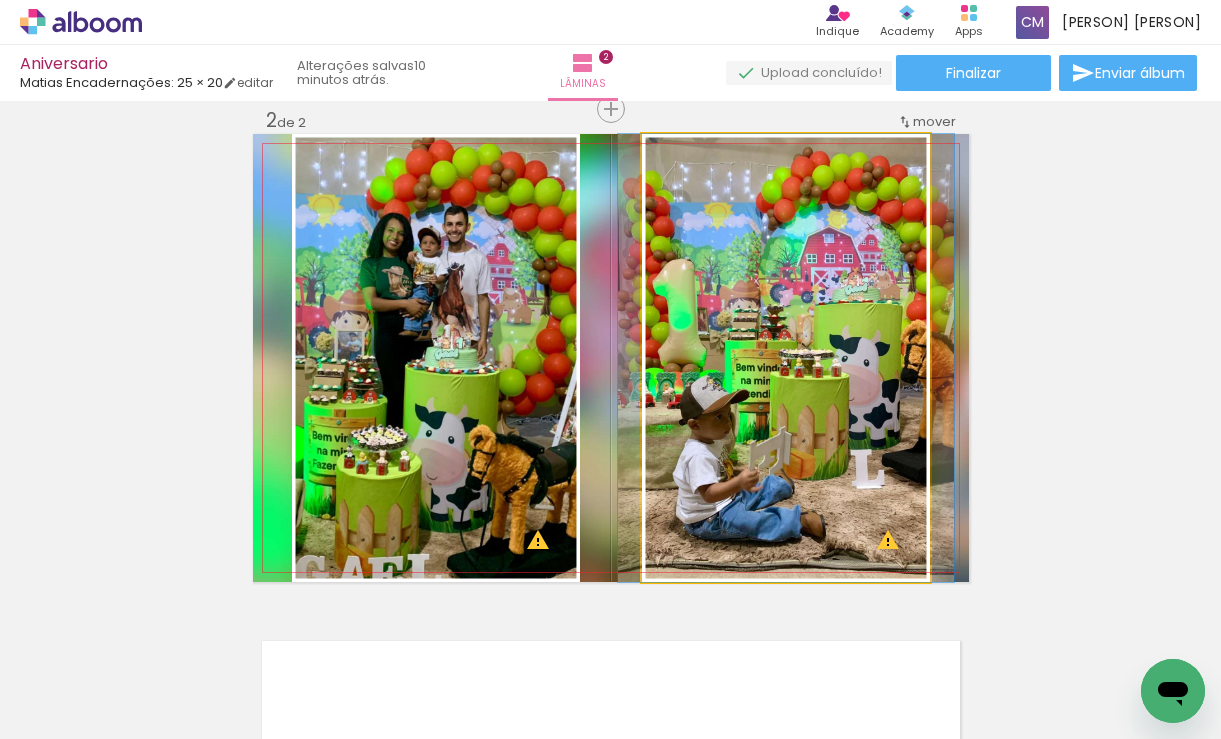 click 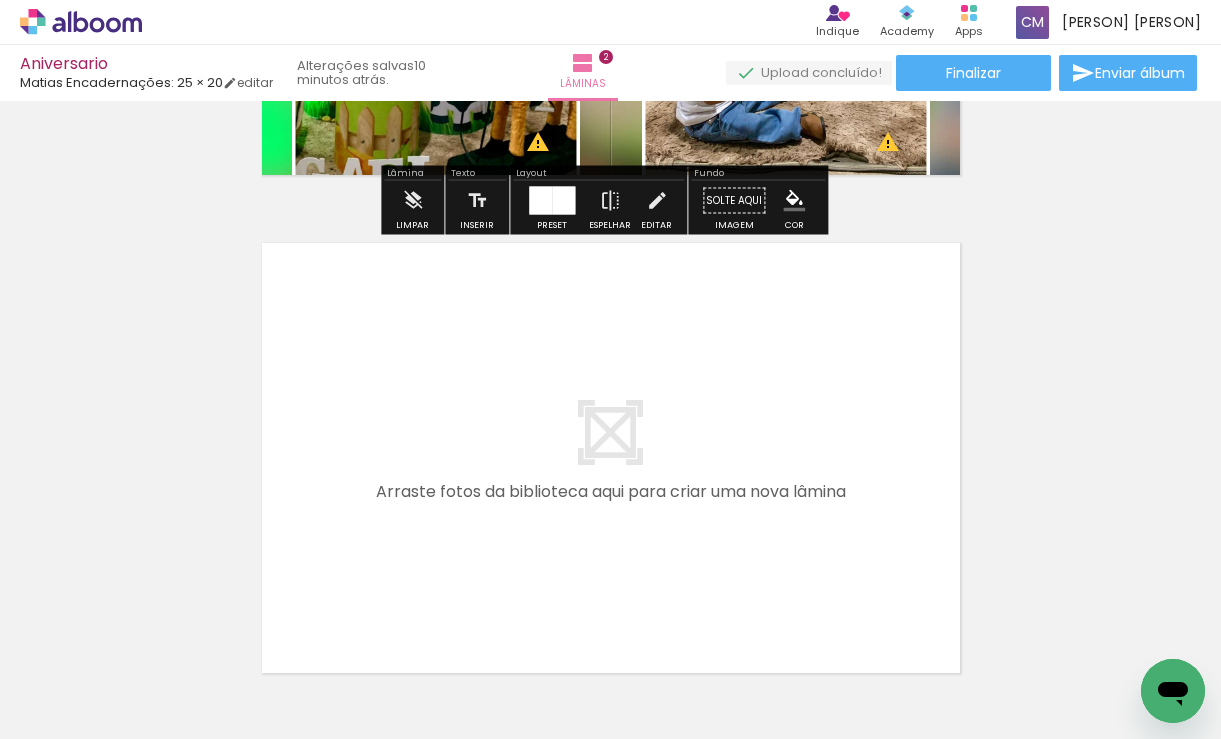scroll, scrollTop: 923, scrollLeft: 0, axis: vertical 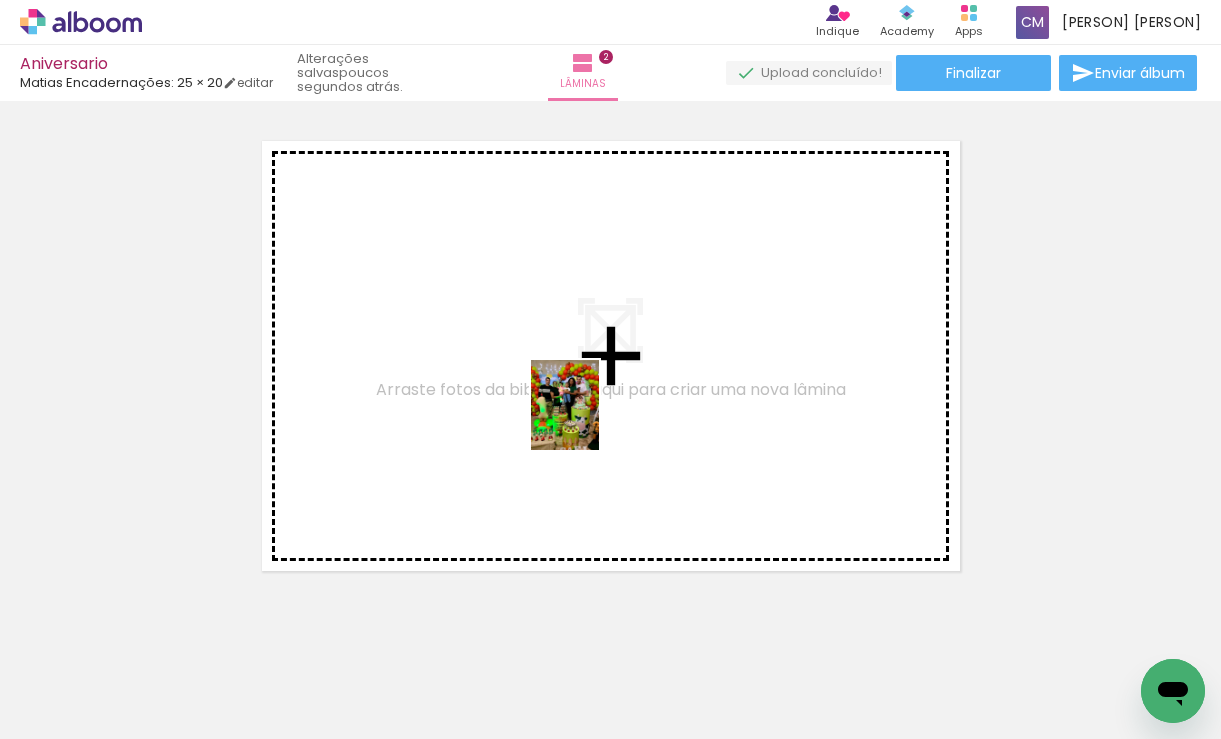 drag, startPoint x: 659, startPoint y: 680, endPoint x: 576, endPoint y: 411, distance: 281.51376 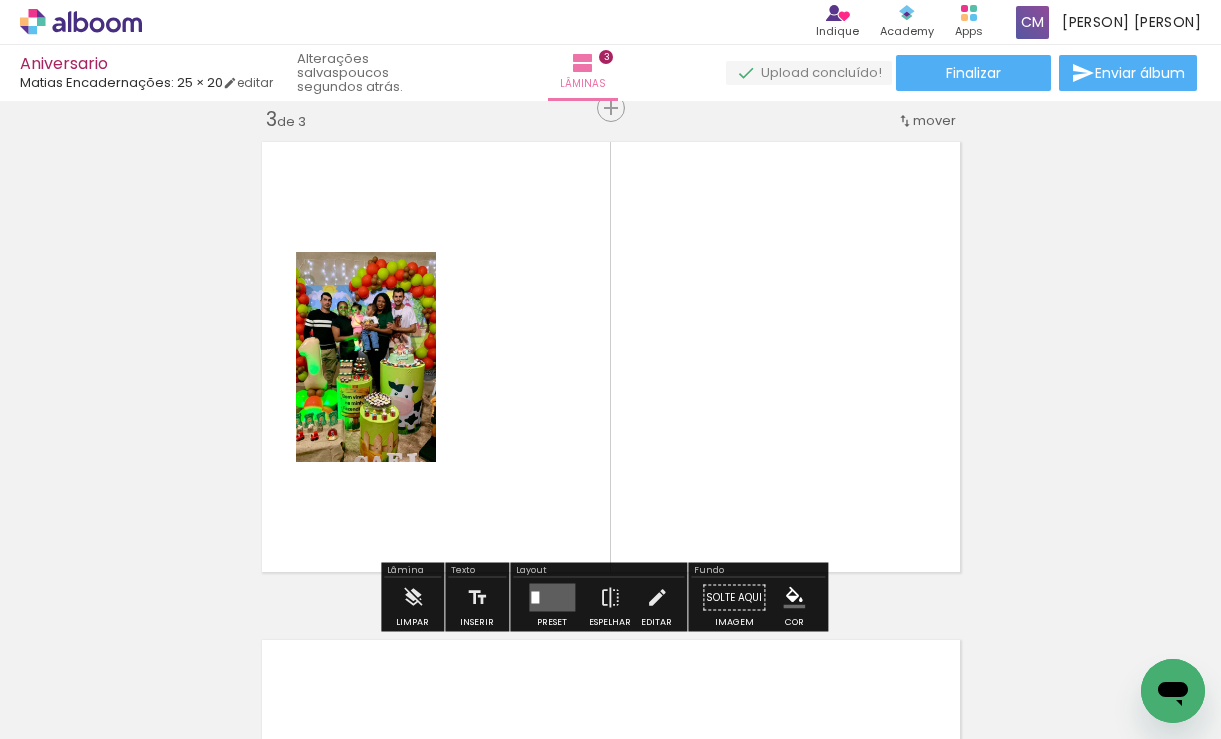 scroll, scrollTop: 1021, scrollLeft: 0, axis: vertical 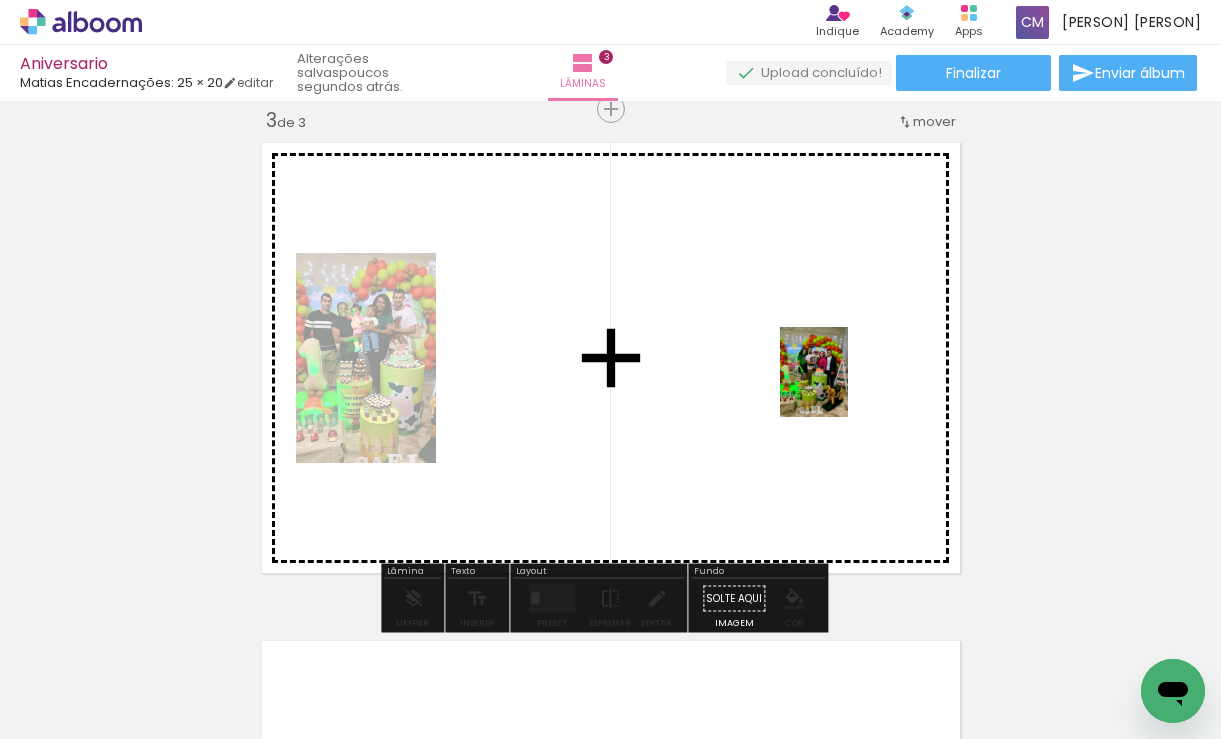 drag, startPoint x: 763, startPoint y: 681, endPoint x: 828, endPoint y: 397, distance: 291.34344 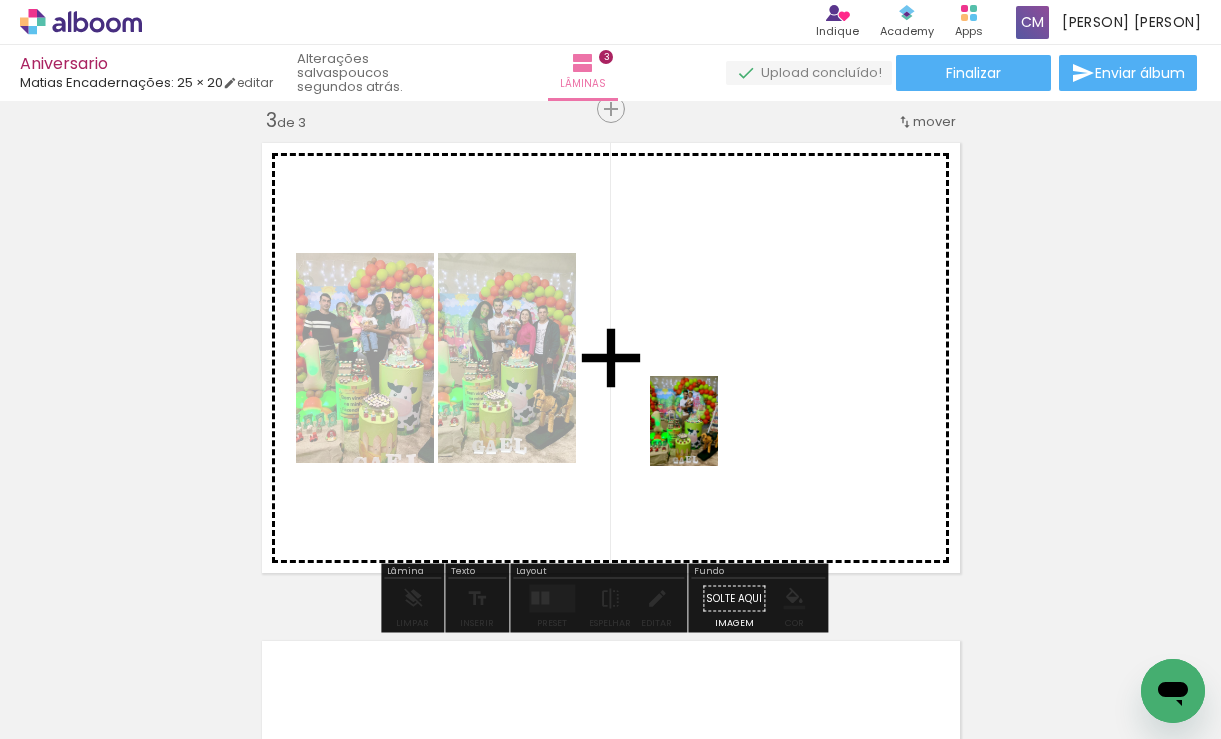 drag, startPoint x: 877, startPoint y: 687, endPoint x: 688, endPoint y: 437, distance: 313.40228 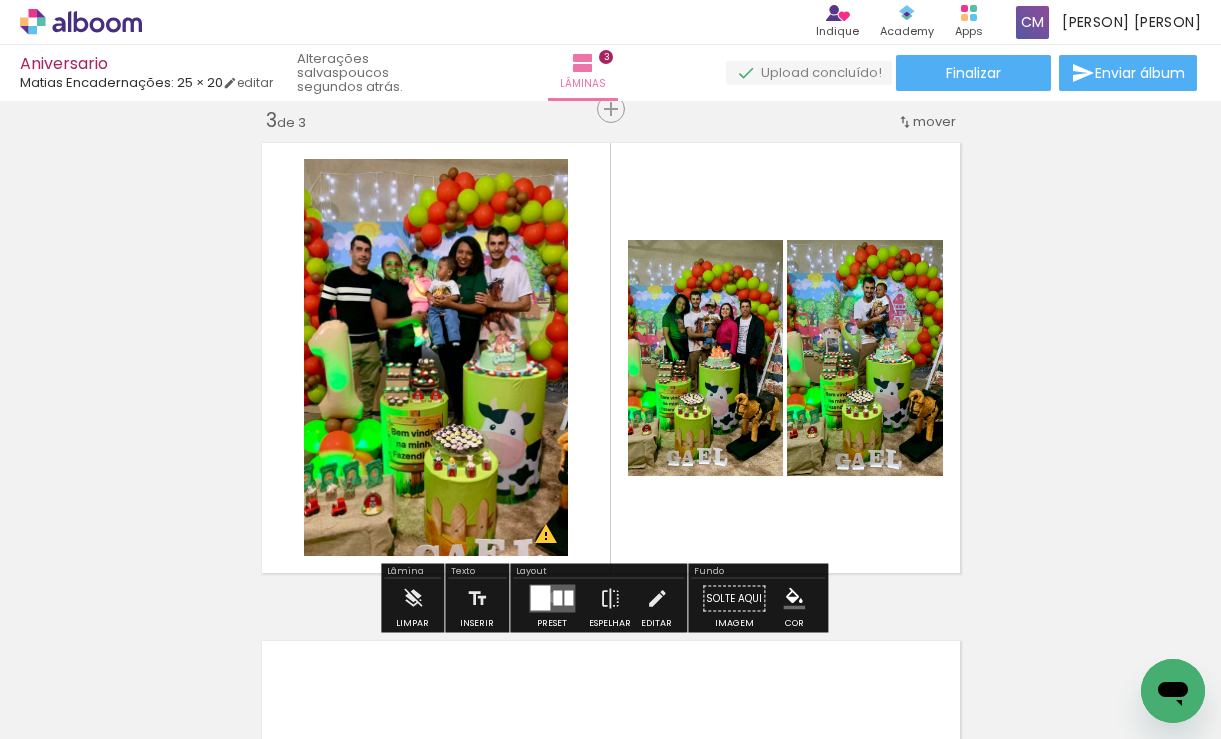 click at bounding box center [557, 598] 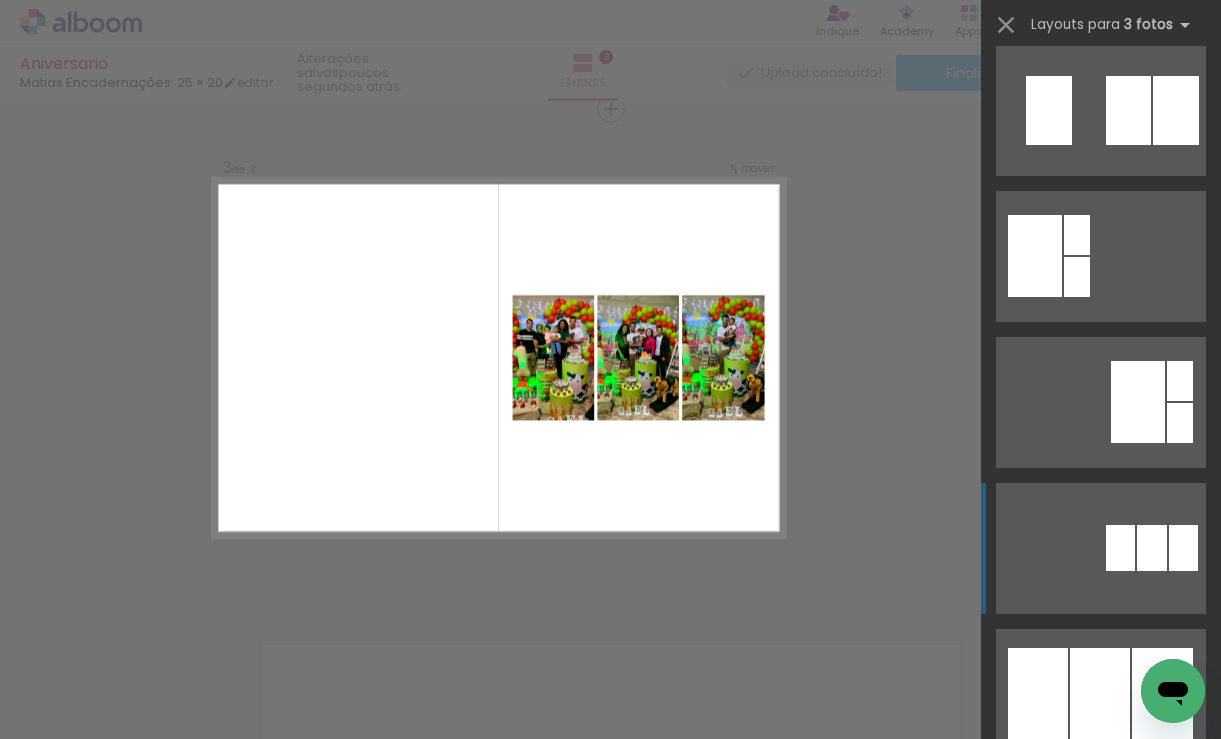 scroll, scrollTop: 800, scrollLeft: 0, axis: vertical 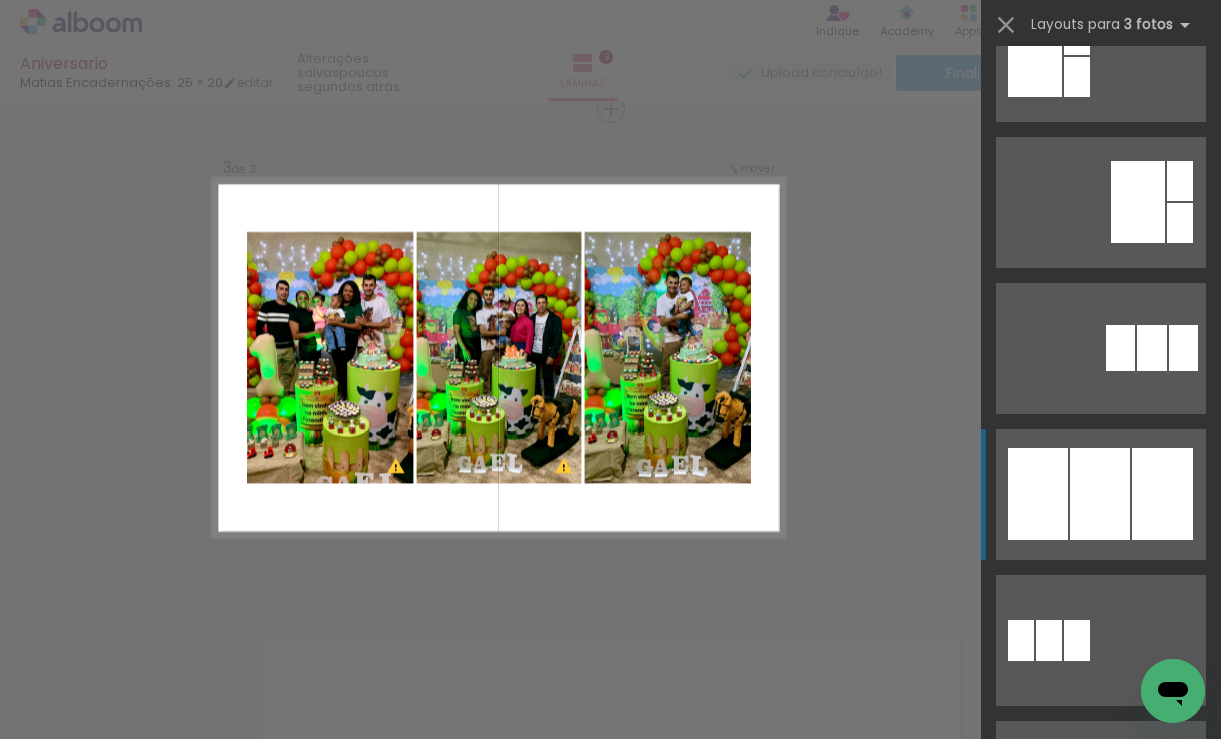 click at bounding box center [1100, 494] 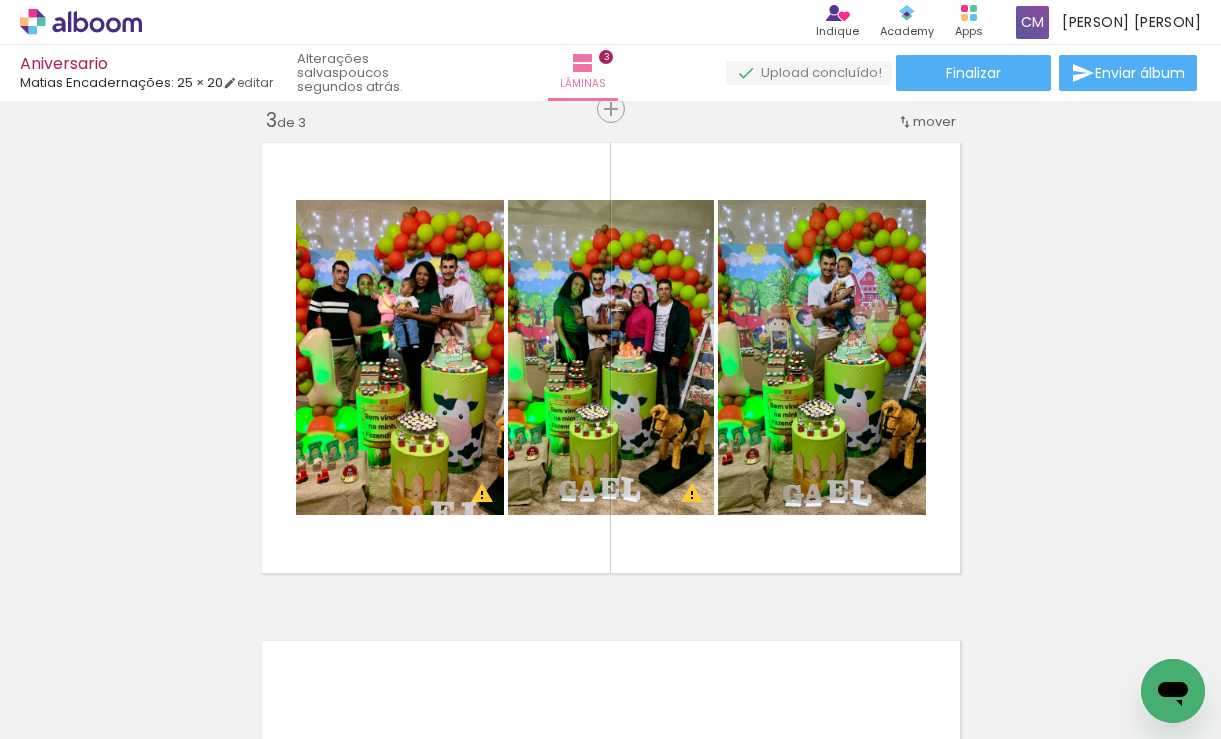 scroll, scrollTop: 0, scrollLeft: 2757, axis: horizontal 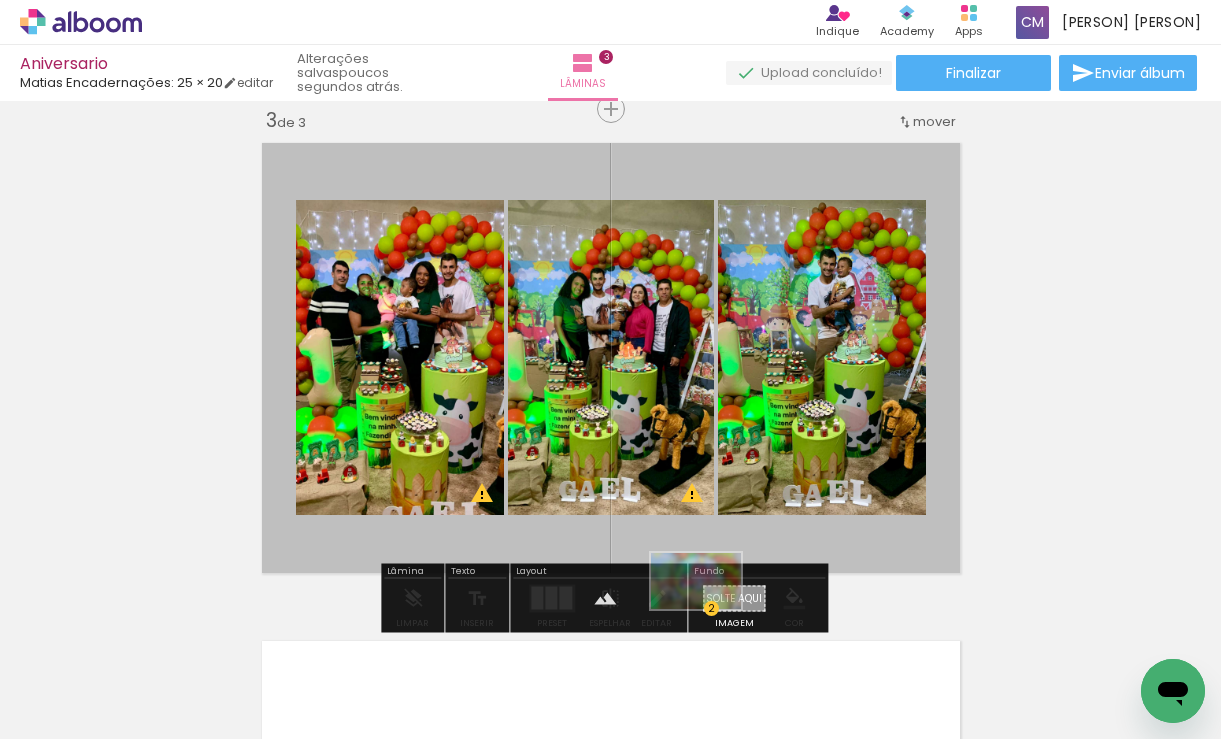 drag, startPoint x: 1129, startPoint y: 672, endPoint x: 711, endPoint y: 613, distance: 422.14334 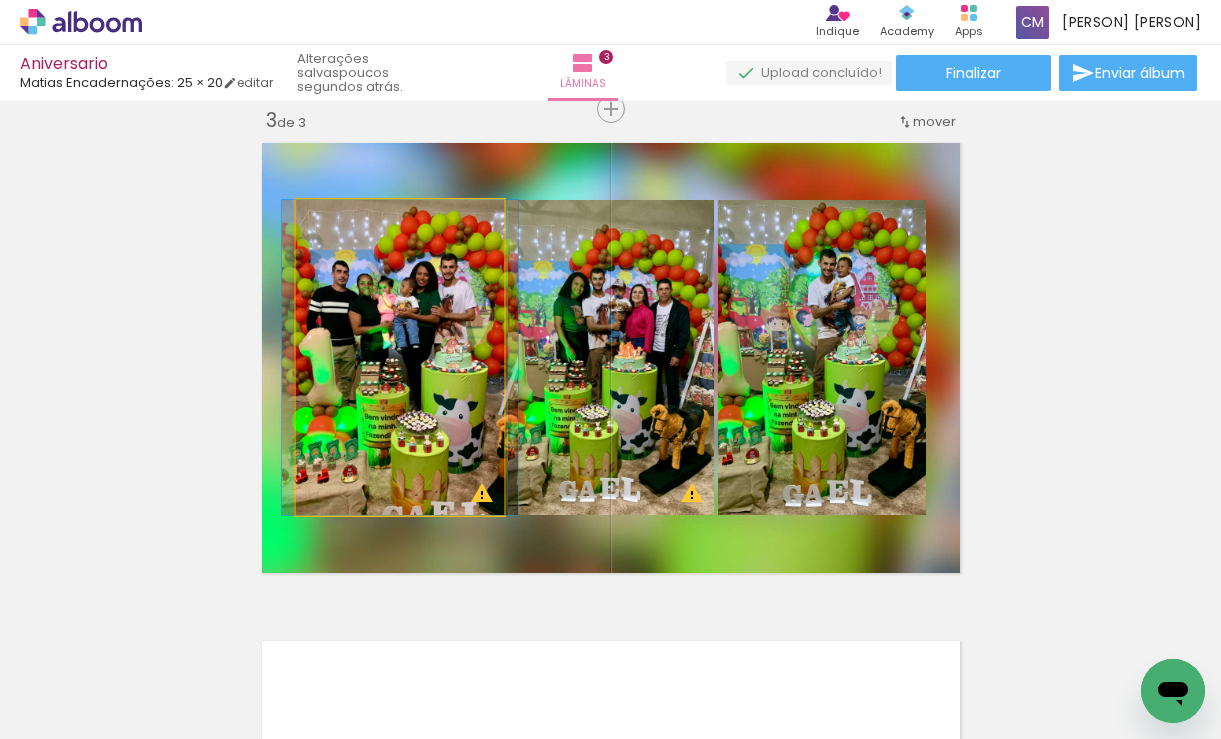 click 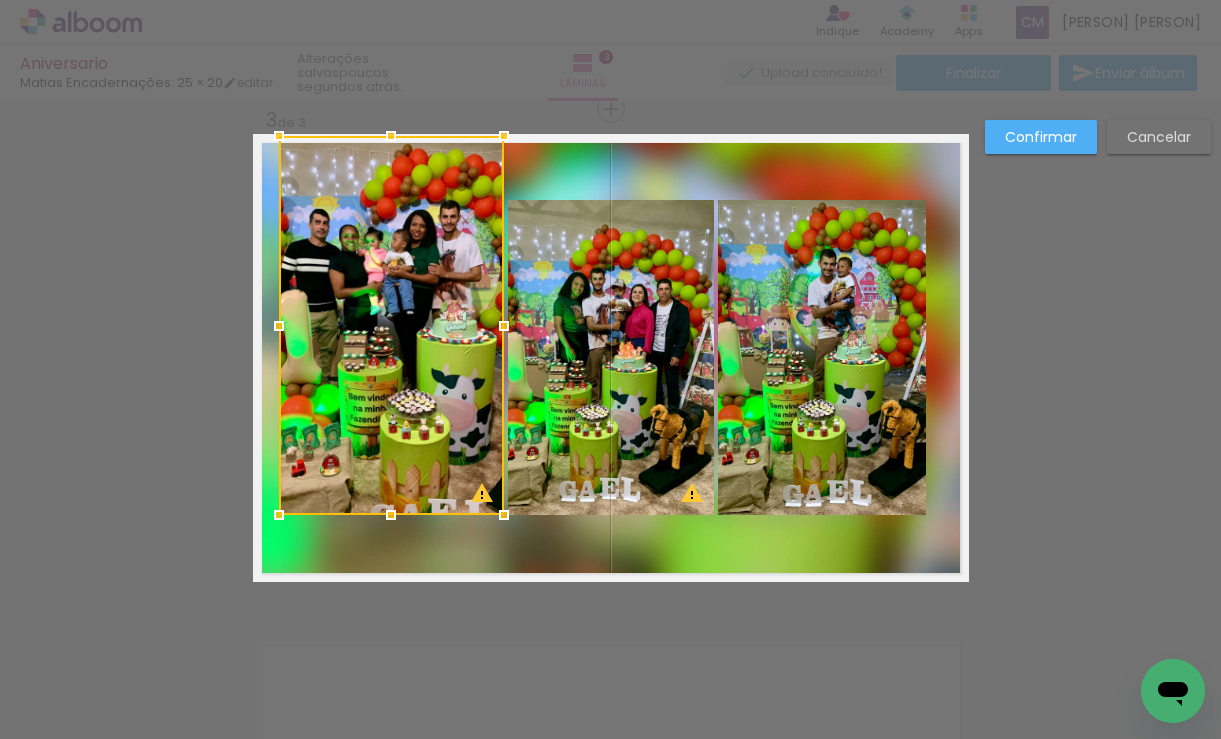 drag, startPoint x: 286, startPoint y: 201, endPoint x: 268, endPoint y: 176, distance: 30.805843 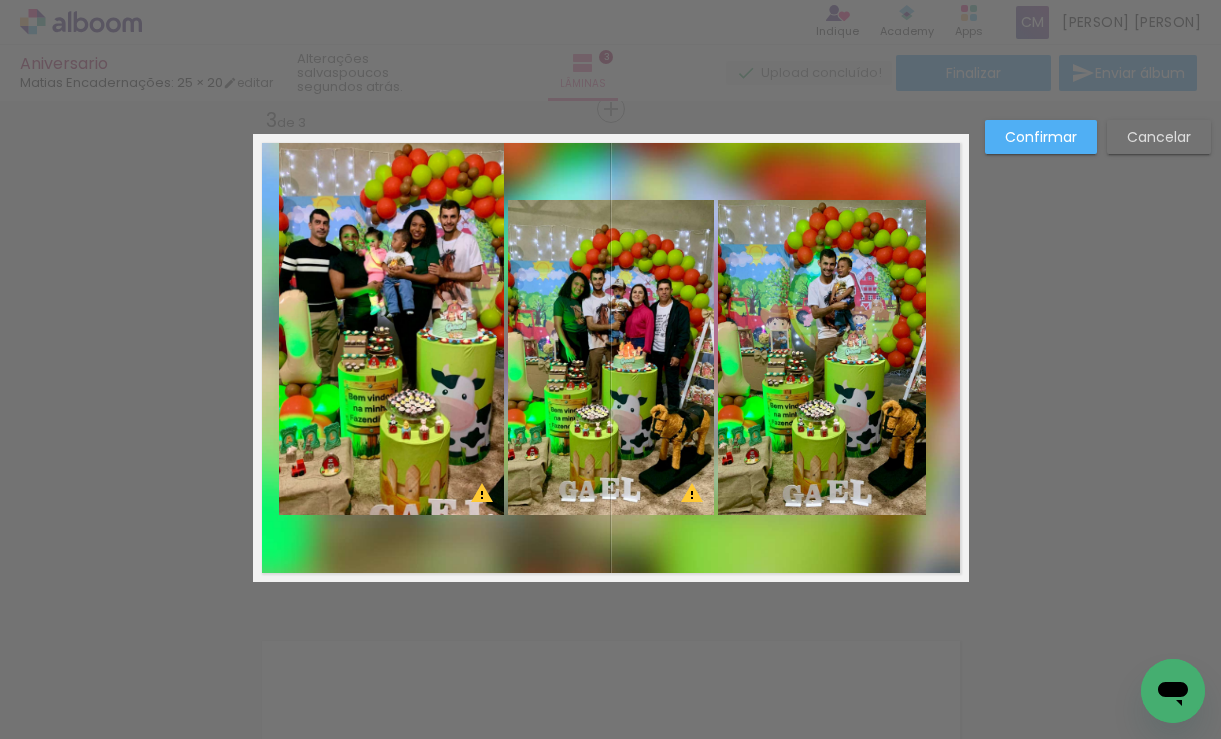click 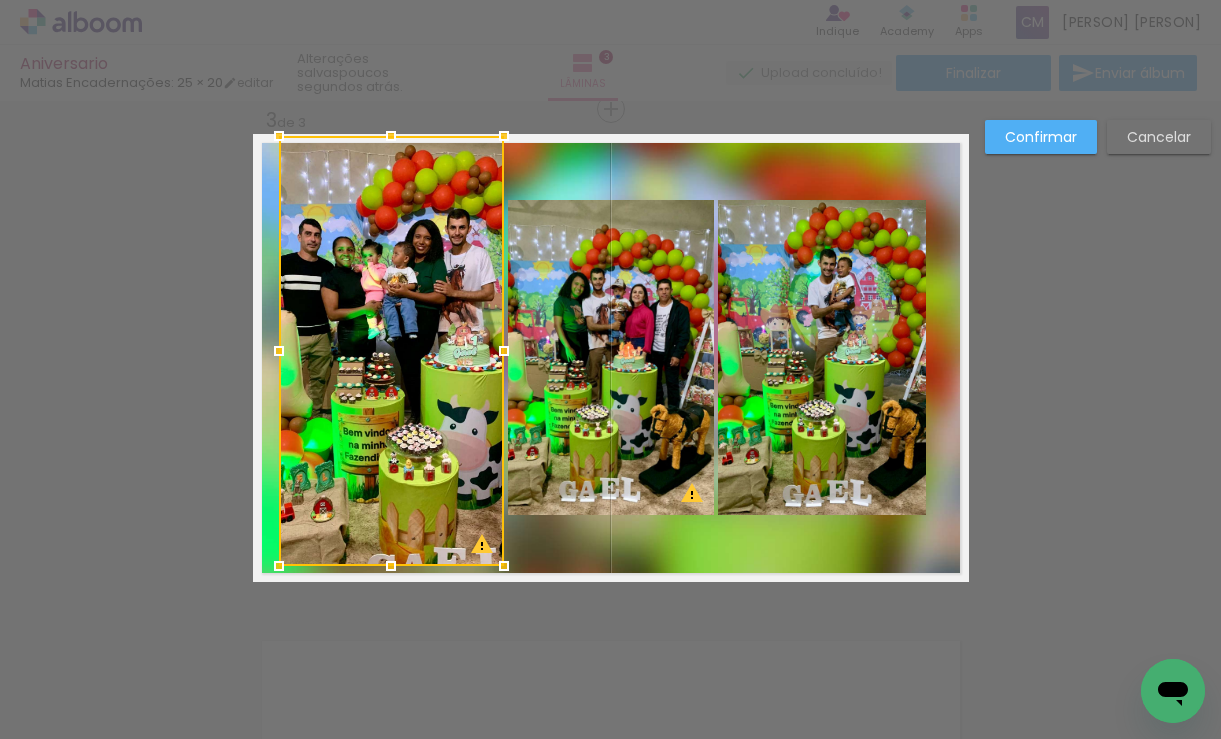 drag, startPoint x: 383, startPoint y: 514, endPoint x: 384, endPoint y: 565, distance: 51.009804 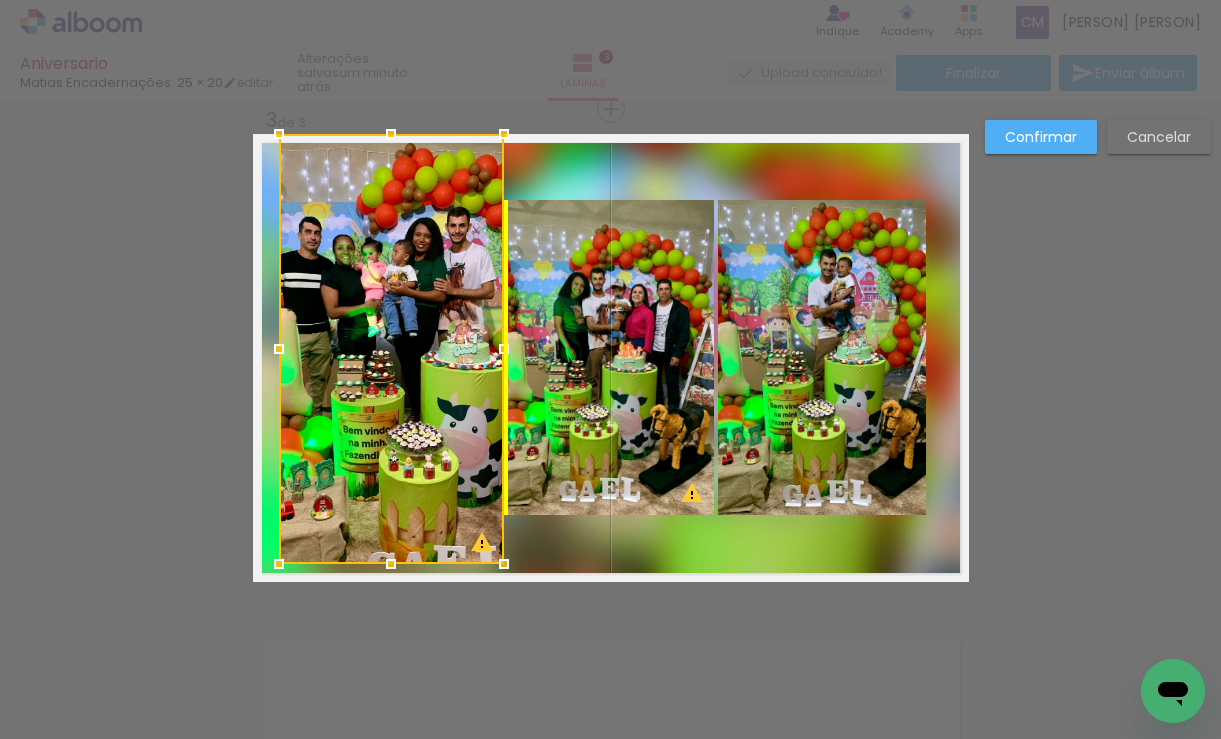 drag, startPoint x: 399, startPoint y: 454, endPoint x: 403, endPoint y: 420, distance: 34.234486 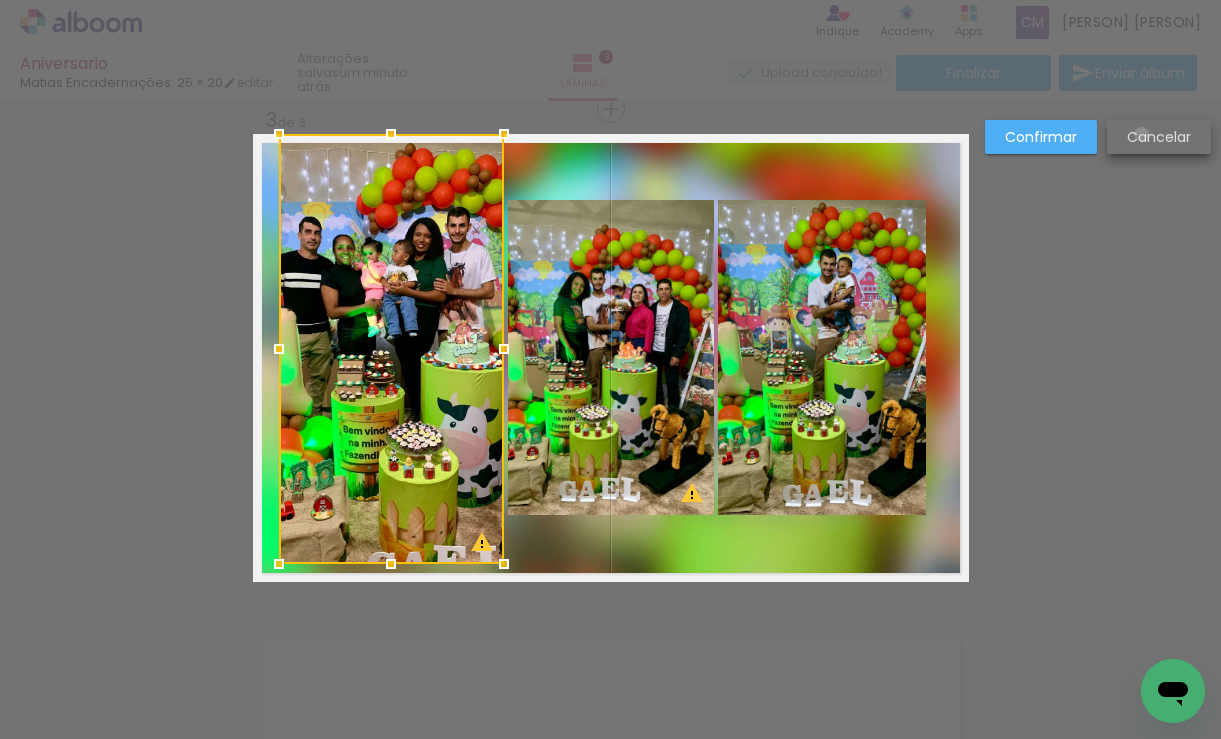 click on "Cancelar" at bounding box center [0, 0] 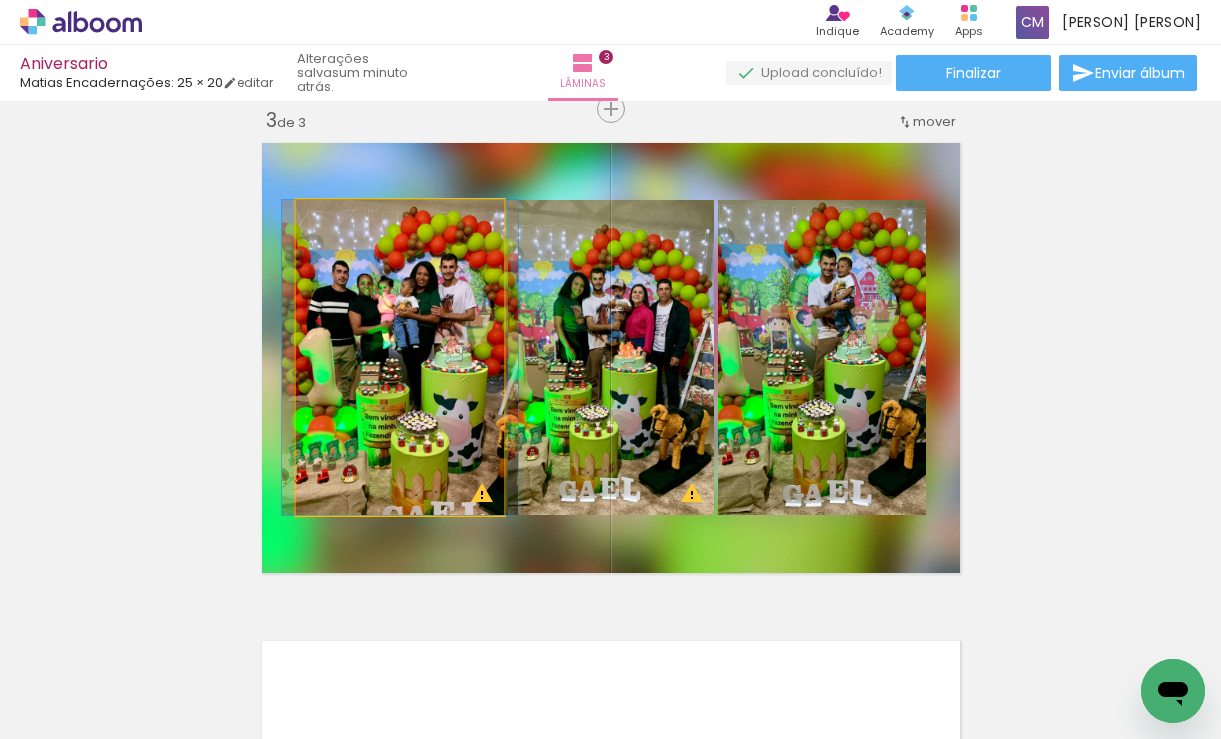 click 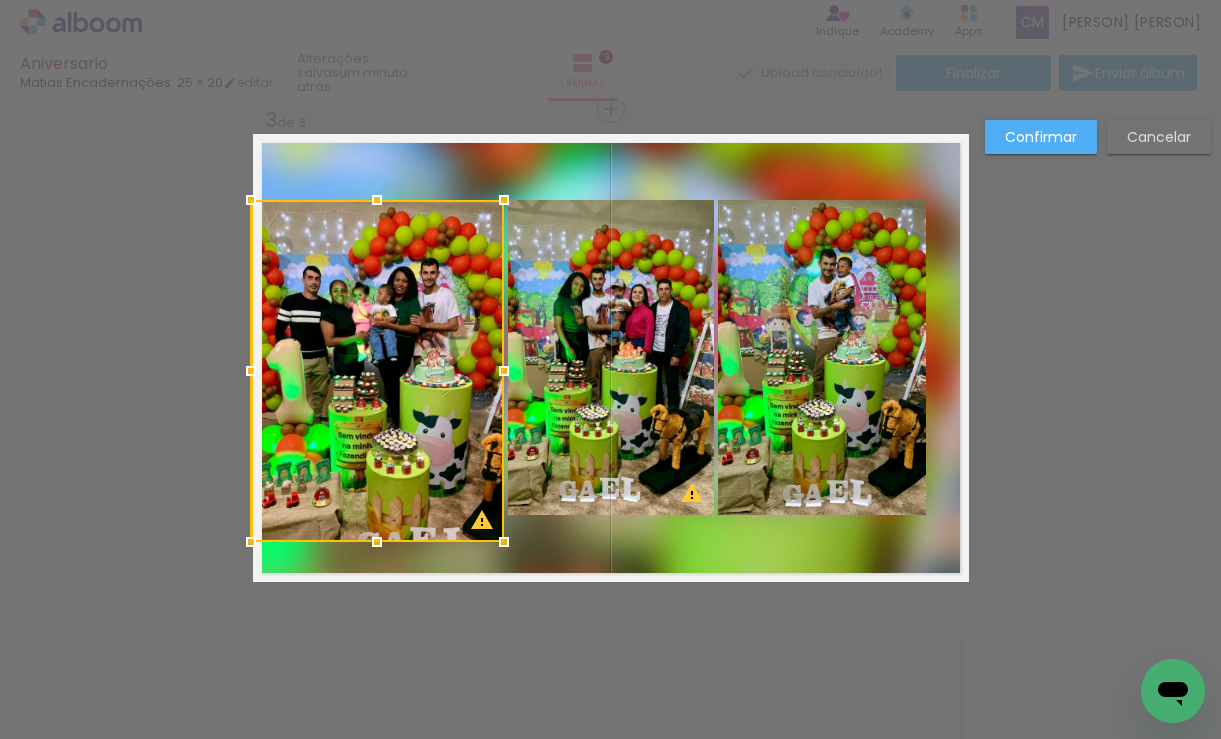 drag, startPoint x: 281, startPoint y: 530, endPoint x: 301, endPoint y: 630, distance: 101.98039 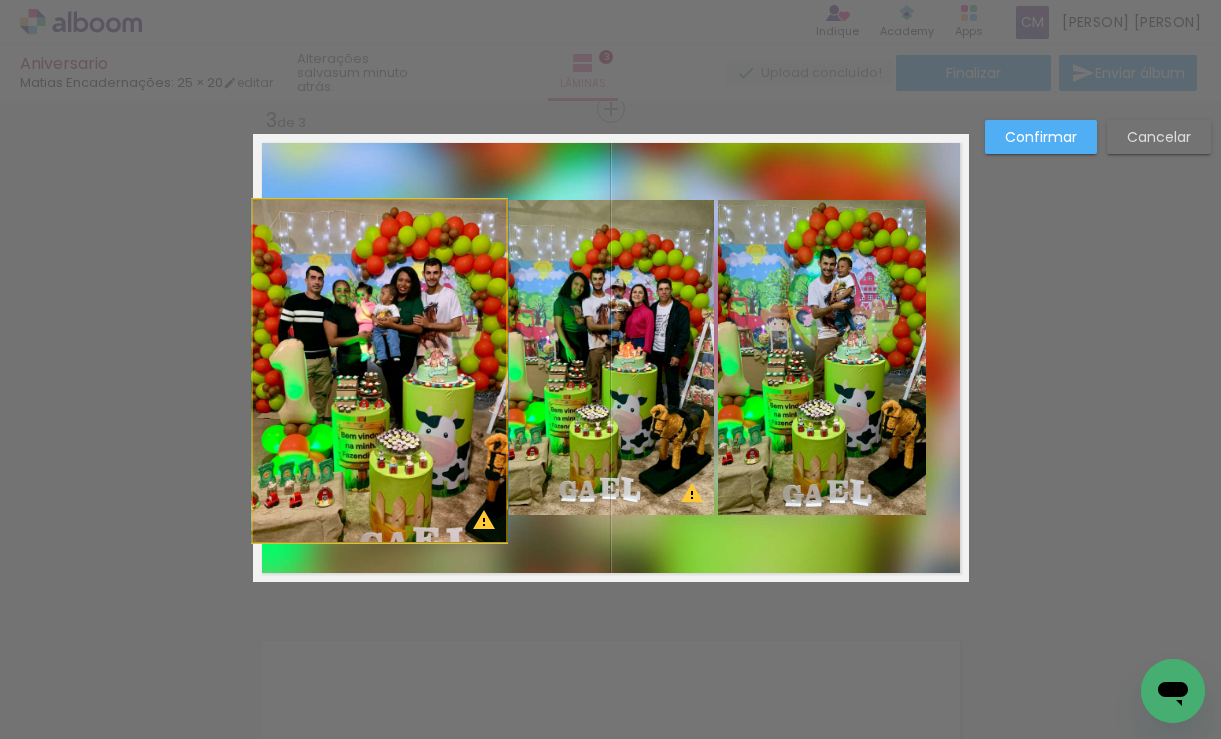 click 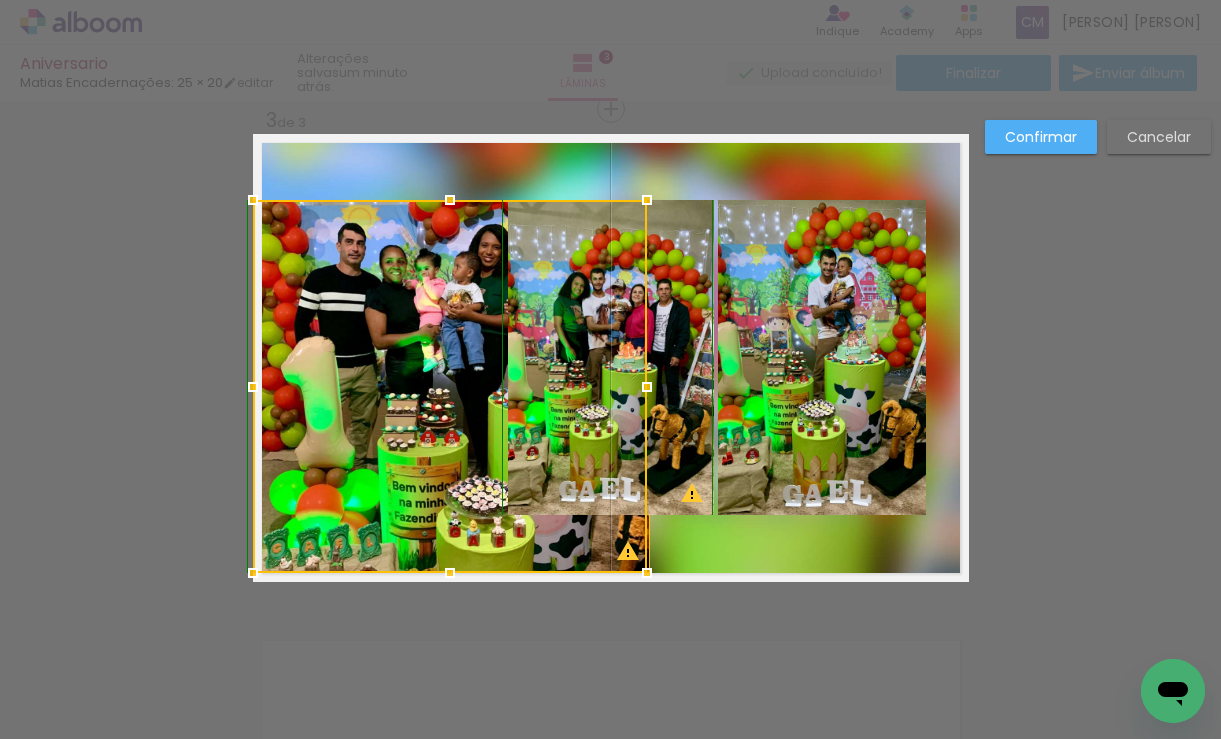 drag, startPoint x: 367, startPoint y: 541, endPoint x: 322, endPoint y: 529, distance: 46.572525 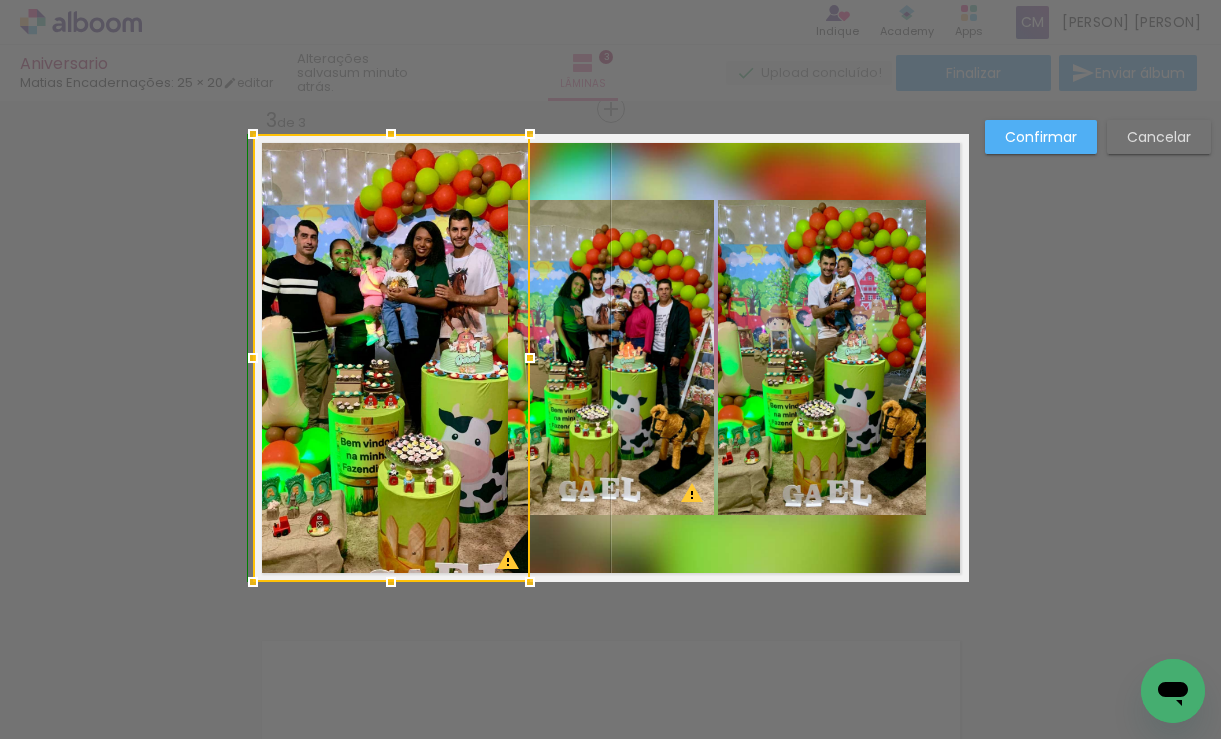 drag, startPoint x: 665, startPoint y: 203, endPoint x: 520, endPoint y: 144, distance: 156.54393 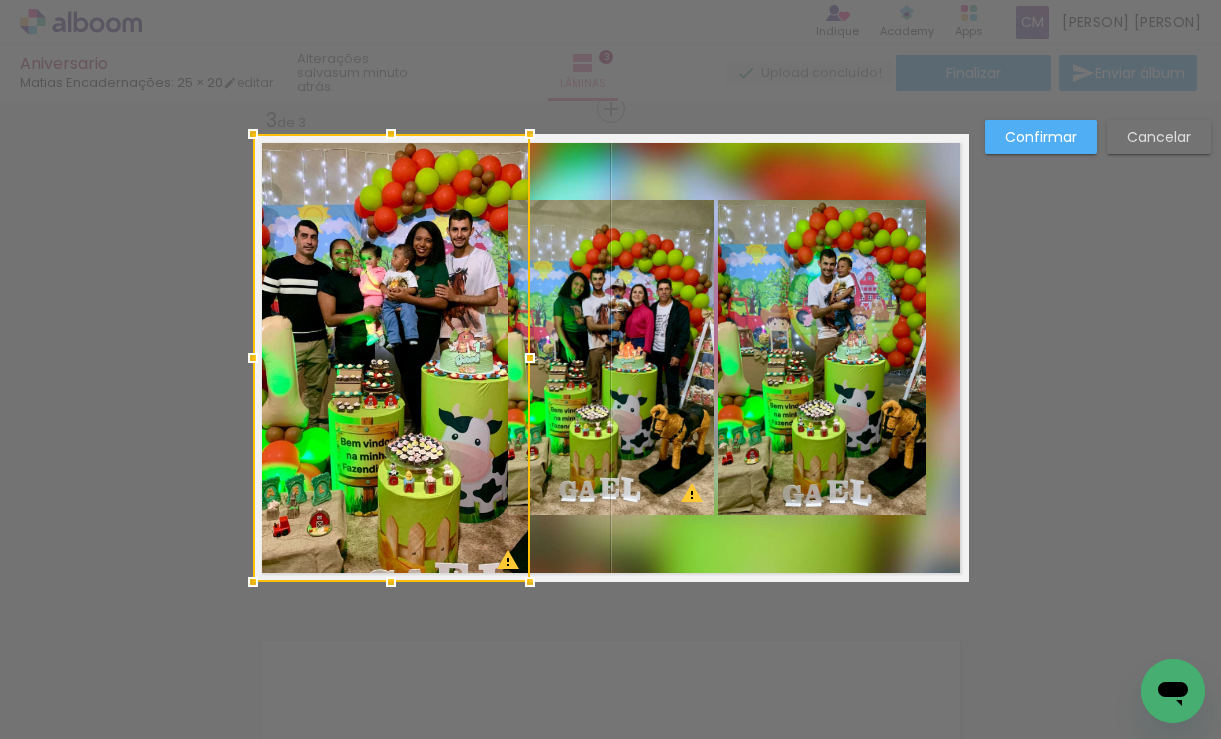 click 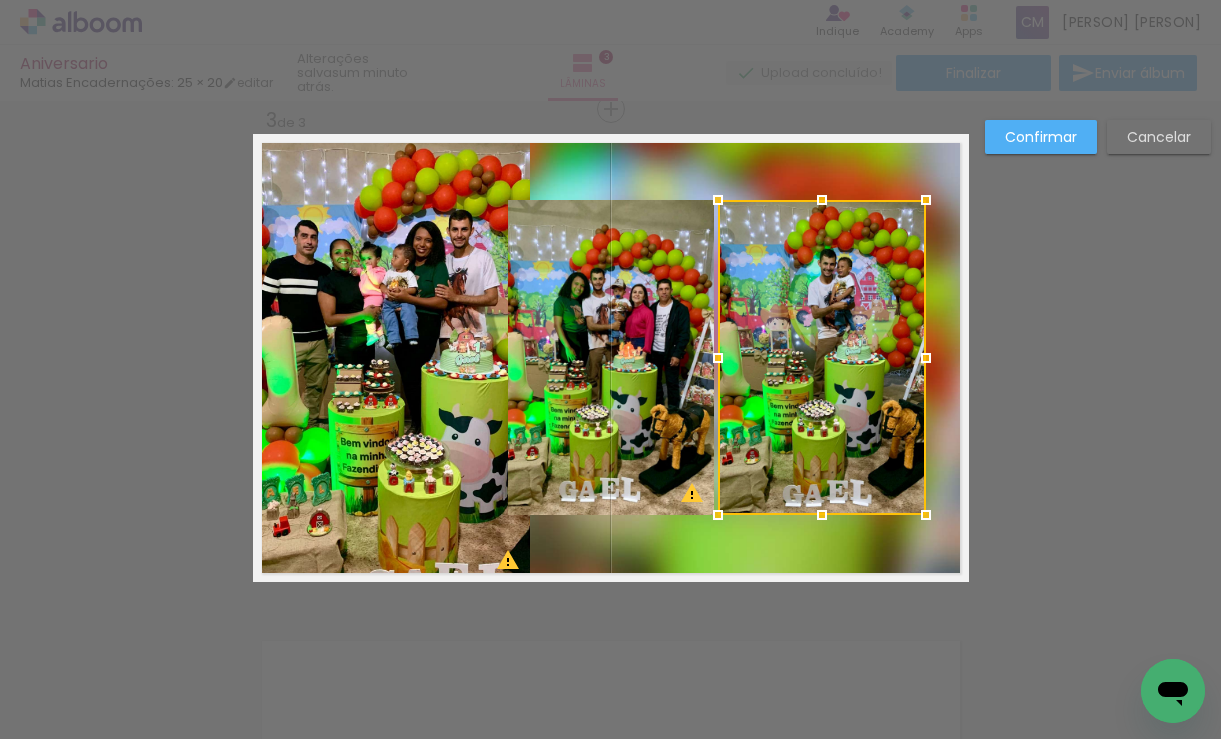 click at bounding box center [822, 357] 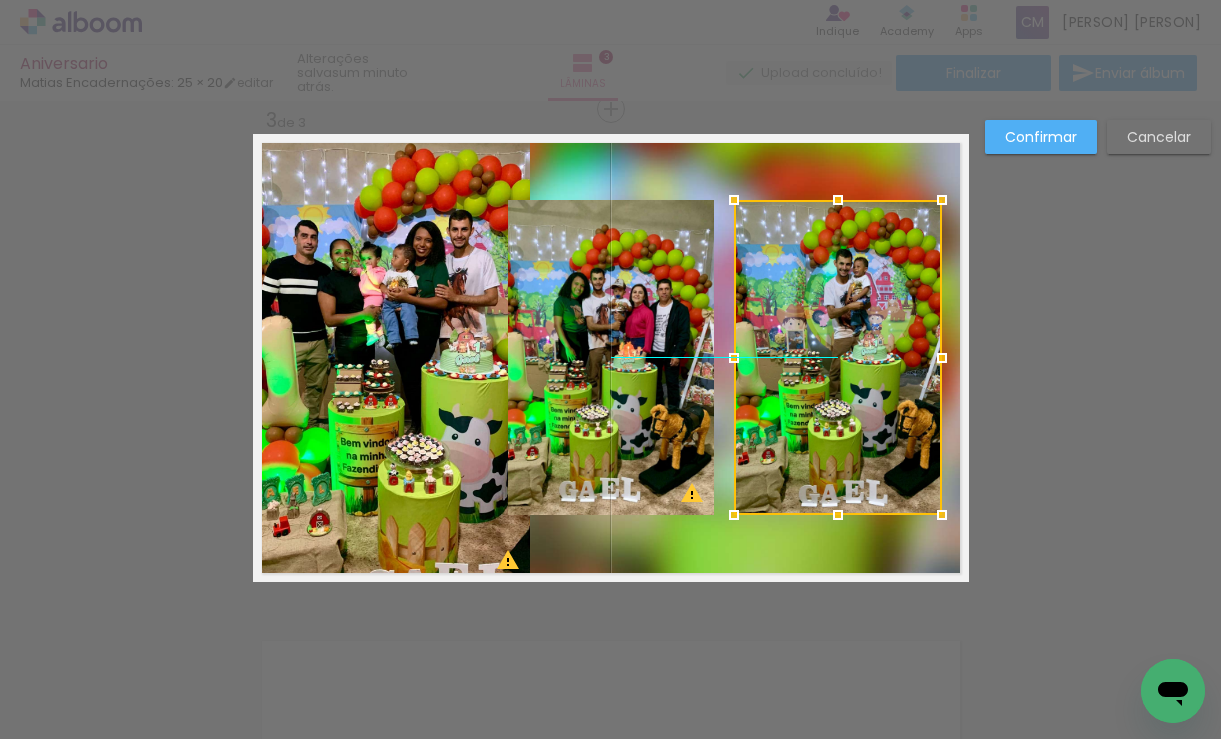 drag, startPoint x: 796, startPoint y: 348, endPoint x: 812, endPoint y: 348, distance: 16 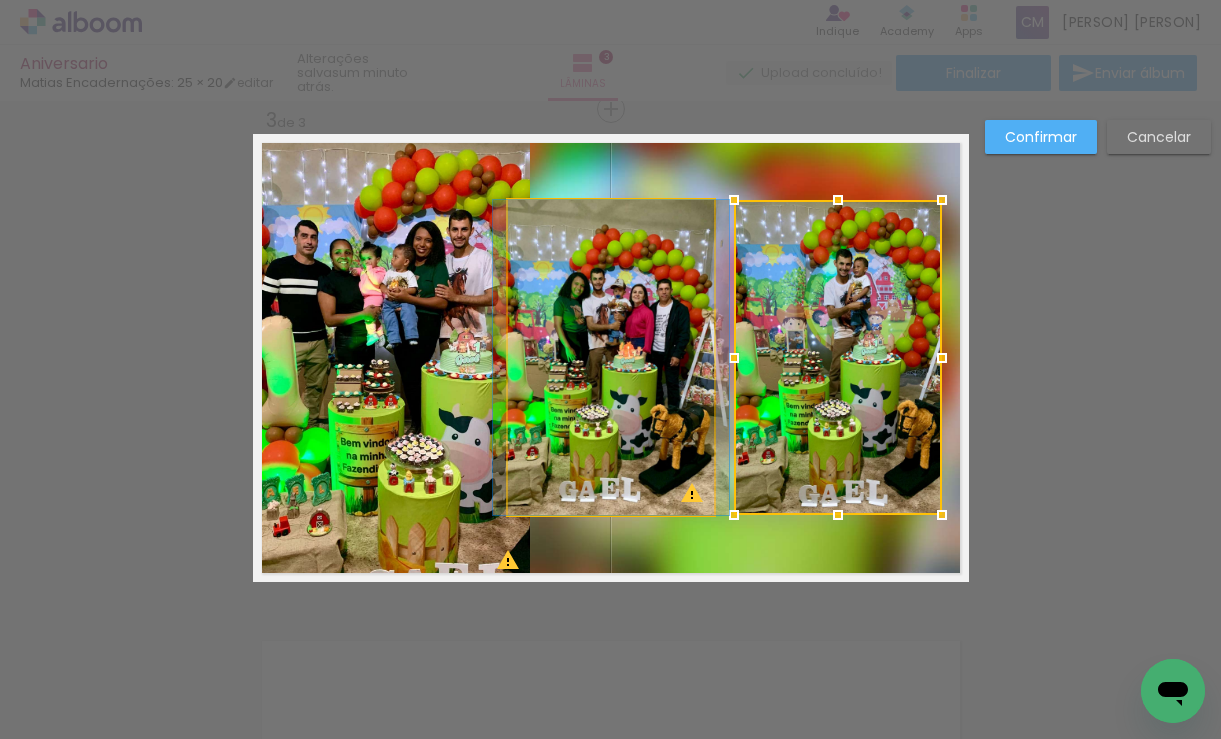 click 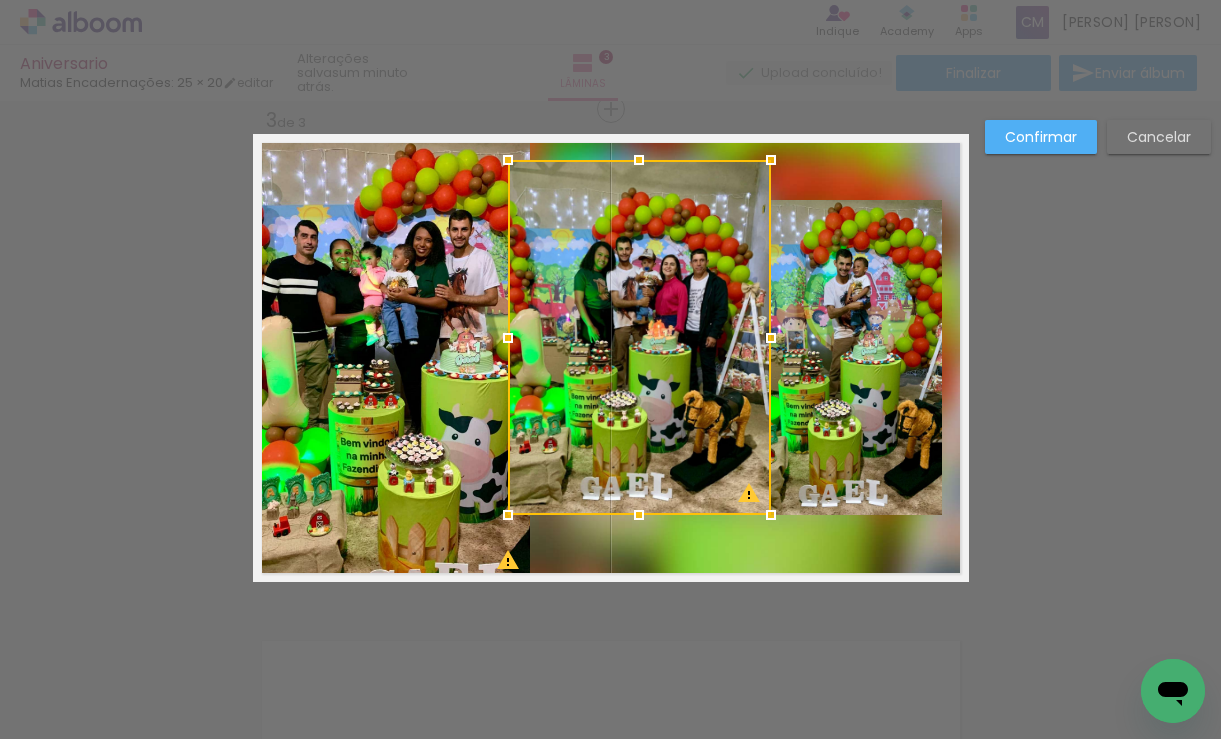 drag, startPoint x: 708, startPoint y: 202, endPoint x: 760, endPoint y: 203, distance: 52.009613 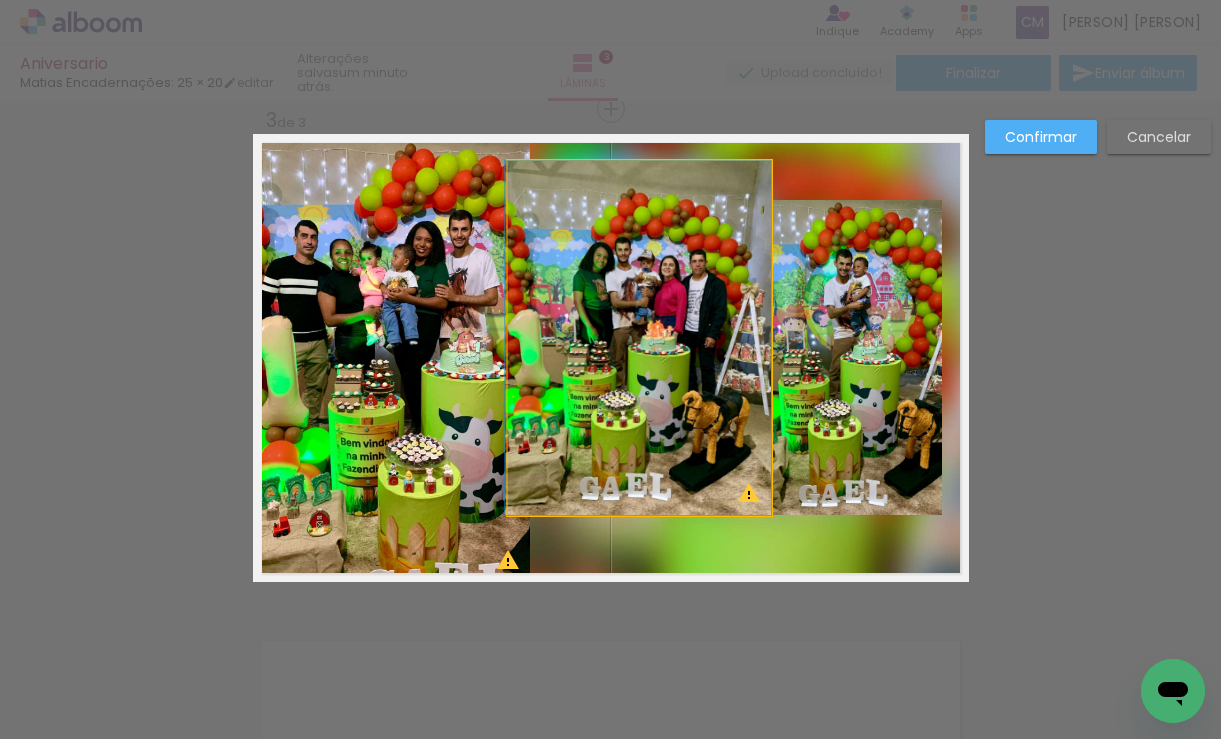 drag, startPoint x: 676, startPoint y: 372, endPoint x: 676, endPoint y: 442, distance: 70 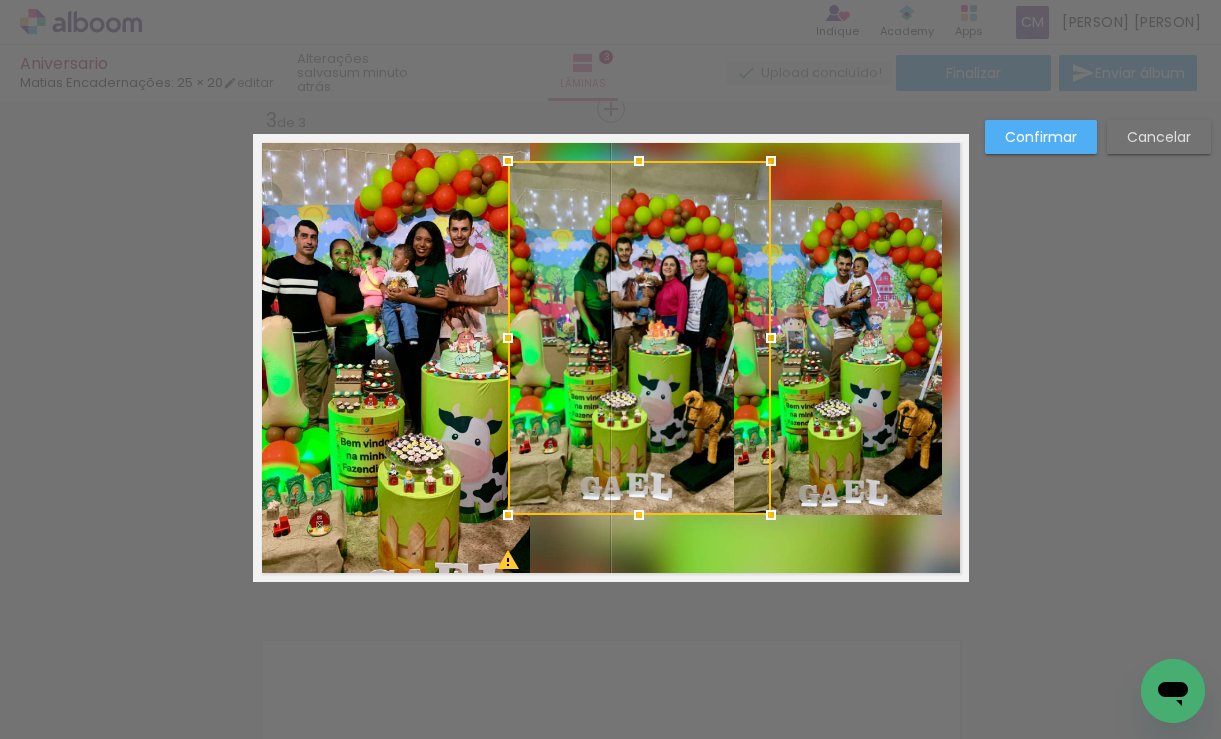 click at bounding box center (639, 338) 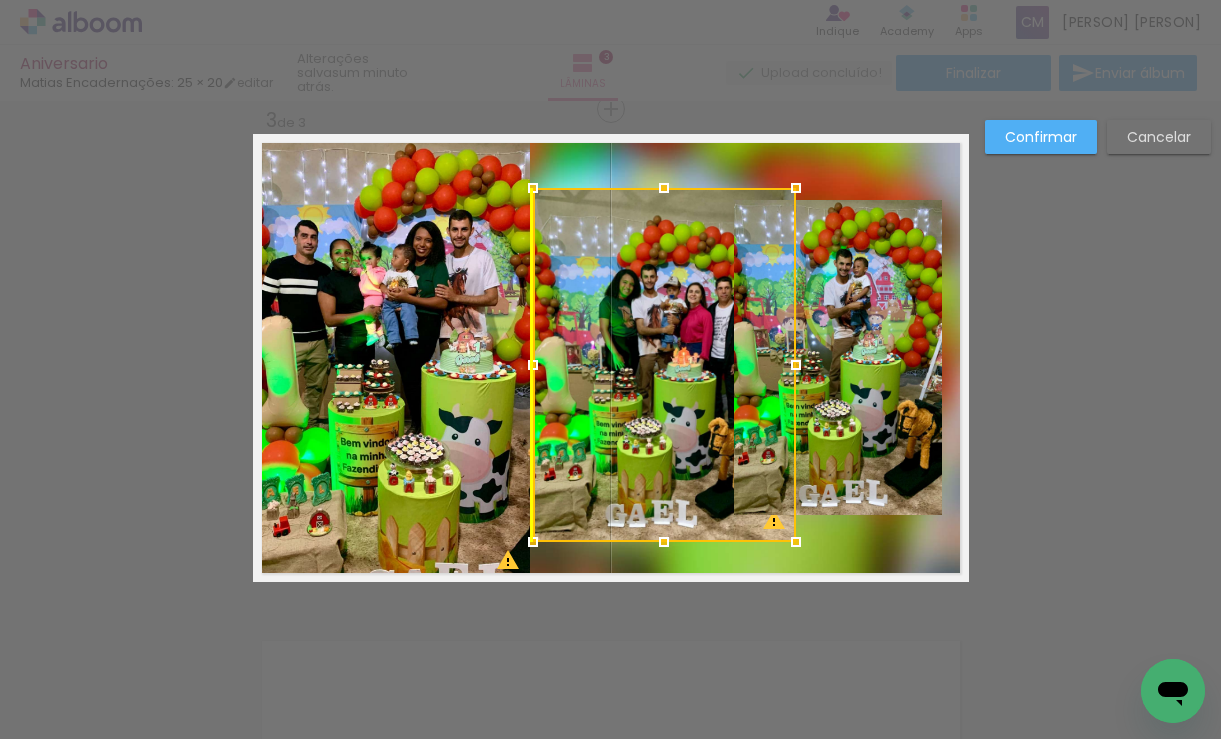 click at bounding box center [664, 365] 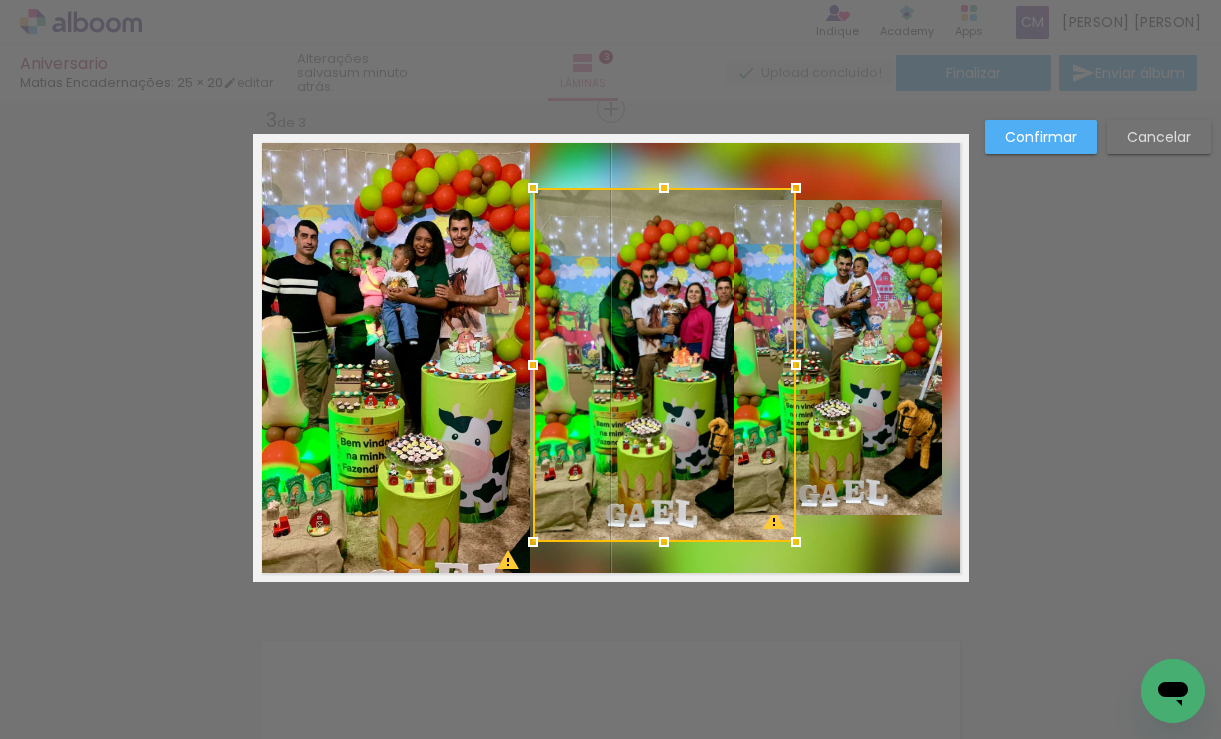 click at bounding box center [664, 365] 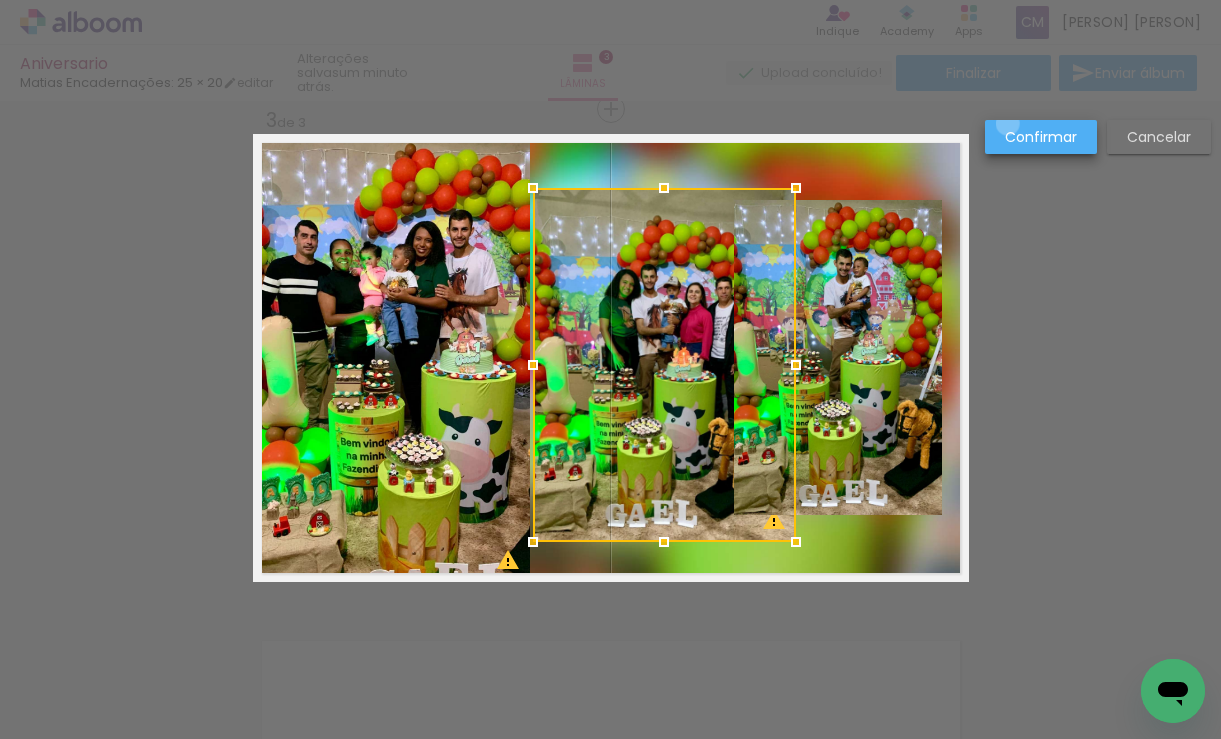 drag, startPoint x: 1008, startPoint y: 124, endPoint x: 1015, endPoint y: 222, distance: 98.24968 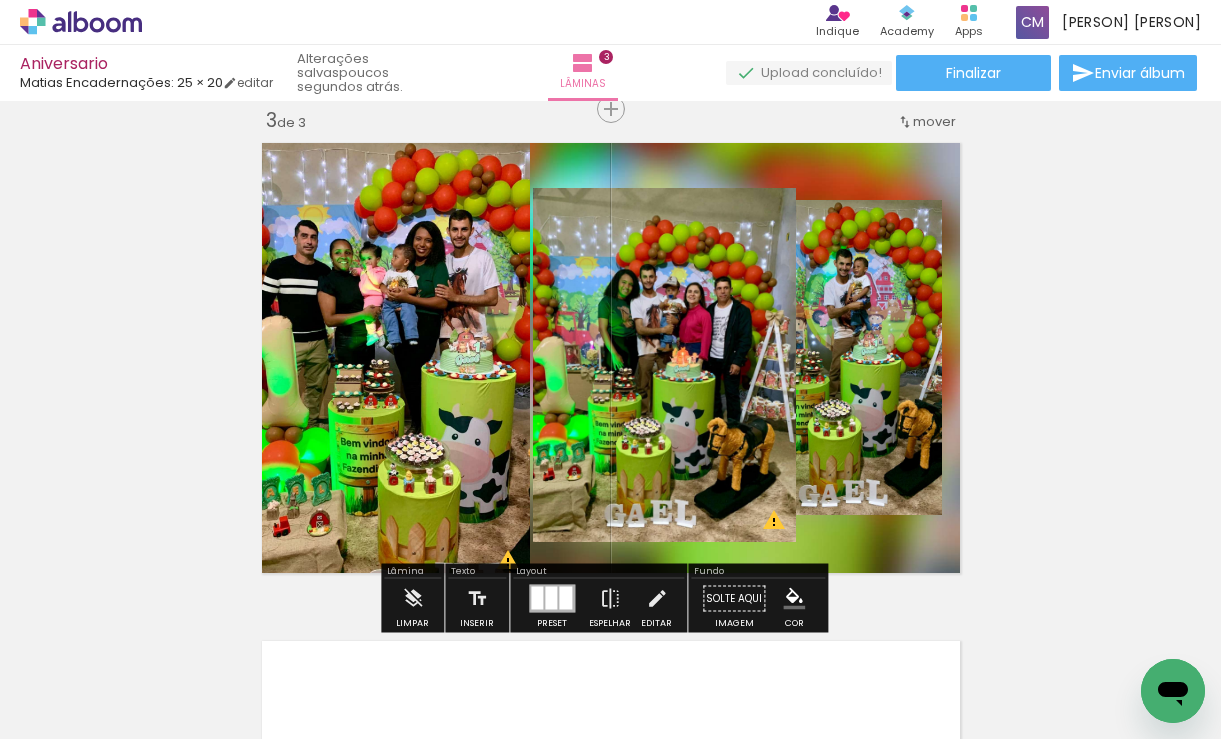 click 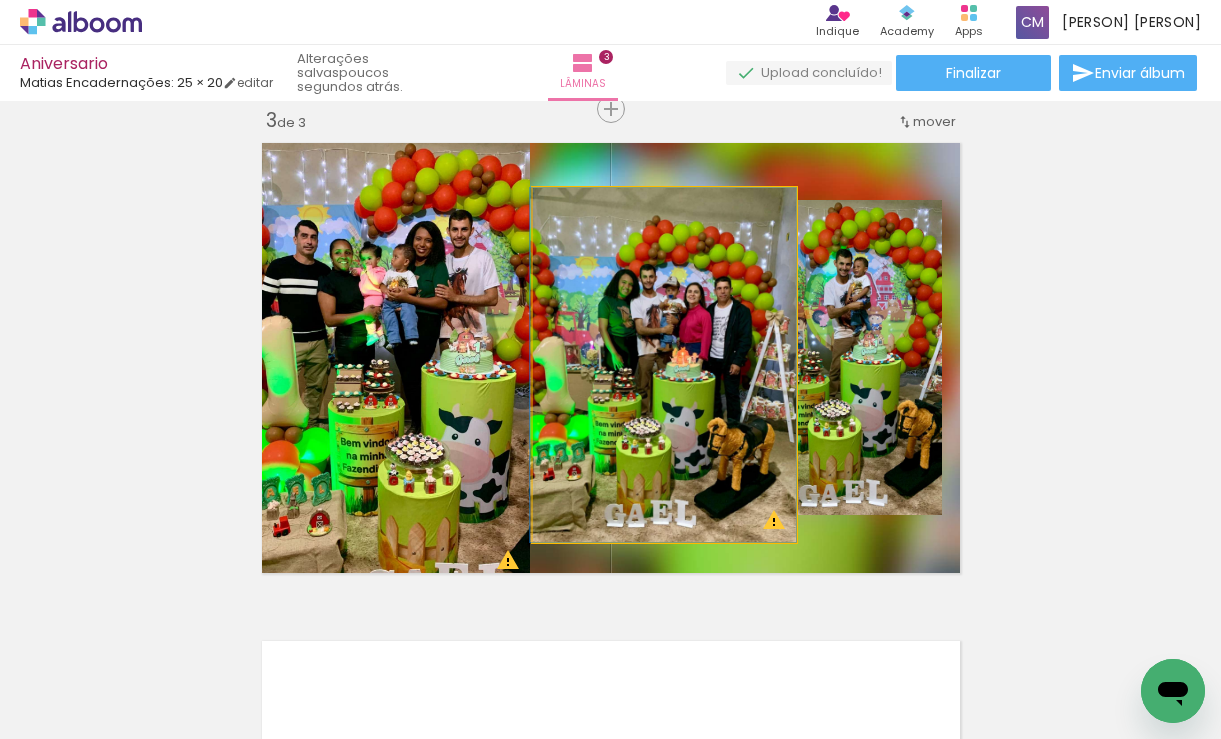 click 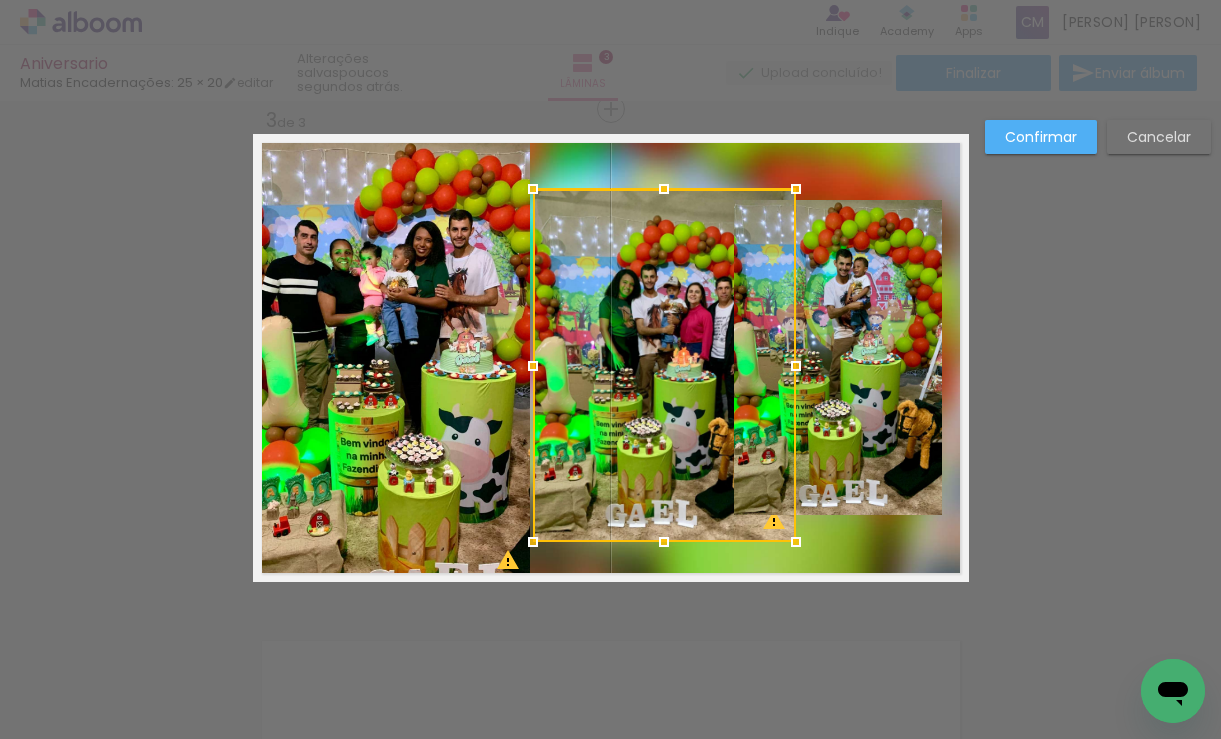 drag, startPoint x: 786, startPoint y: 191, endPoint x: 965, endPoint y: 158, distance: 182.01648 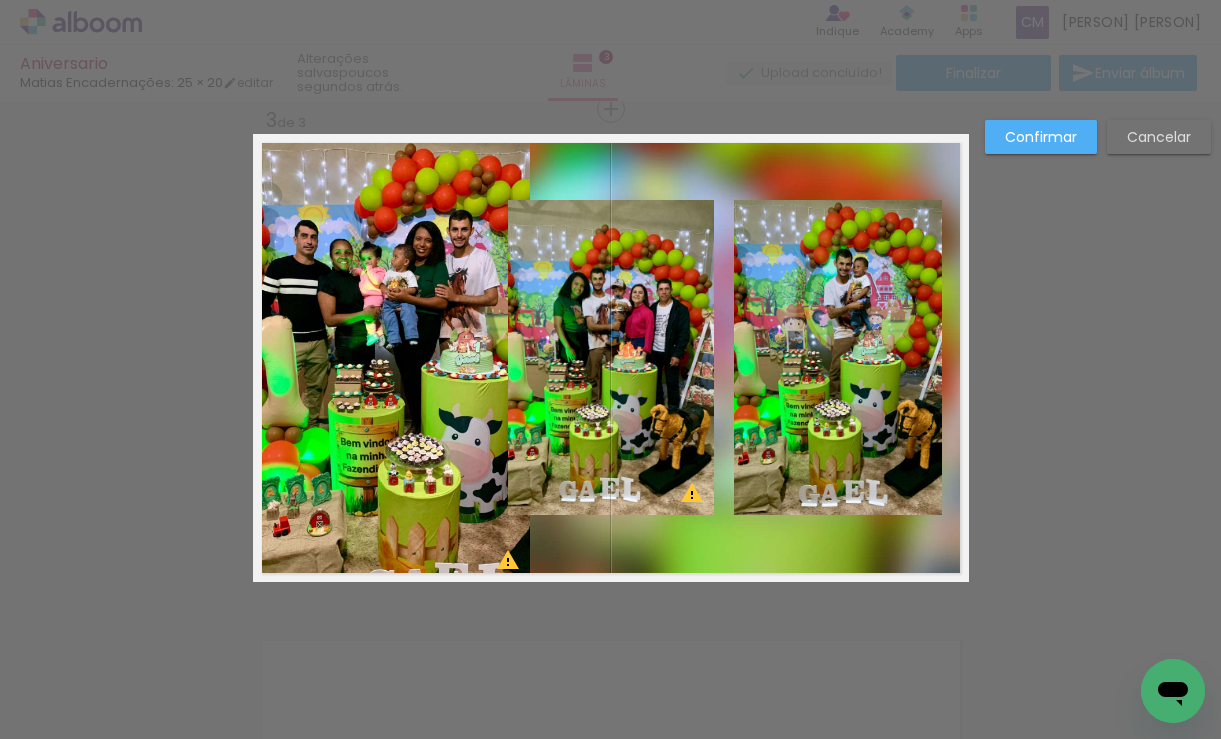 click 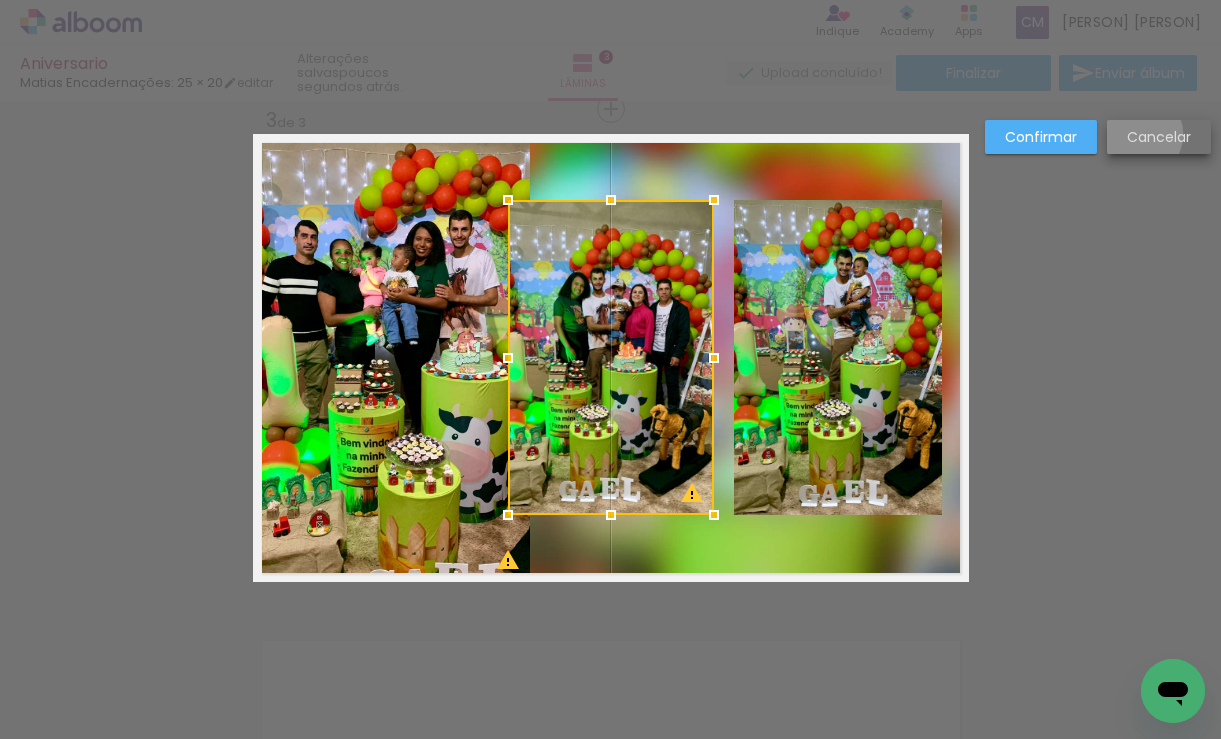 click on "Cancelar" at bounding box center [0, 0] 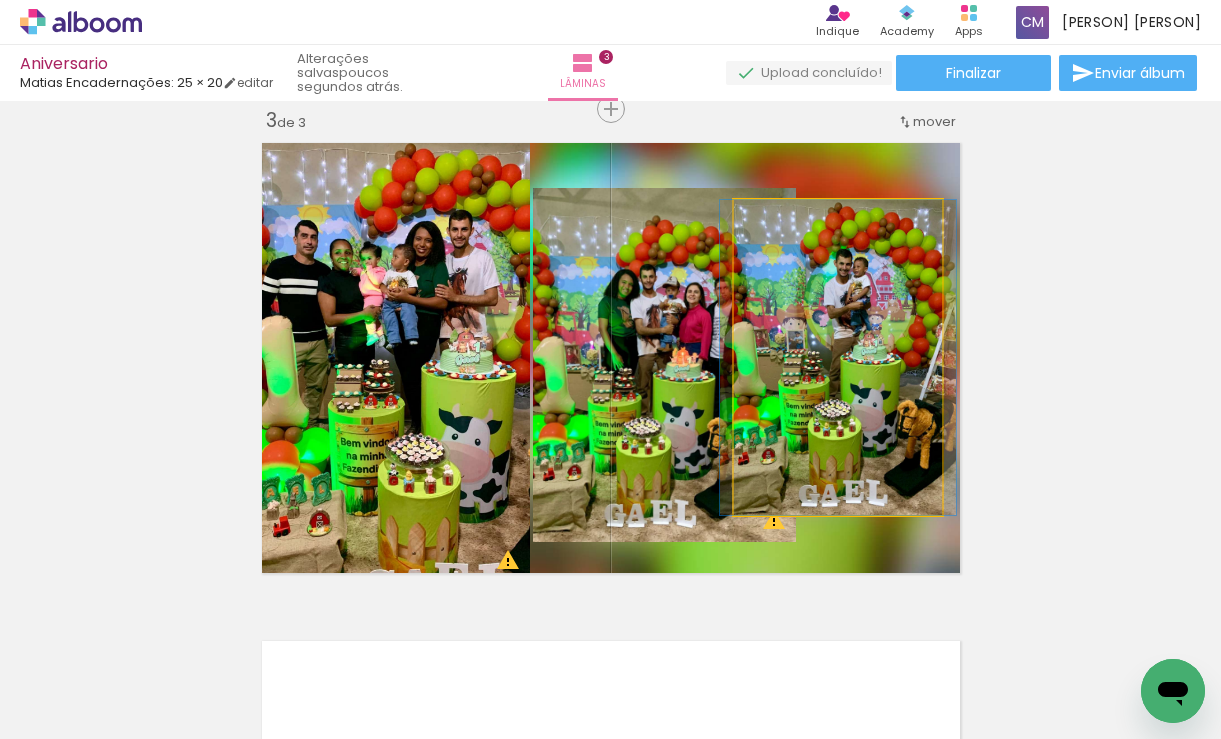 click 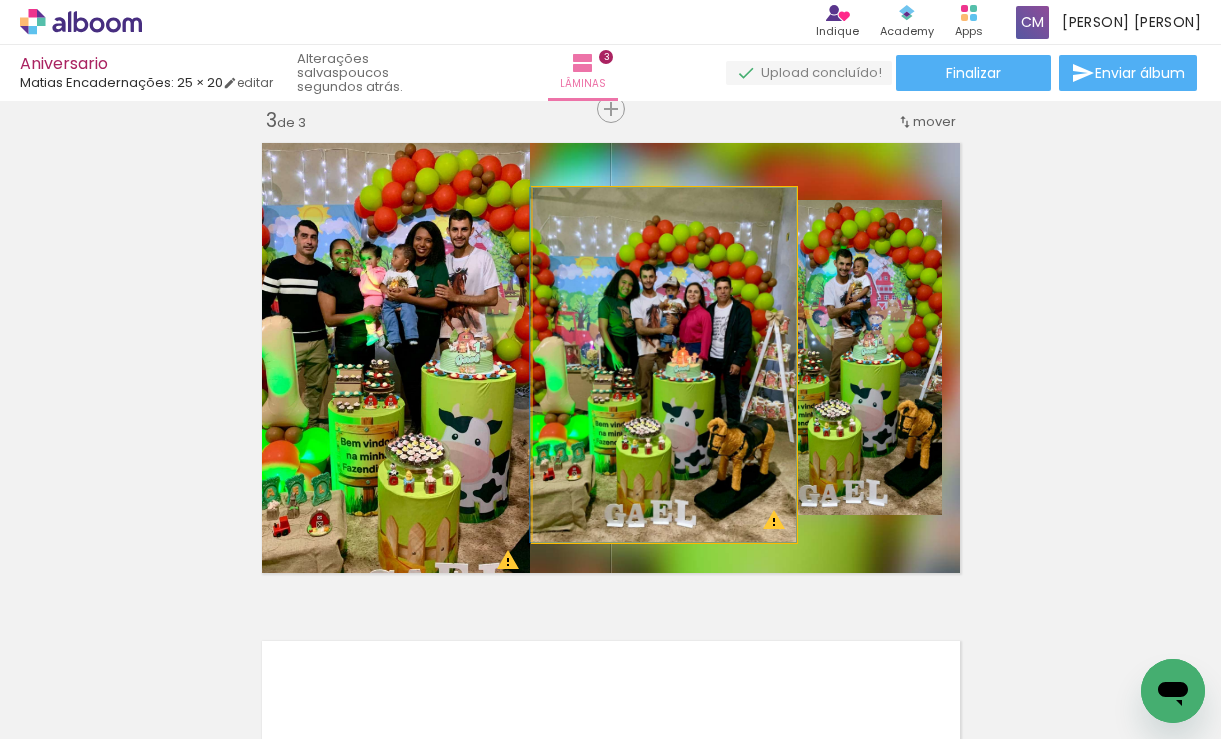 click 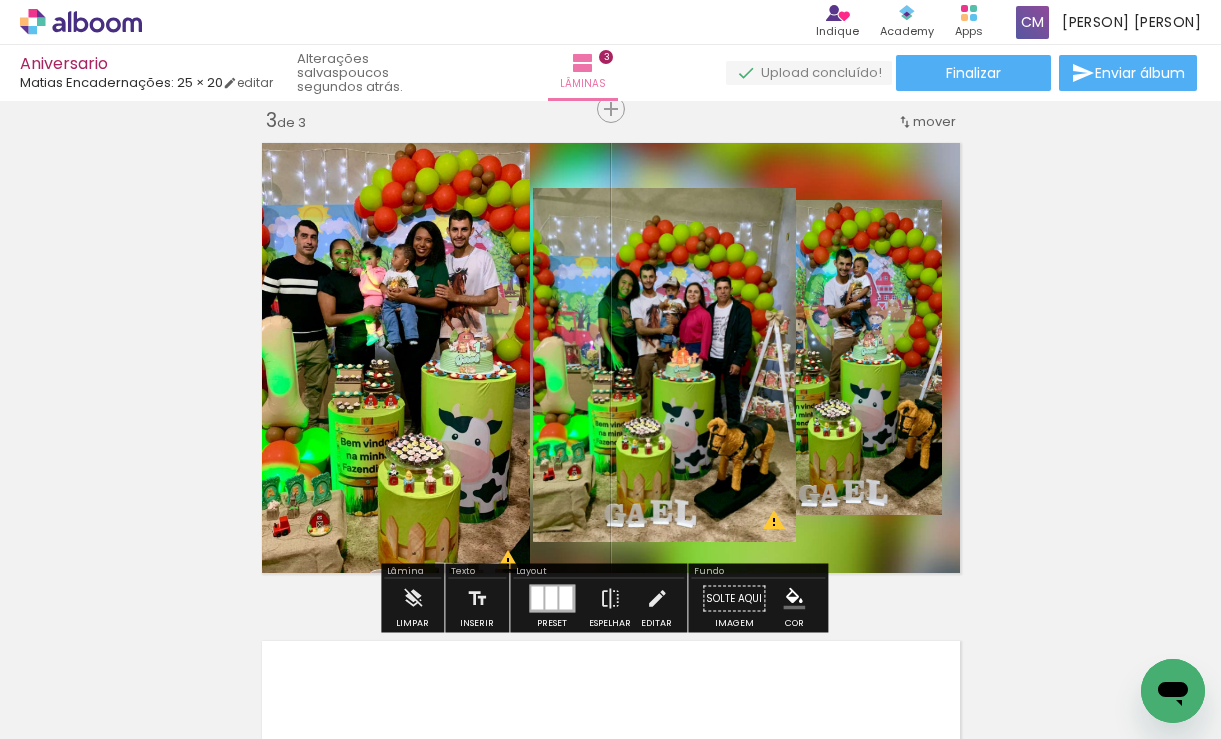 click 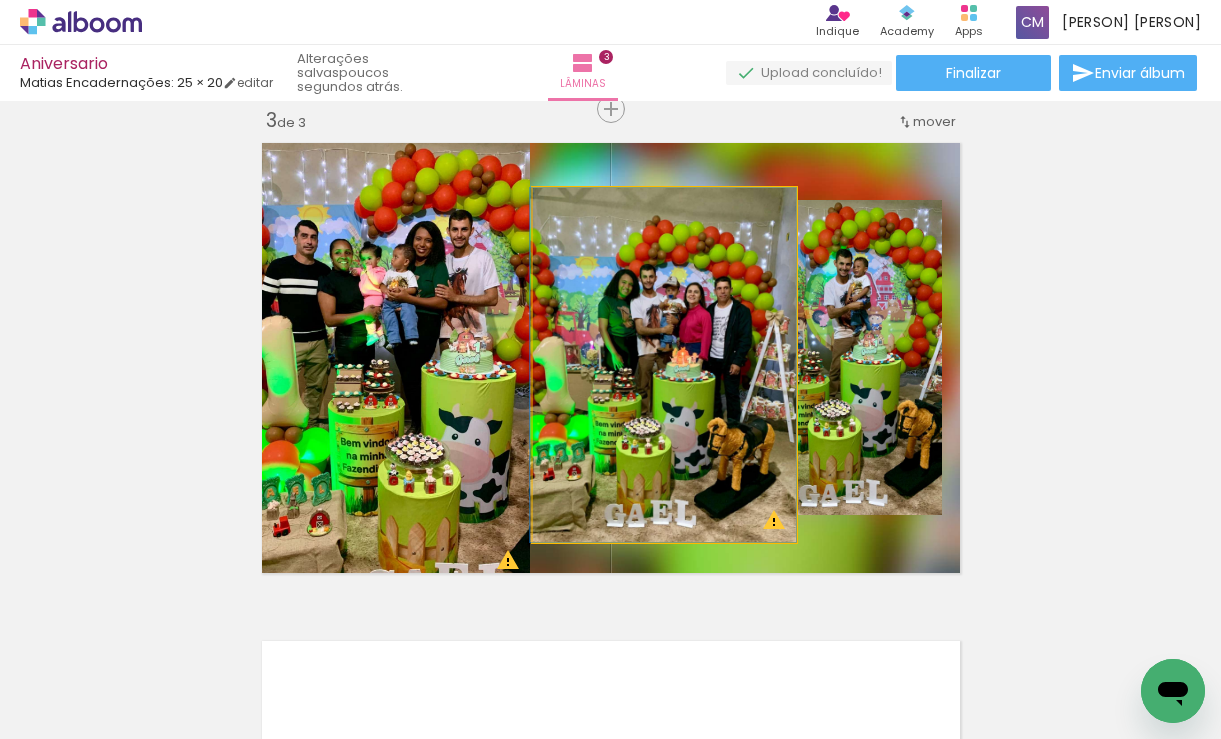 click 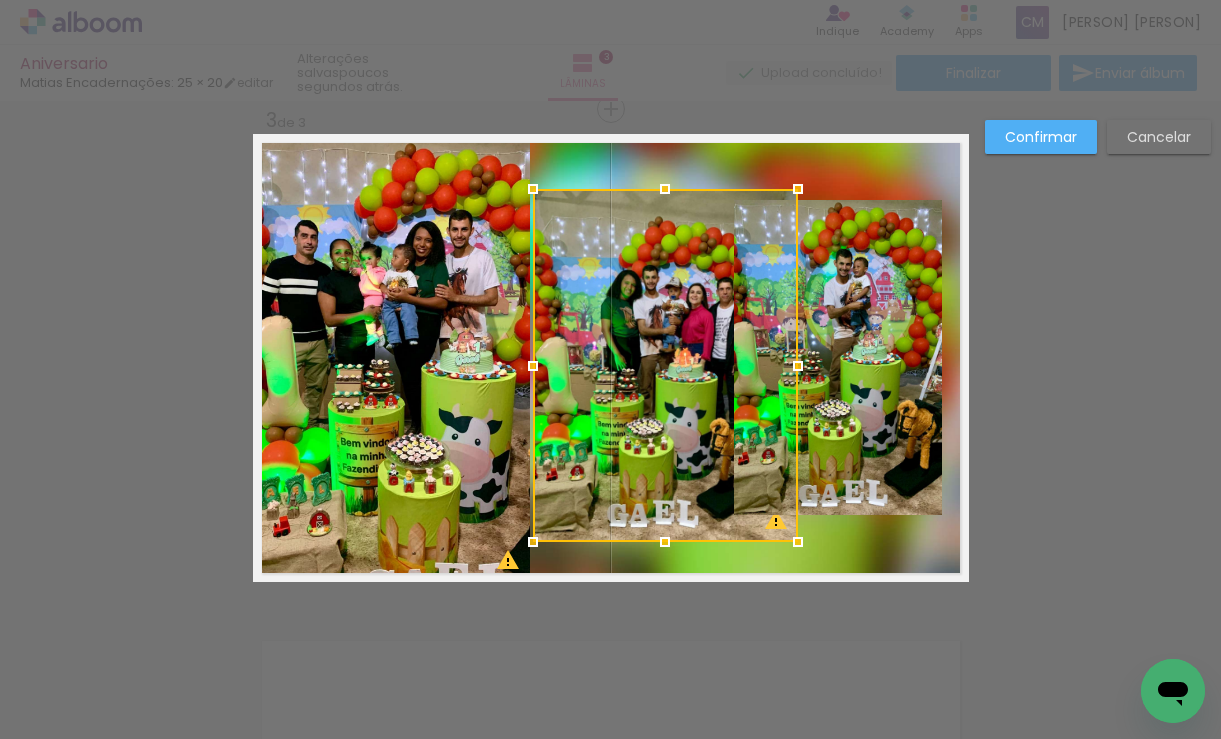 click at bounding box center [798, 189] 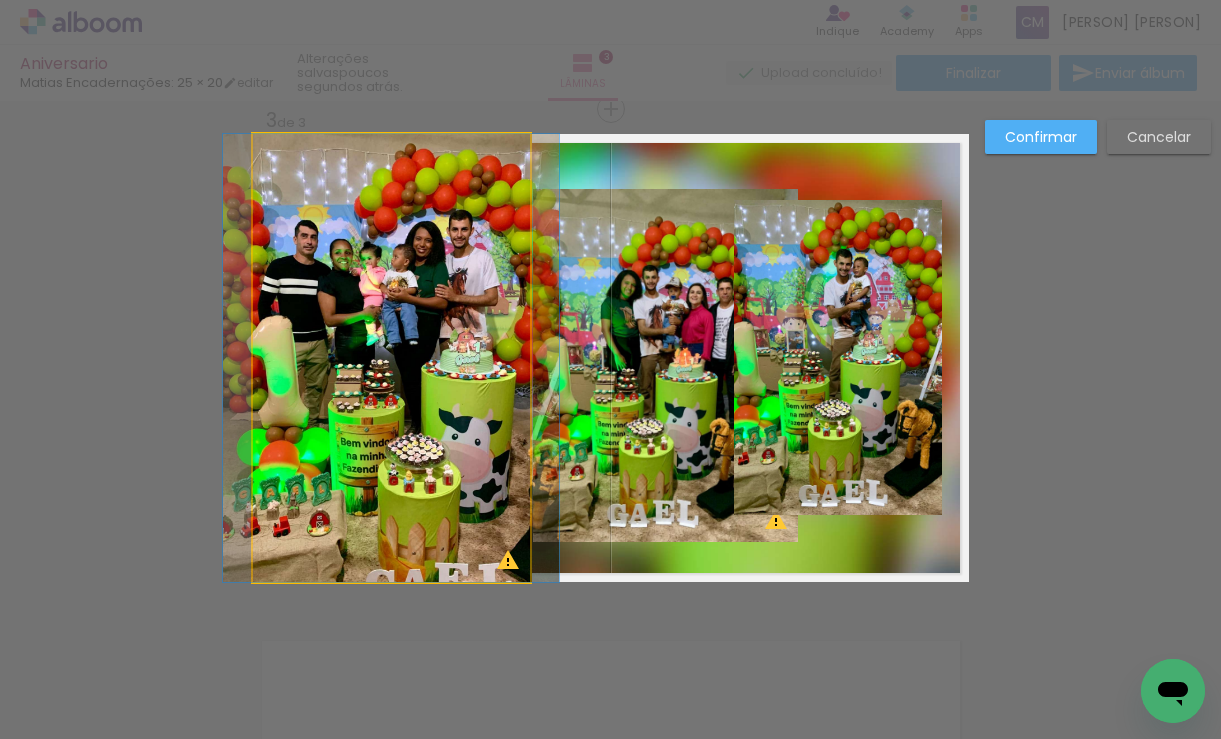 click 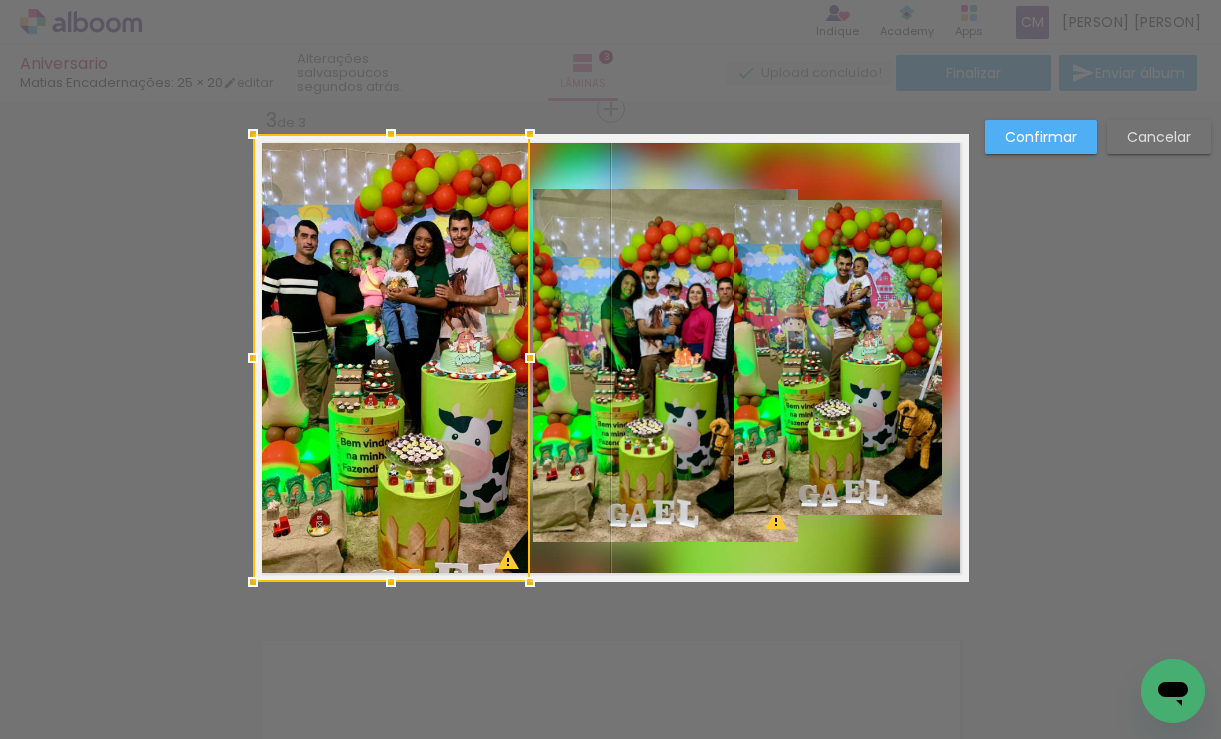 click at bounding box center (391, 358) 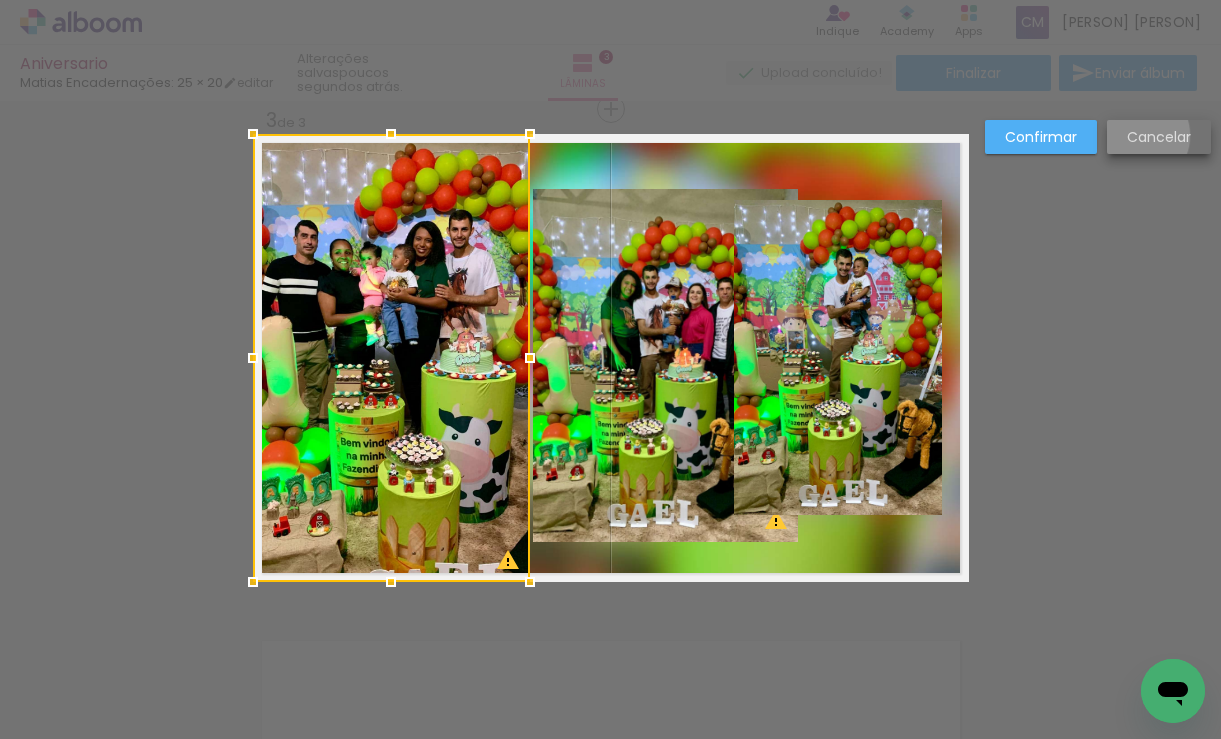 click on "Cancelar" at bounding box center (0, 0) 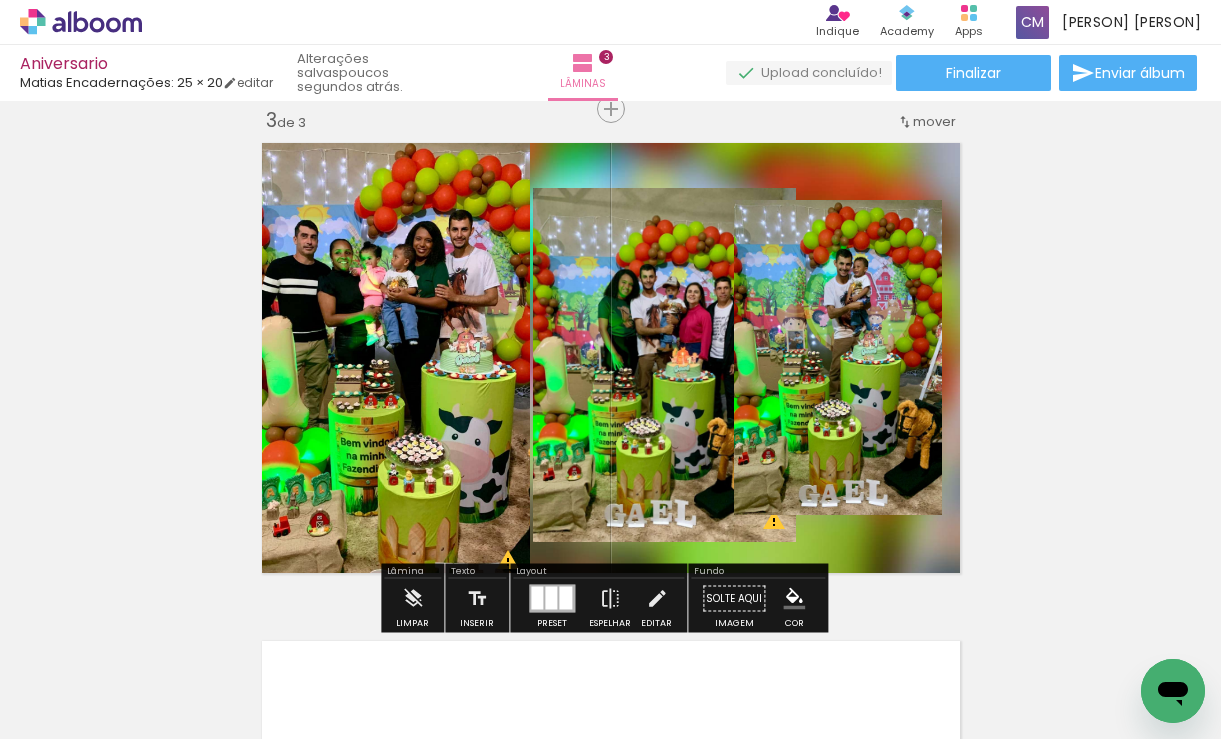 scroll, scrollTop: 1121, scrollLeft: 0, axis: vertical 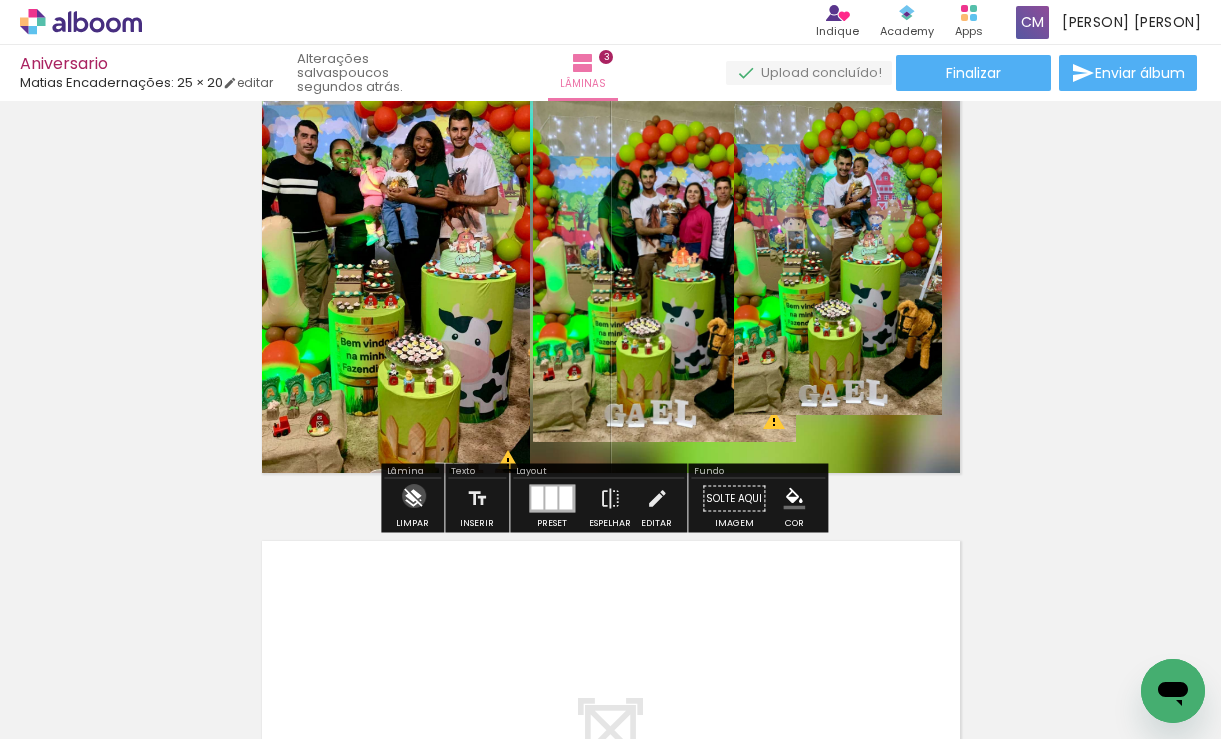 click at bounding box center [413, 499] 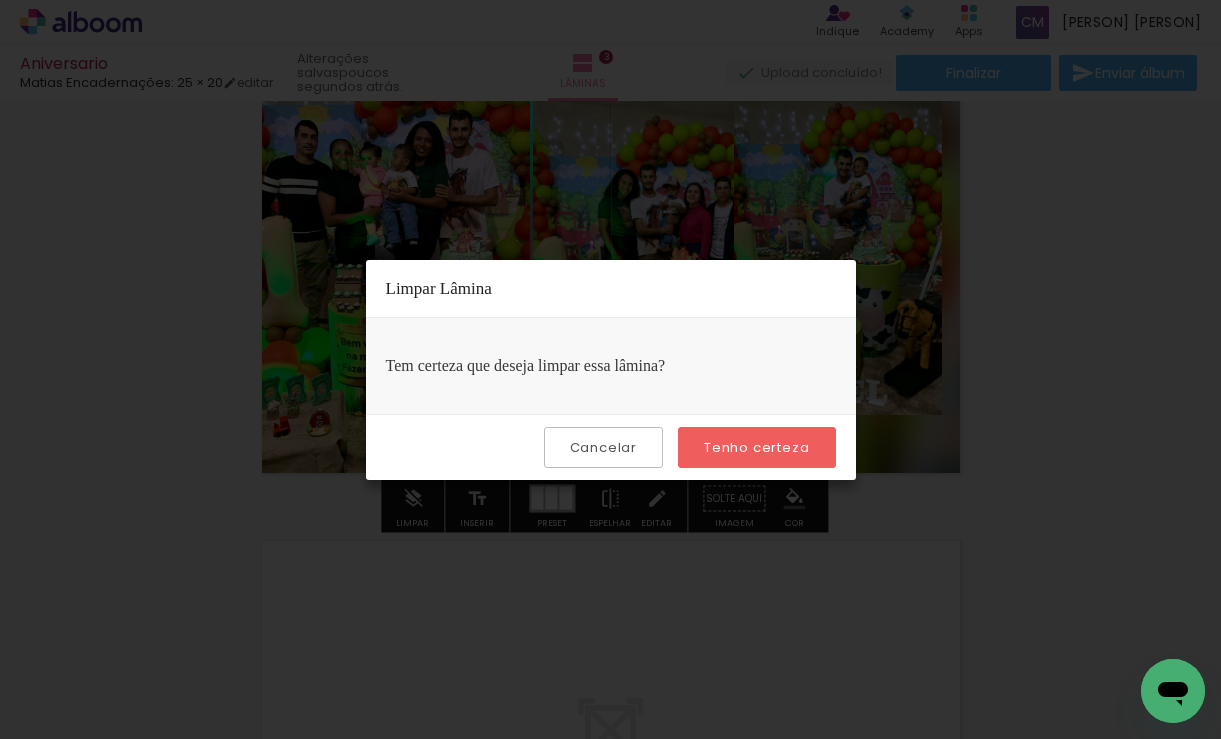 click on "Tenho certeza" at bounding box center (0, 0) 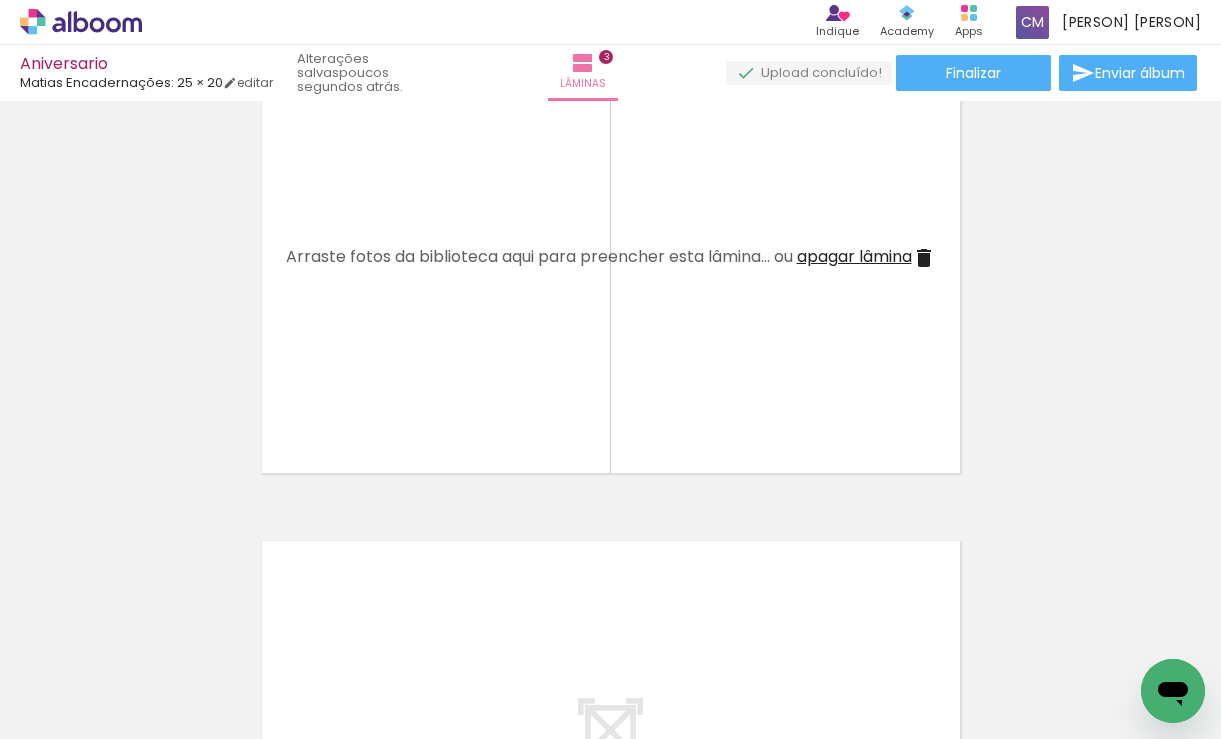 scroll, scrollTop: 0, scrollLeft: 248, axis: horizontal 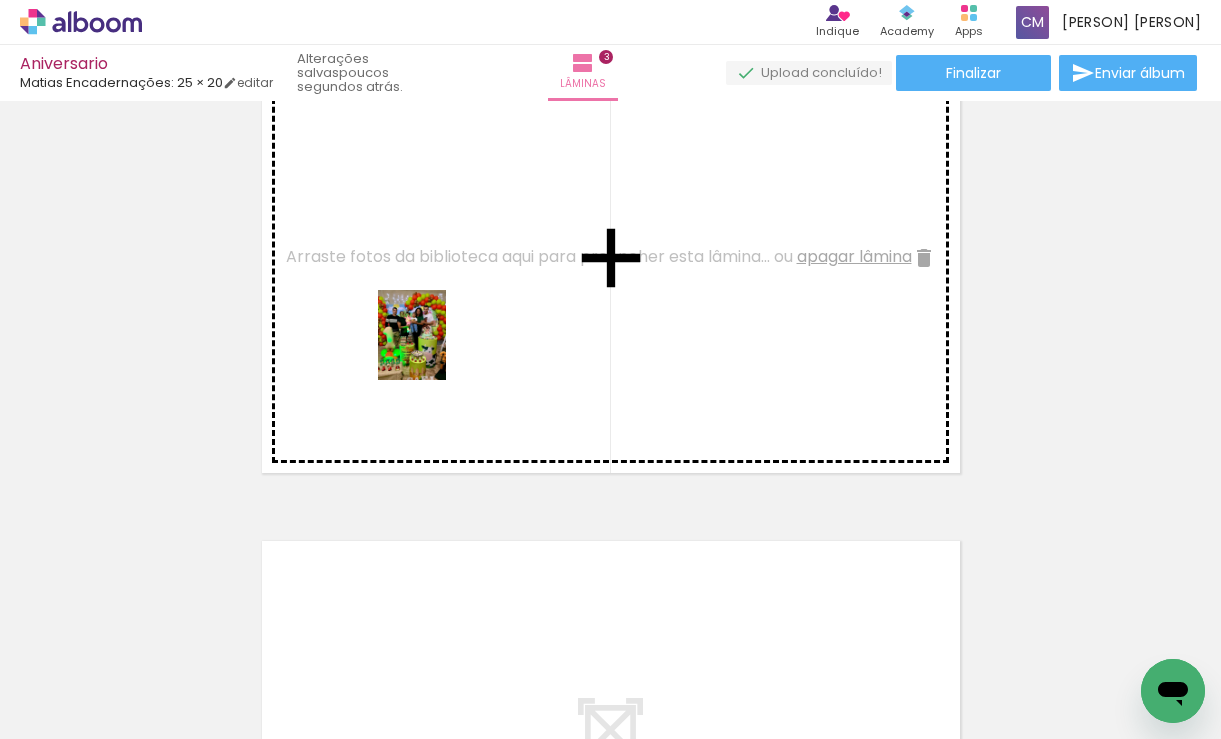 drag, startPoint x: 409, startPoint y: 692, endPoint x: 445, endPoint y: 338, distance: 355.8258 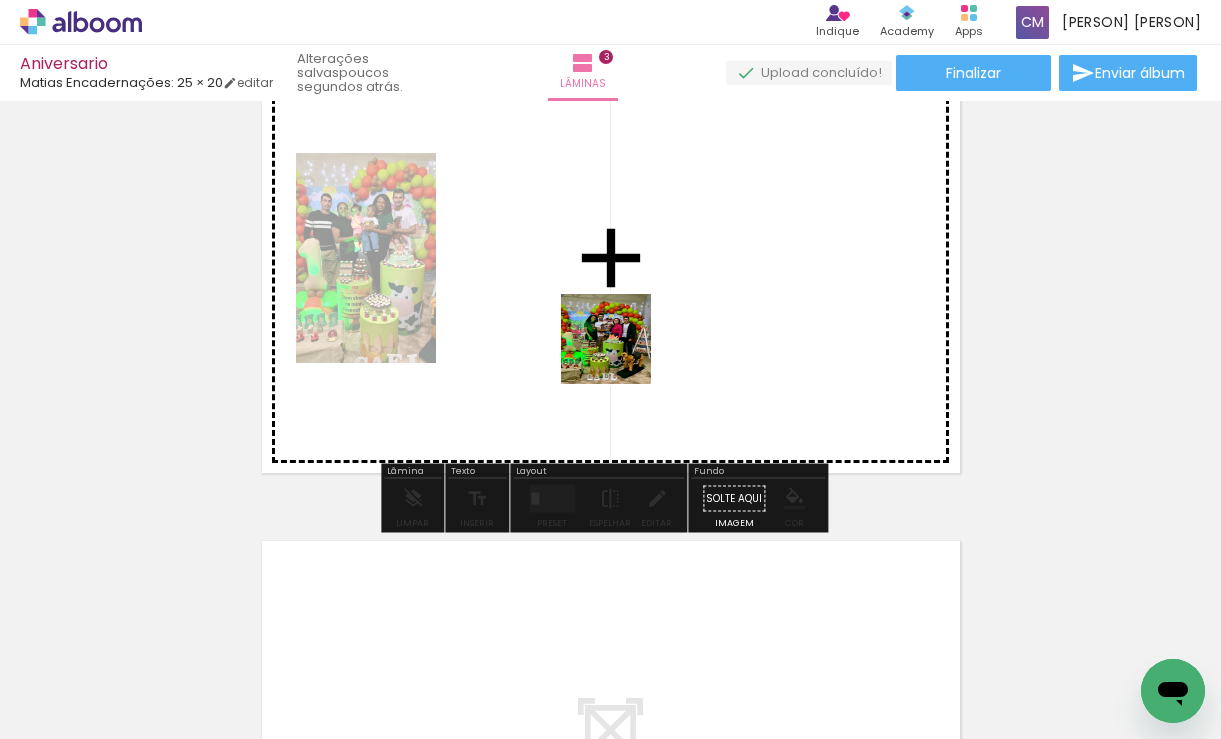drag, startPoint x: 513, startPoint y: 701, endPoint x: 607, endPoint y: 401, distance: 314.38193 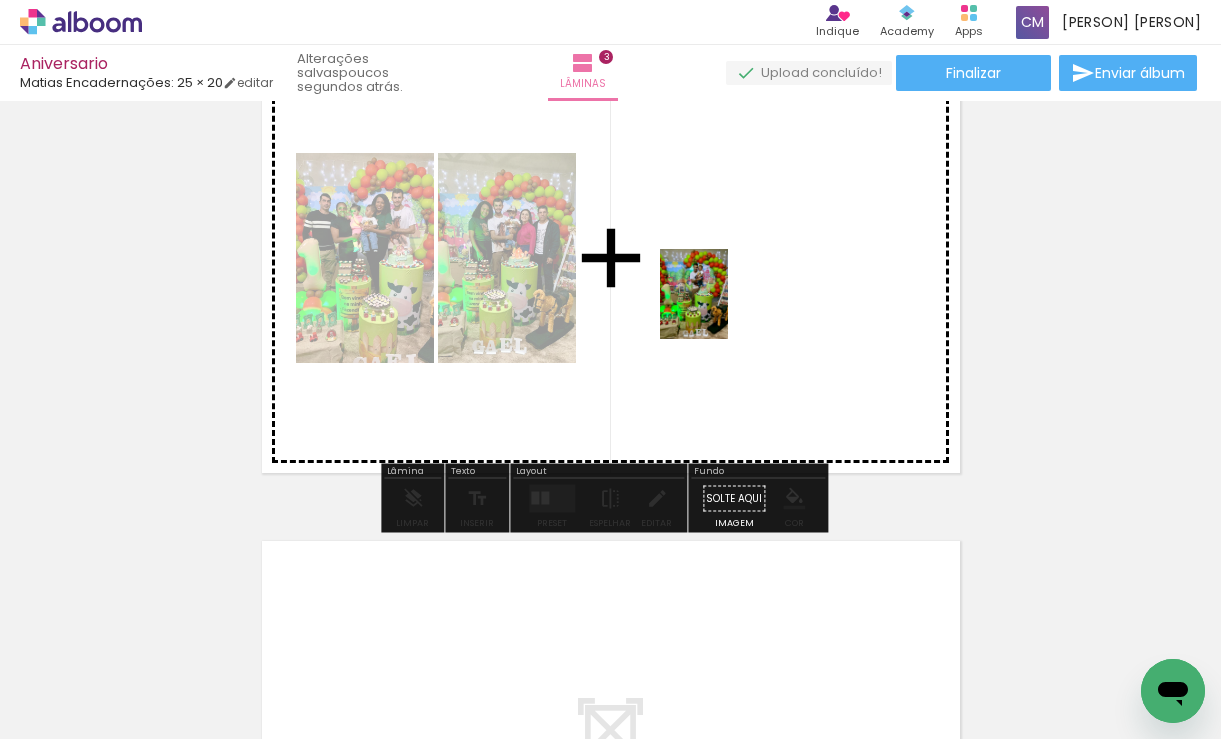 drag, startPoint x: 618, startPoint y: 691, endPoint x: 746, endPoint y: 434, distance: 287.11148 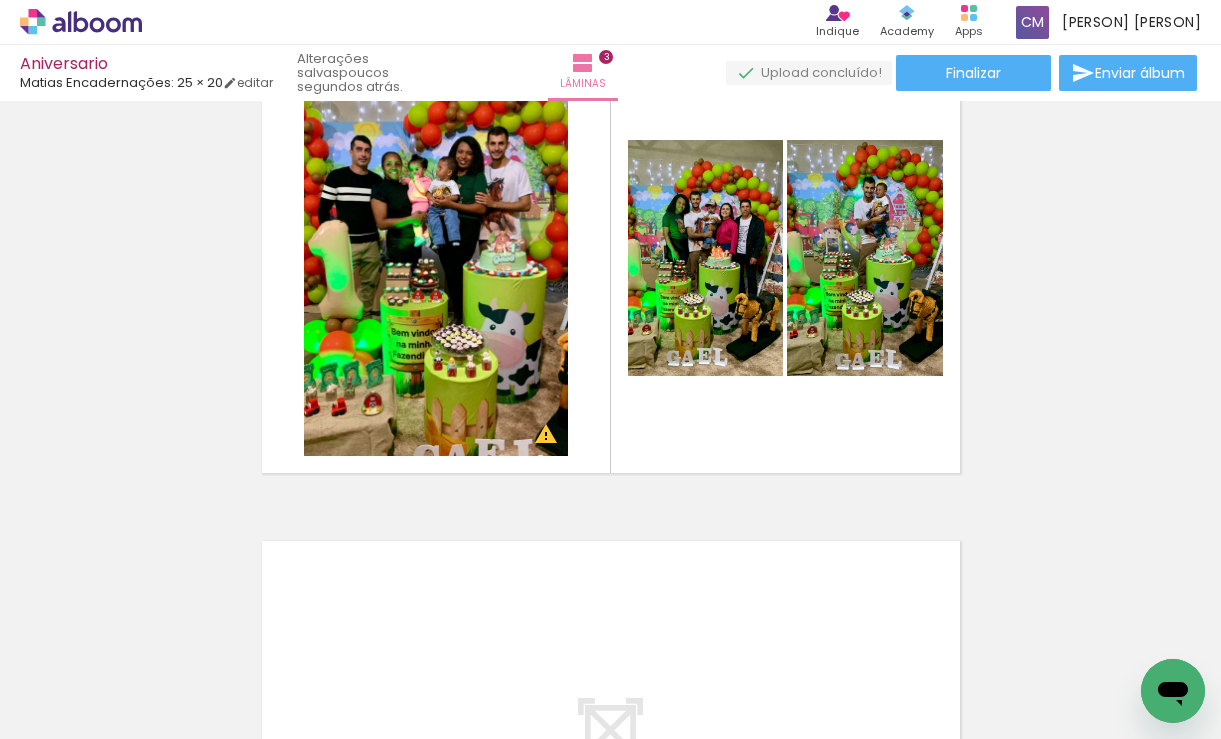 scroll, scrollTop: 0, scrollLeft: 2757, axis: horizontal 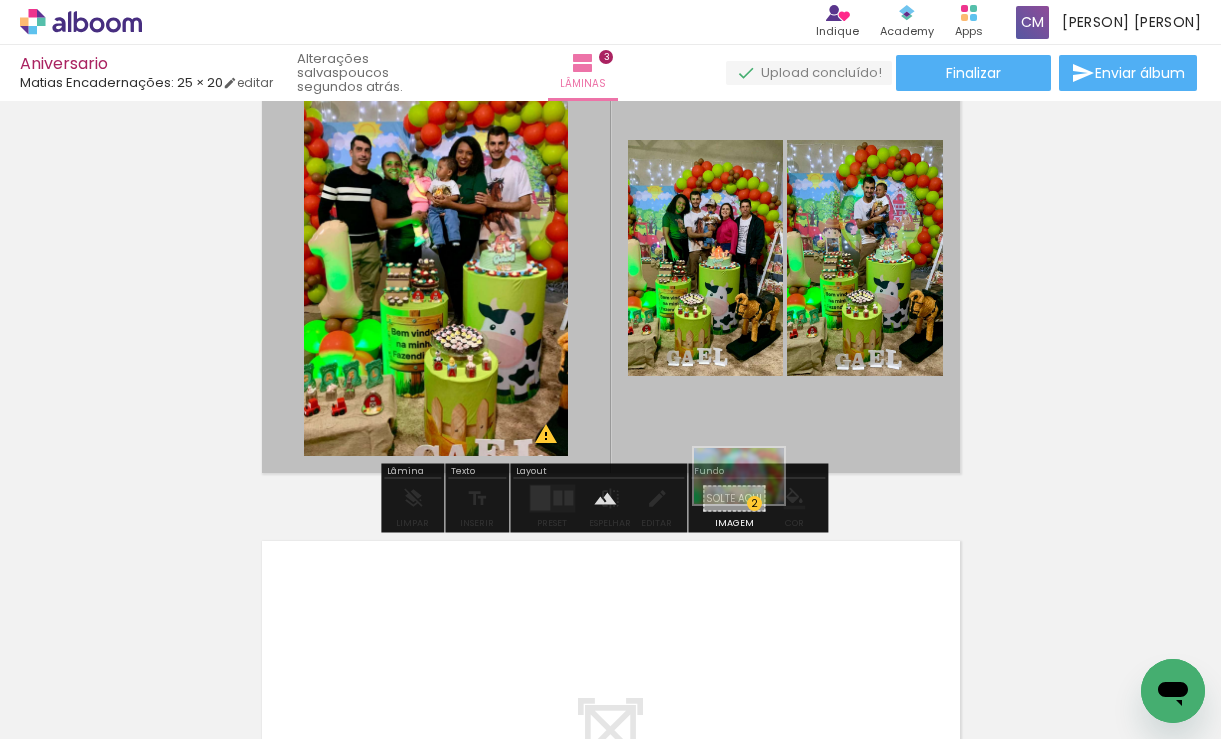 drag, startPoint x: 1122, startPoint y: 673, endPoint x: 754, endPoint y: 508, distance: 403.29767 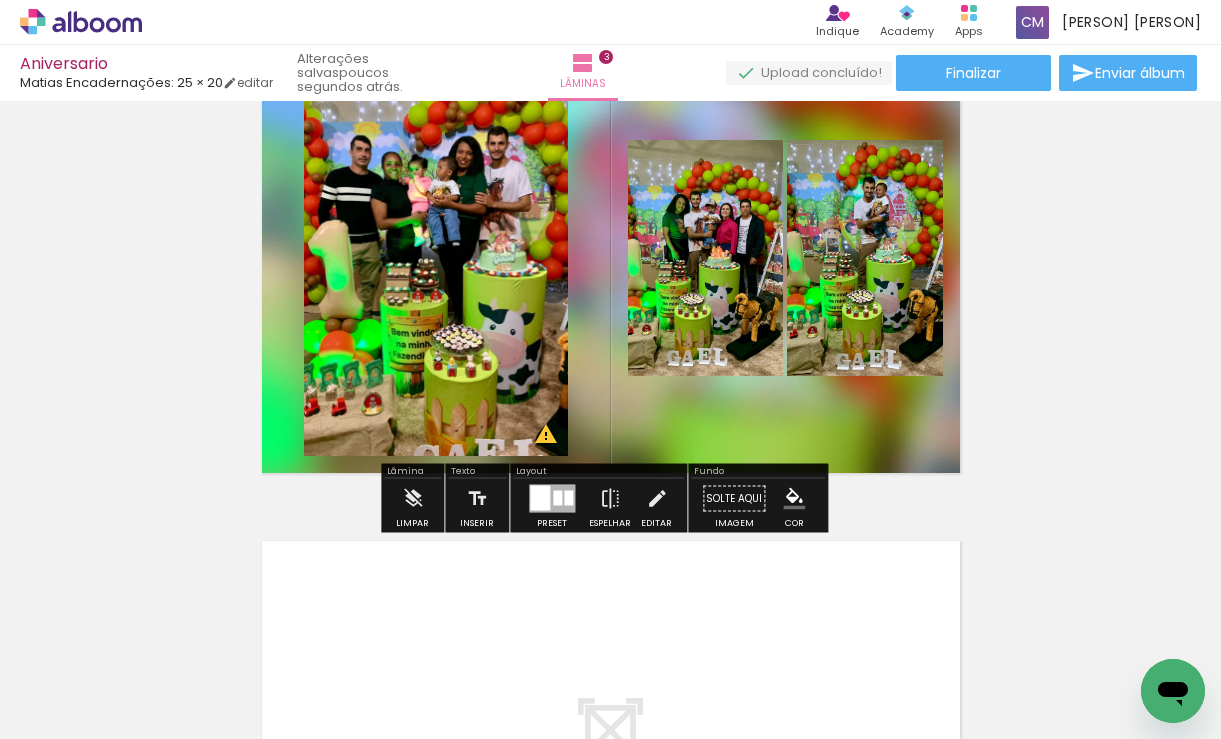 click 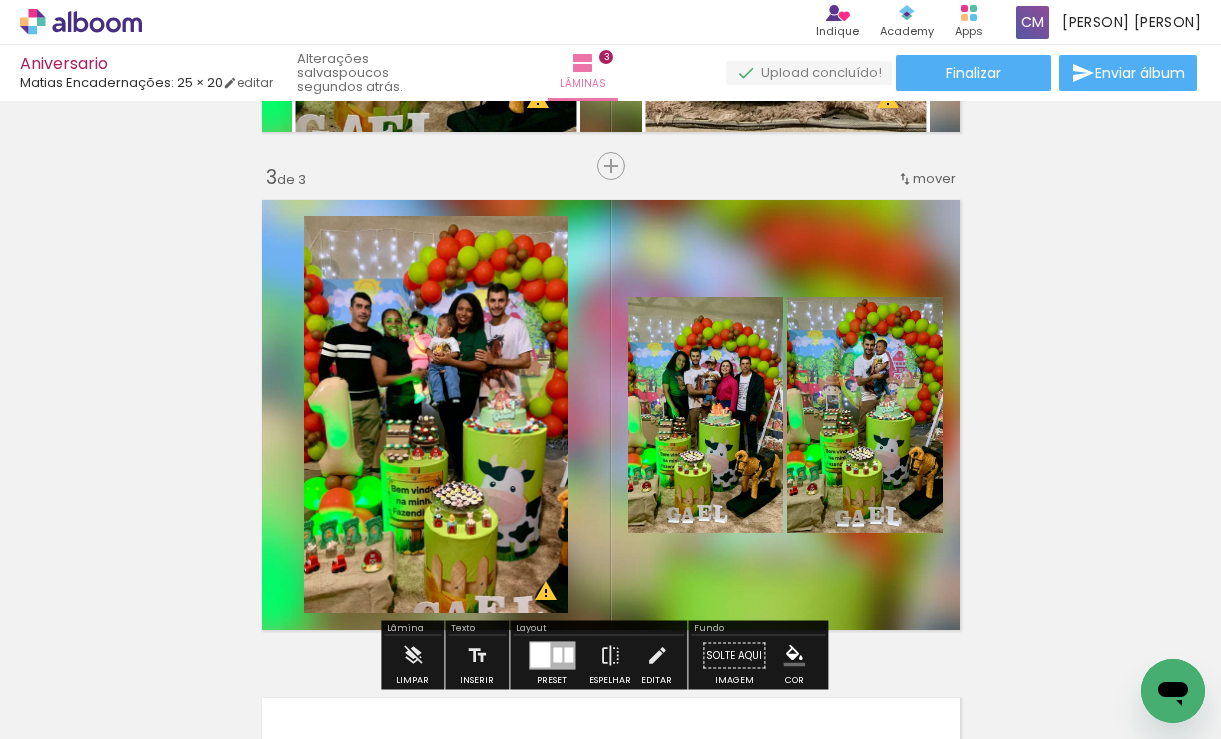 scroll, scrollTop: 921, scrollLeft: 0, axis: vertical 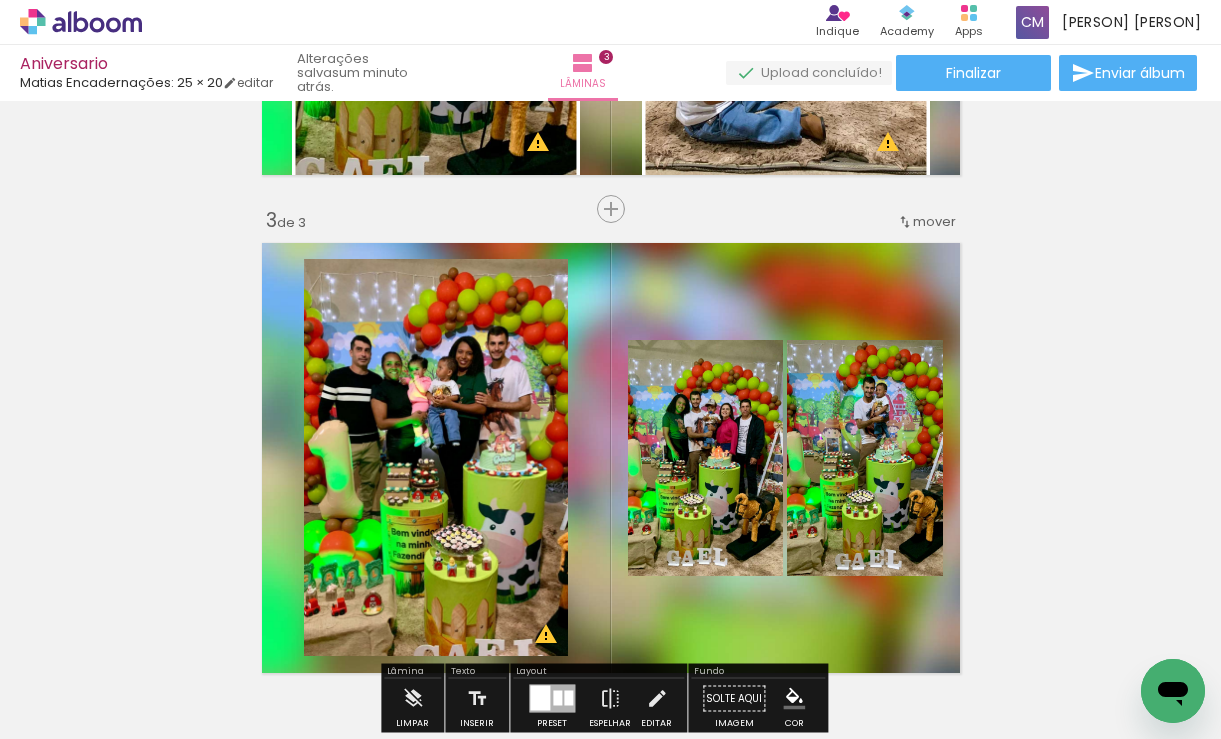 click at bounding box center [507, 355] 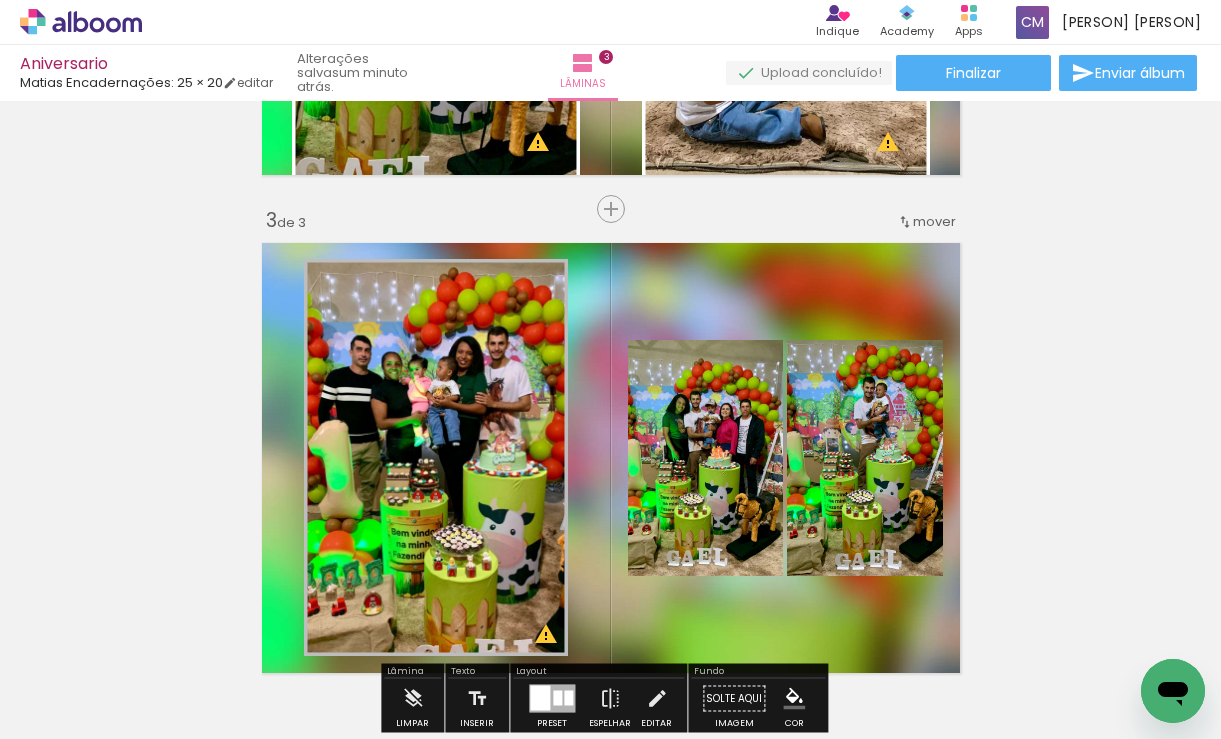 click at bounding box center (509, 407) 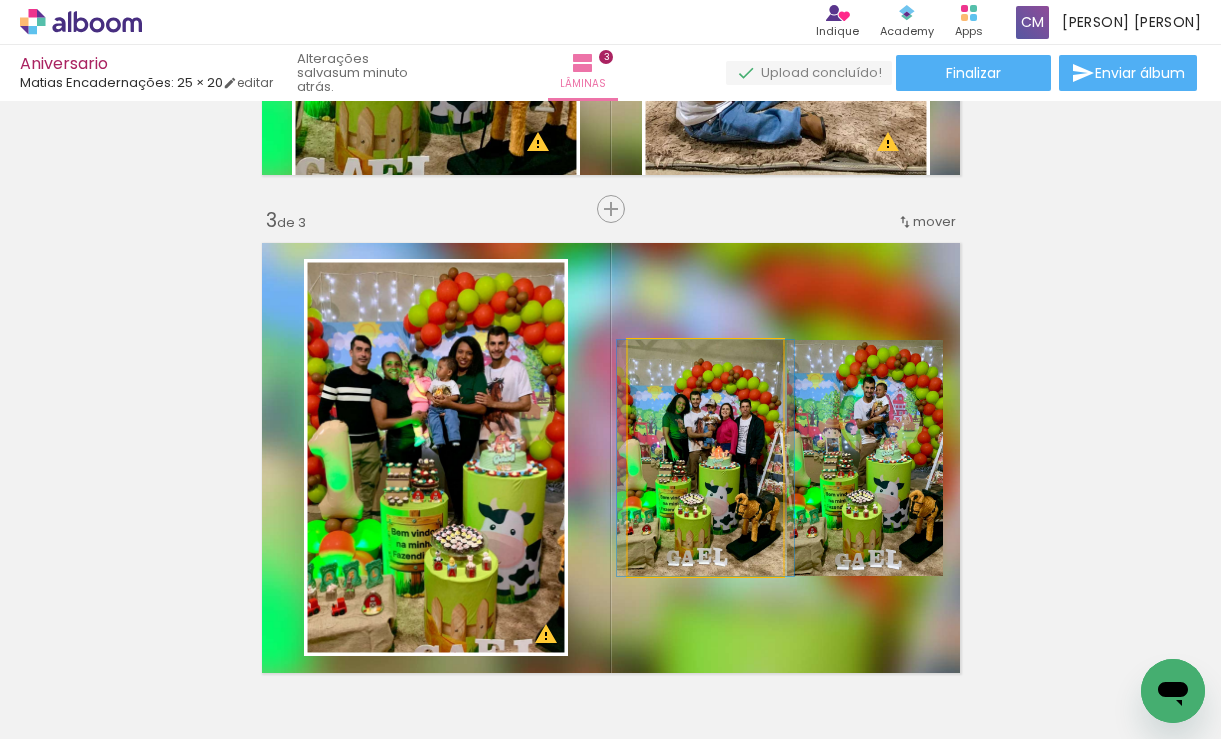 click 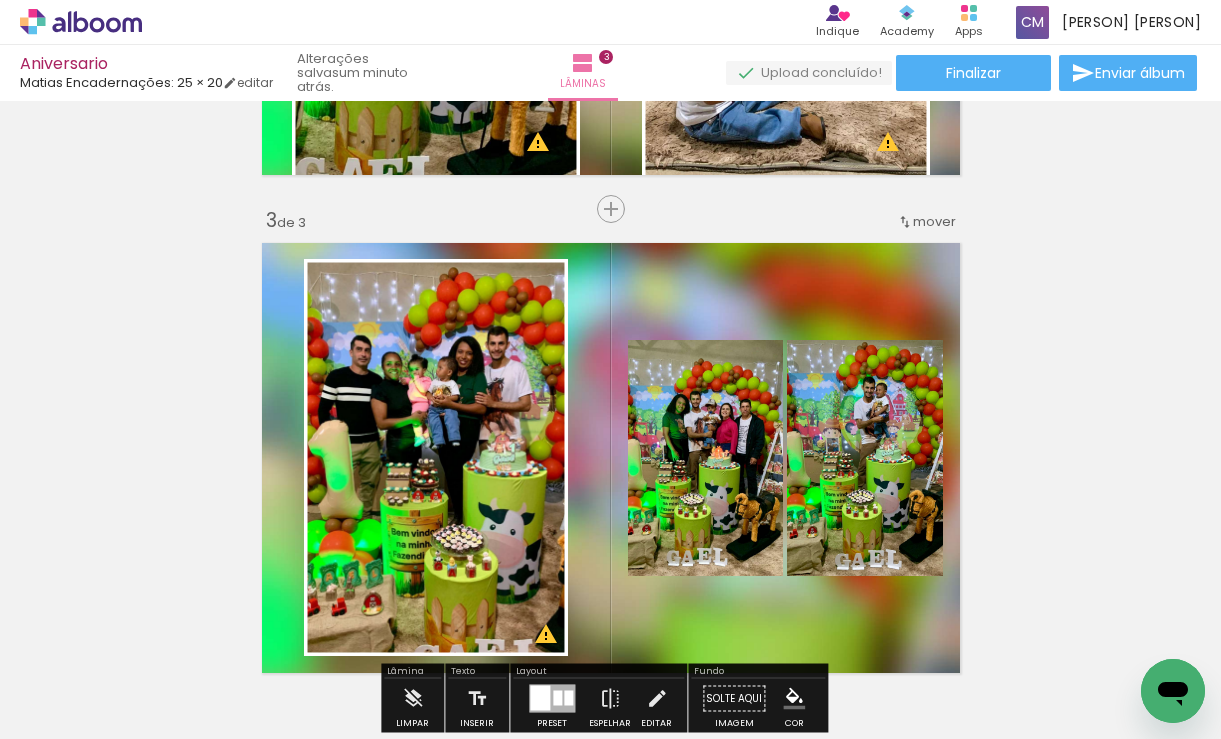 click 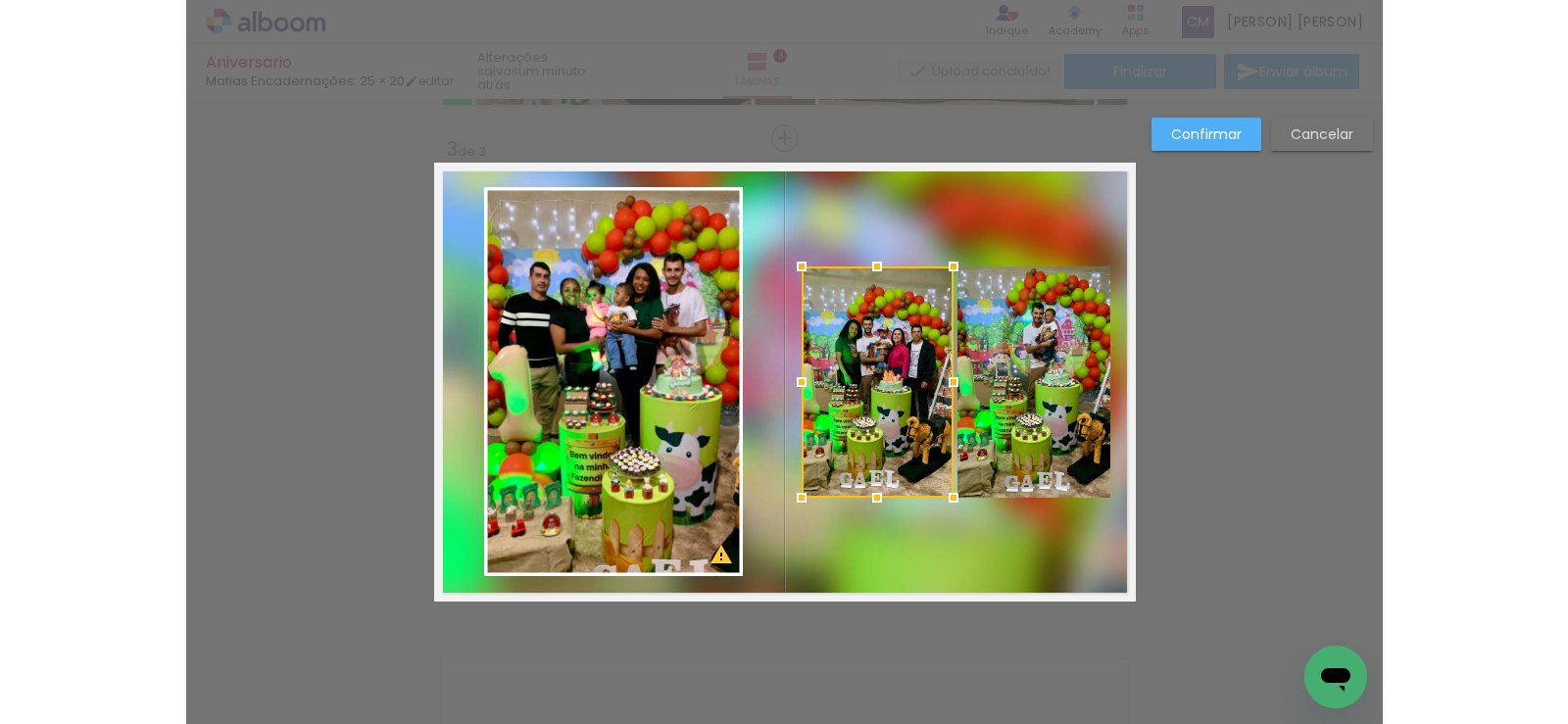 scroll, scrollTop: 1000, scrollLeft: 0, axis: vertical 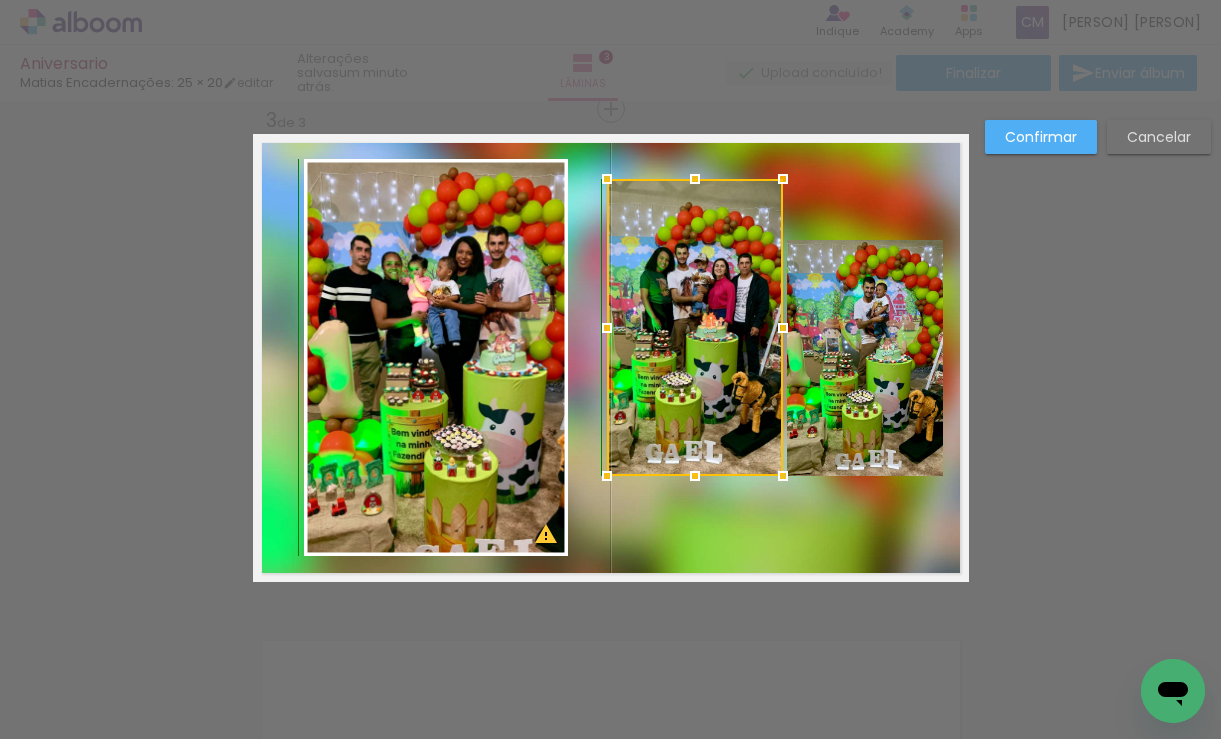 drag, startPoint x: 619, startPoint y: 240, endPoint x: 600, endPoint y: 182, distance: 61.03278 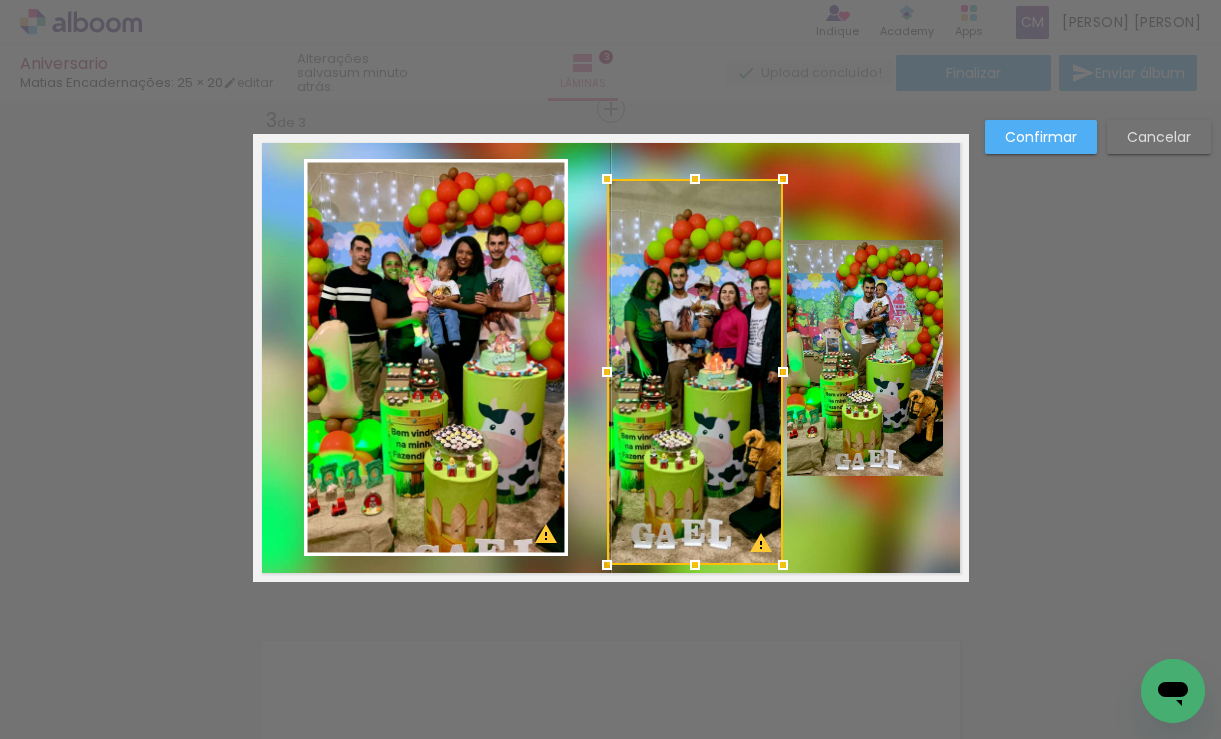 drag, startPoint x: 687, startPoint y: 480, endPoint x: 689, endPoint y: 569, distance: 89.02247 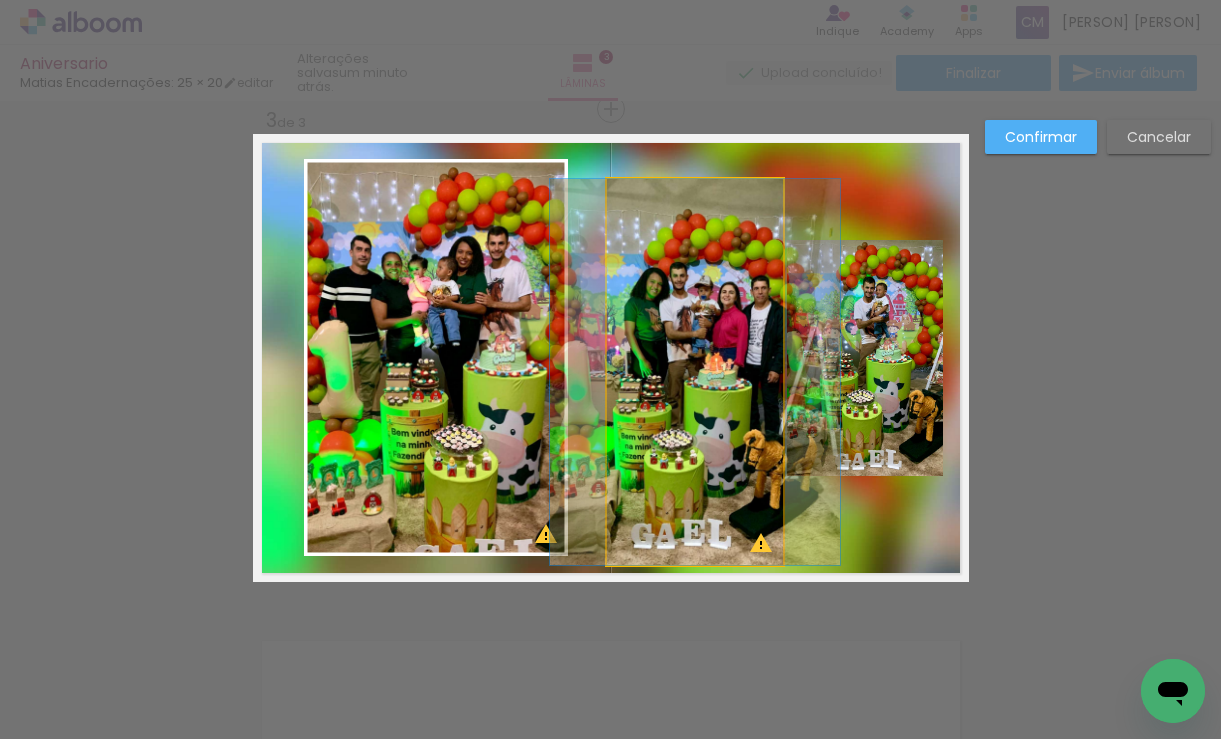 click 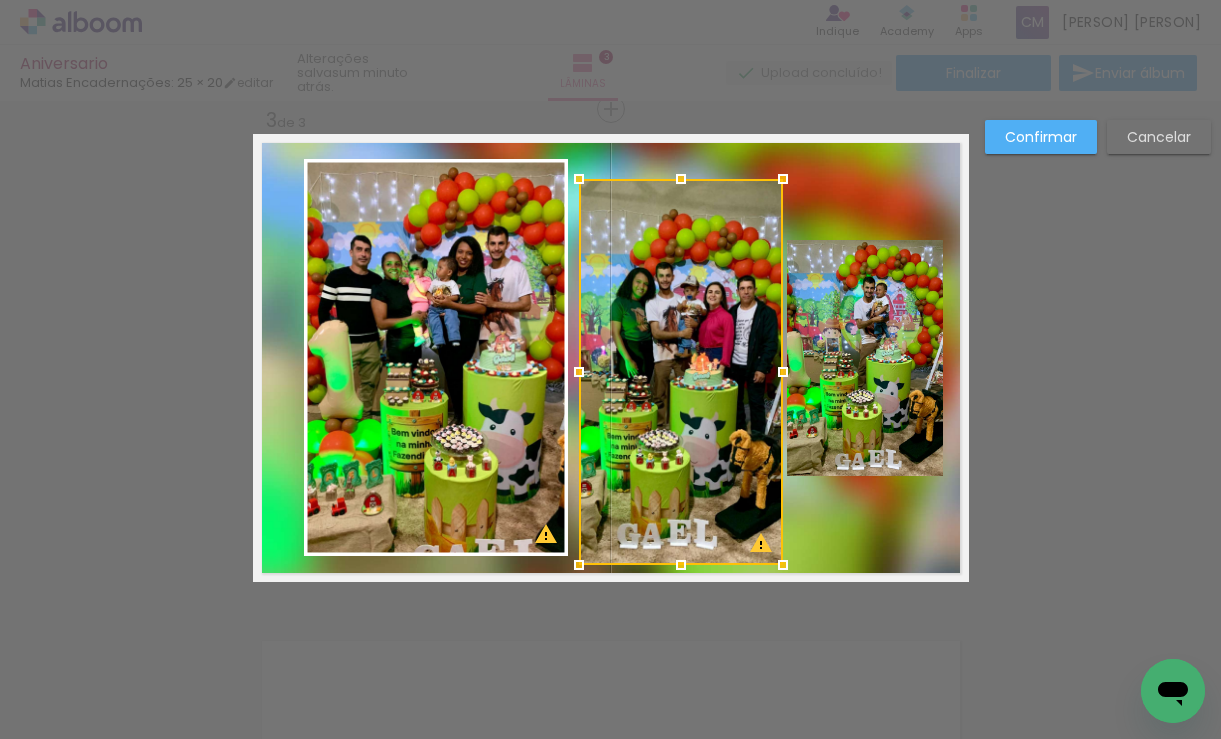 drag, startPoint x: 597, startPoint y: 372, endPoint x: 571, endPoint y: 373, distance: 26.019224 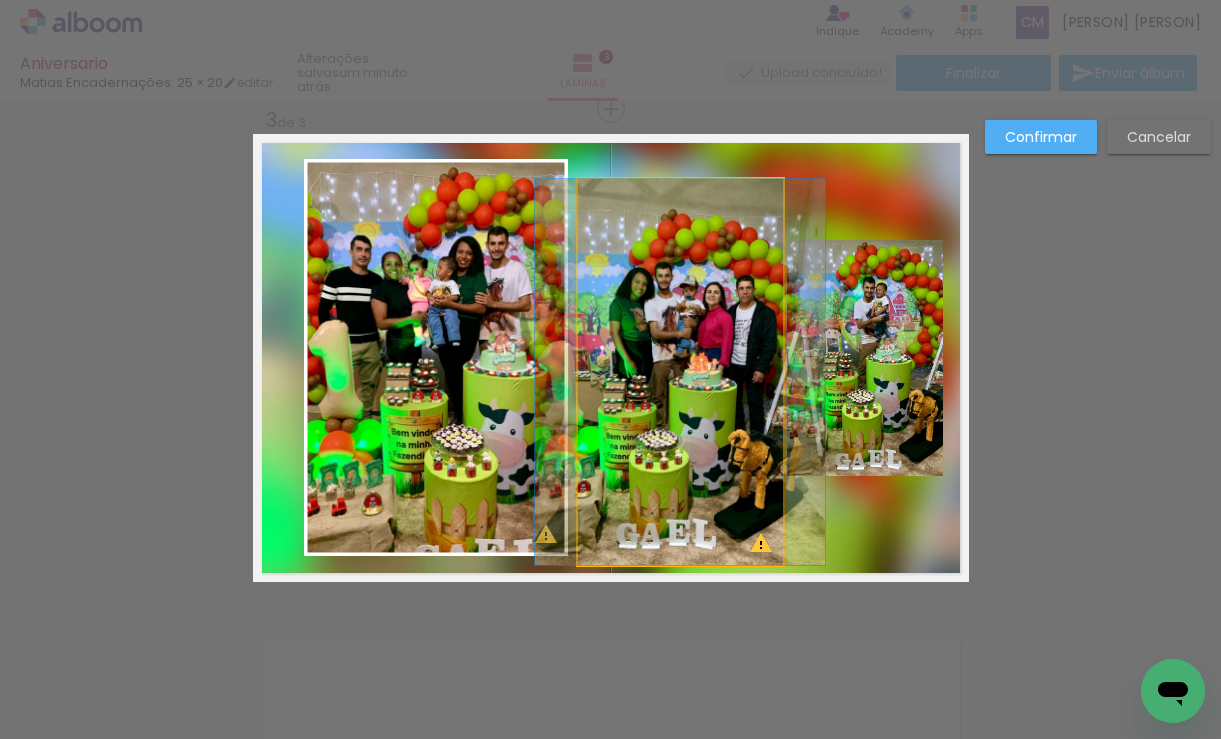 drag, startPoint x: 664, startPoint y: 393, endPoint x: 664, endPoint y: 359, distance: 34 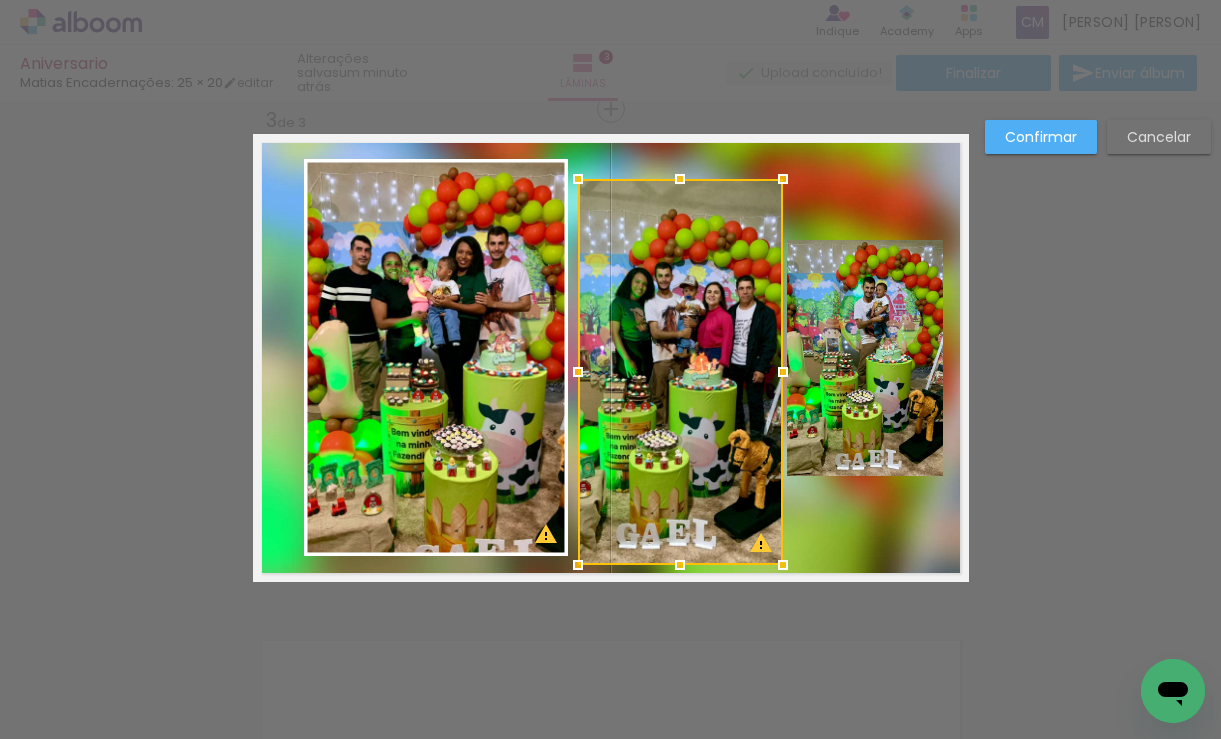click at bounding box center (680, 372) 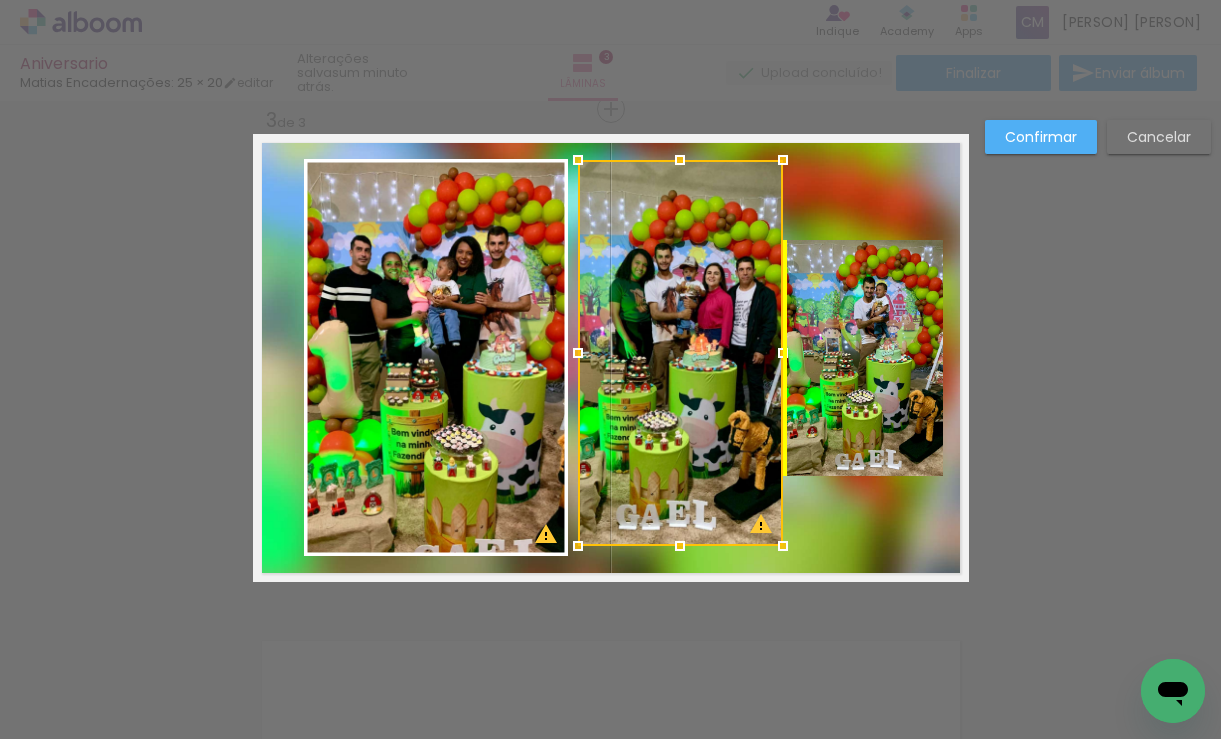 click at bounding box center (680, 353) 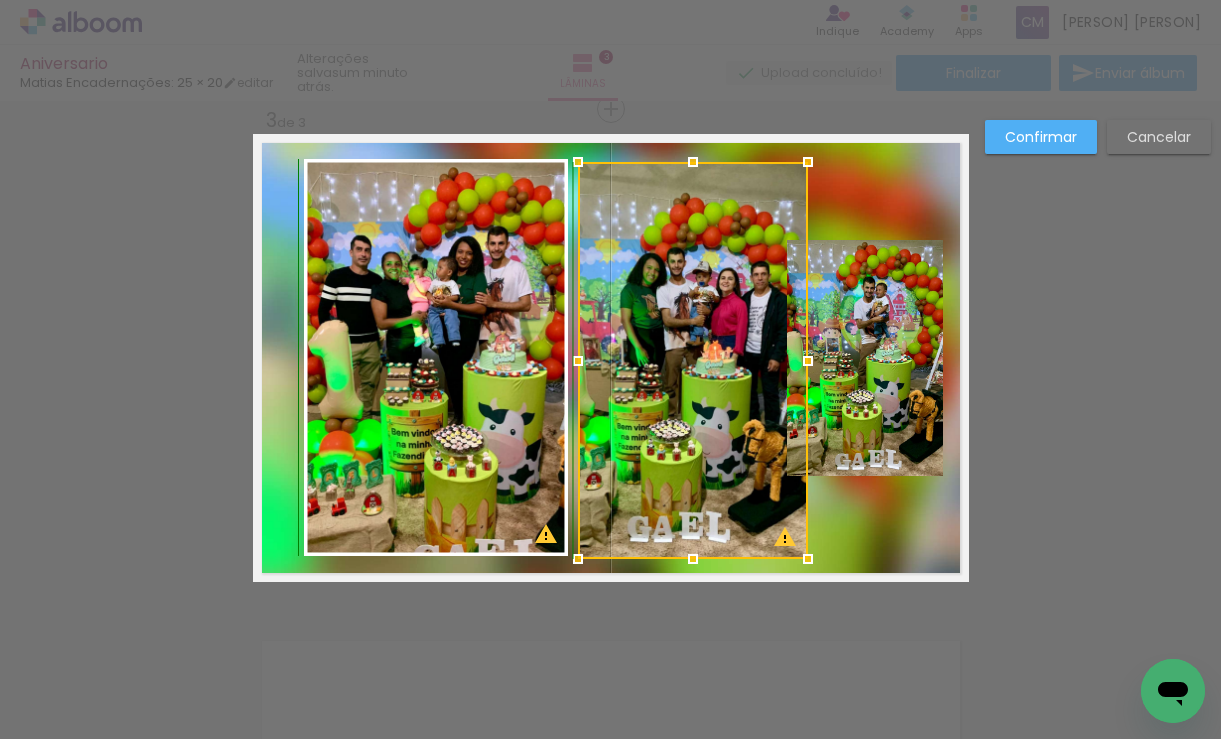 drag, startPoint x: 770, startPoint y: 543, endPoint x: 795, endPoint y: 551, distance: 26.24881 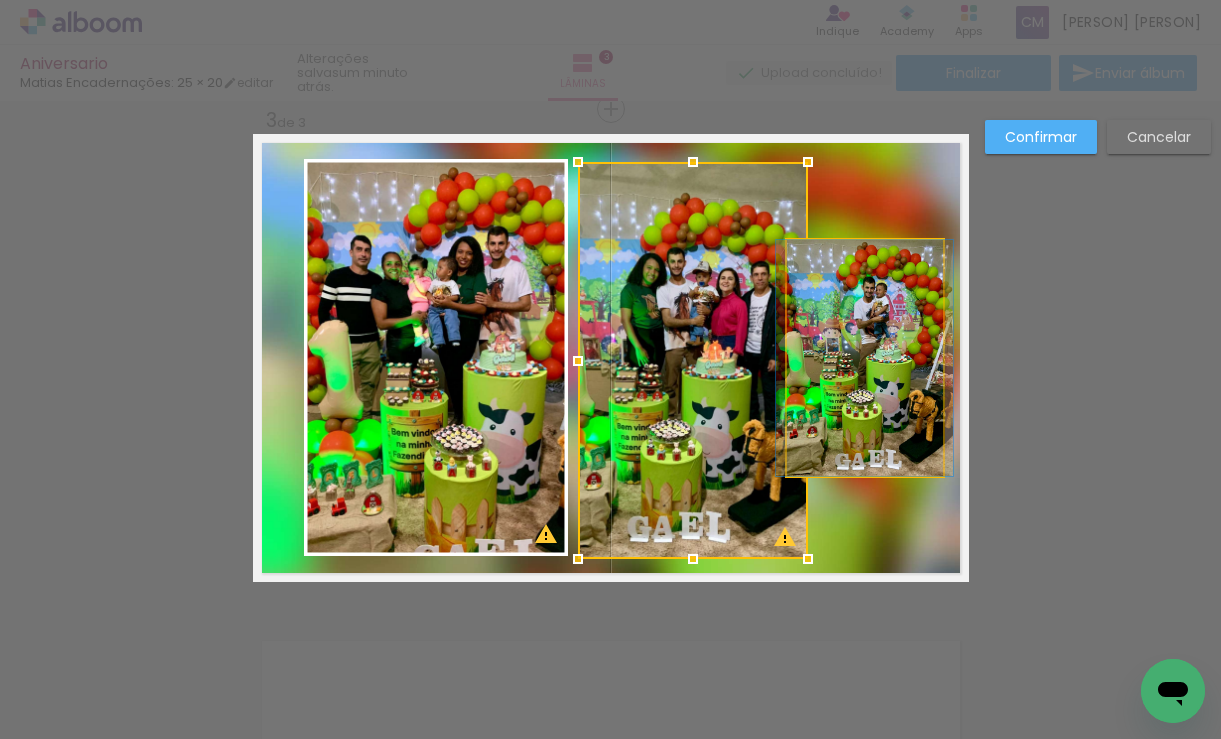 click 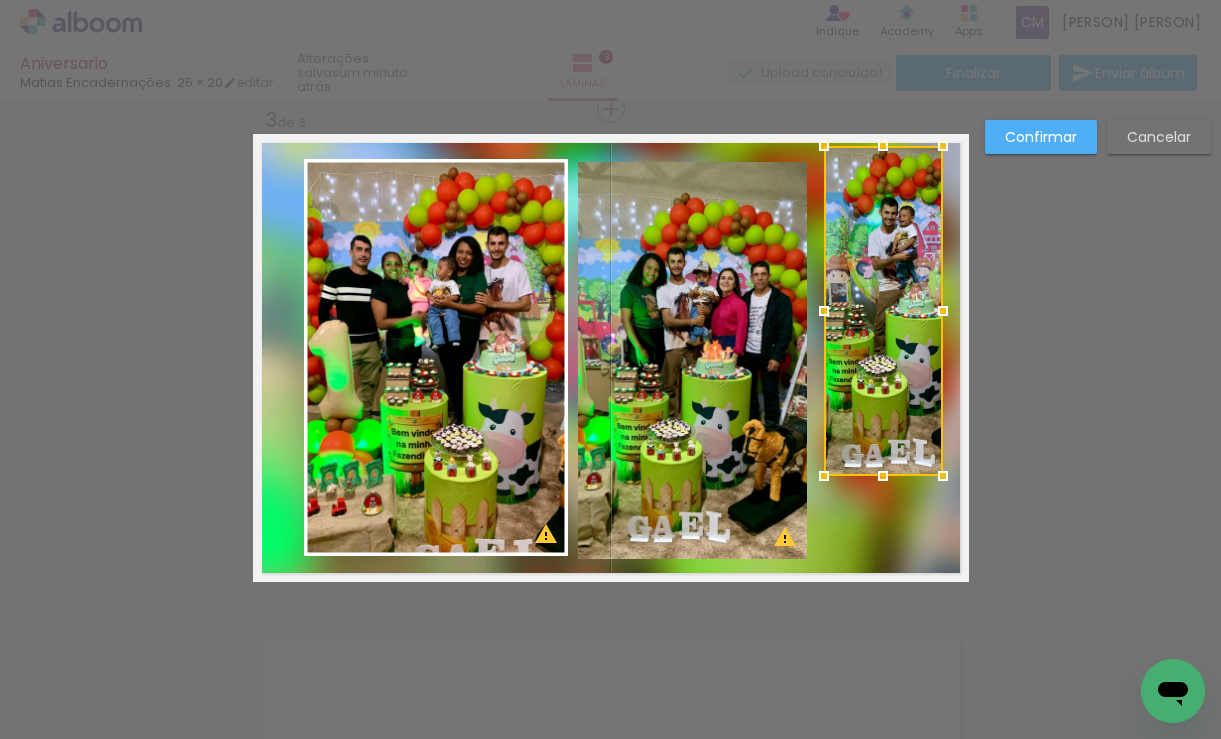 drag, startPoint x: 775, startPoint y: 239, endPoint x: 812, endPoint y: 148, distance: 98.23441 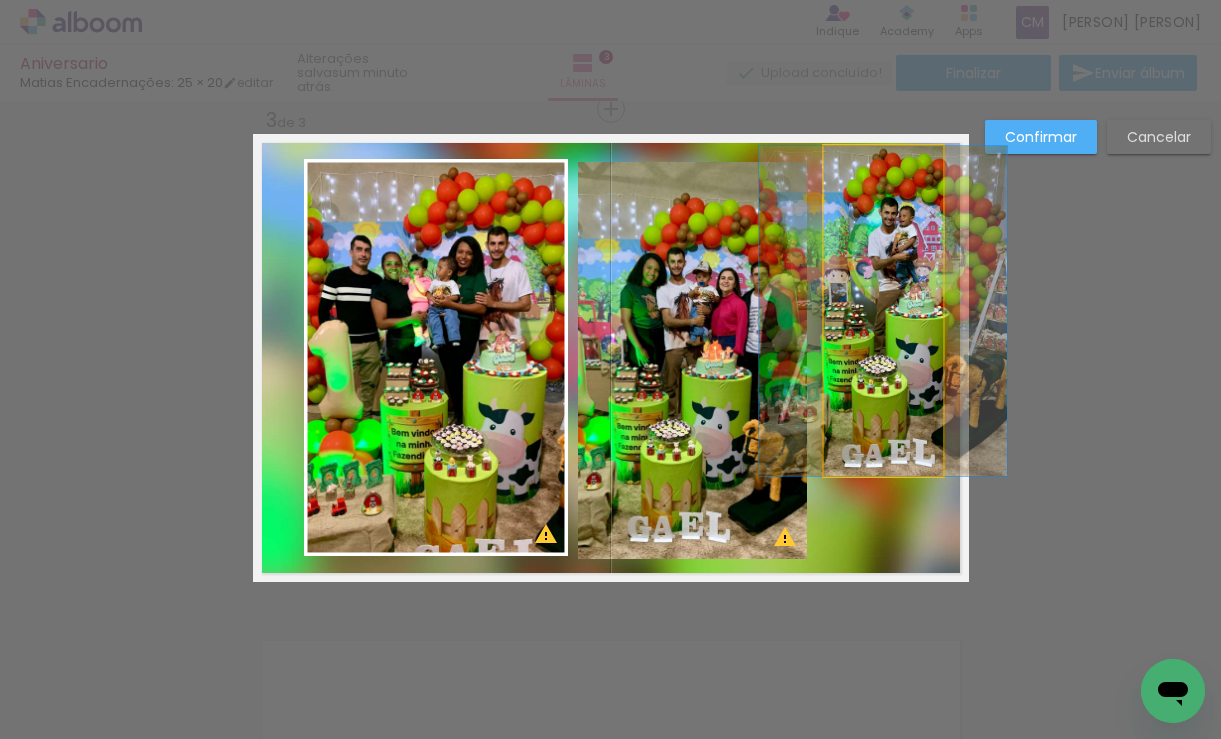 click 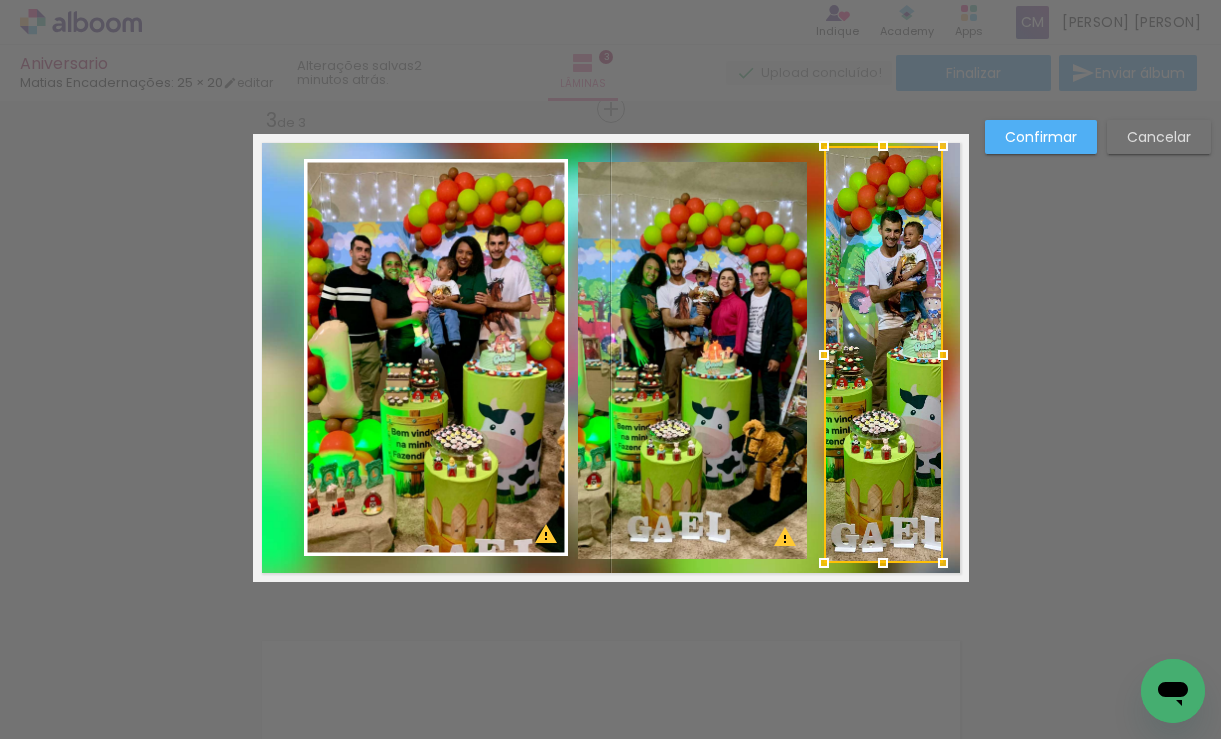 drag, startPoint x: 881, startPoint y: 498, endPoint x: 888, endPoint y: 563, distance: 65.37584 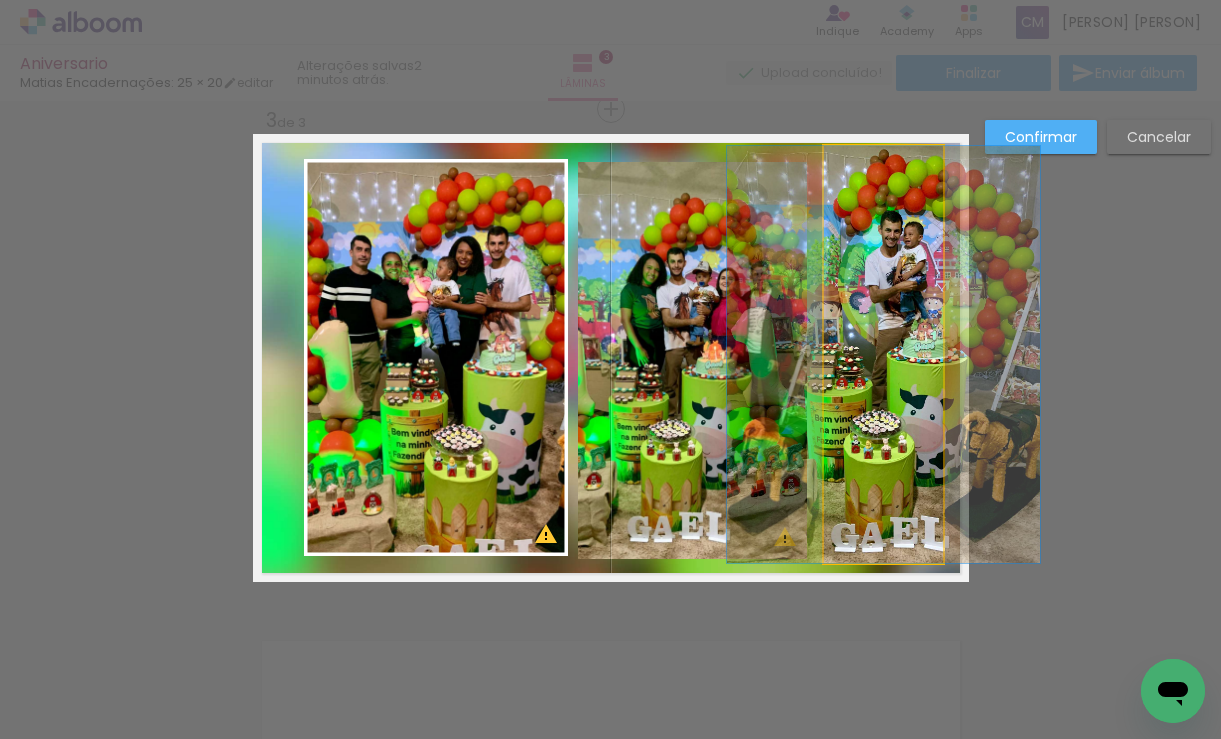 click 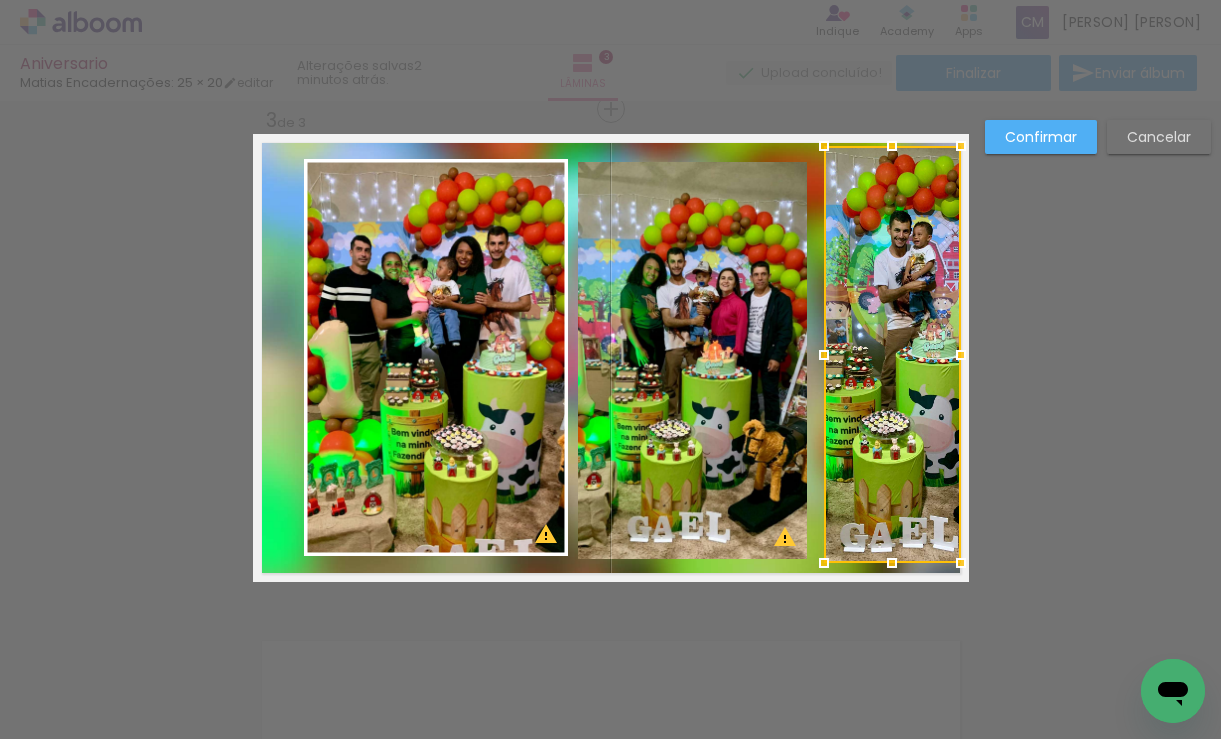 drag, startPoint x: 934, startPoint y: 360, endPoint x: 950, endPoint y: 366, distance: 17.088007 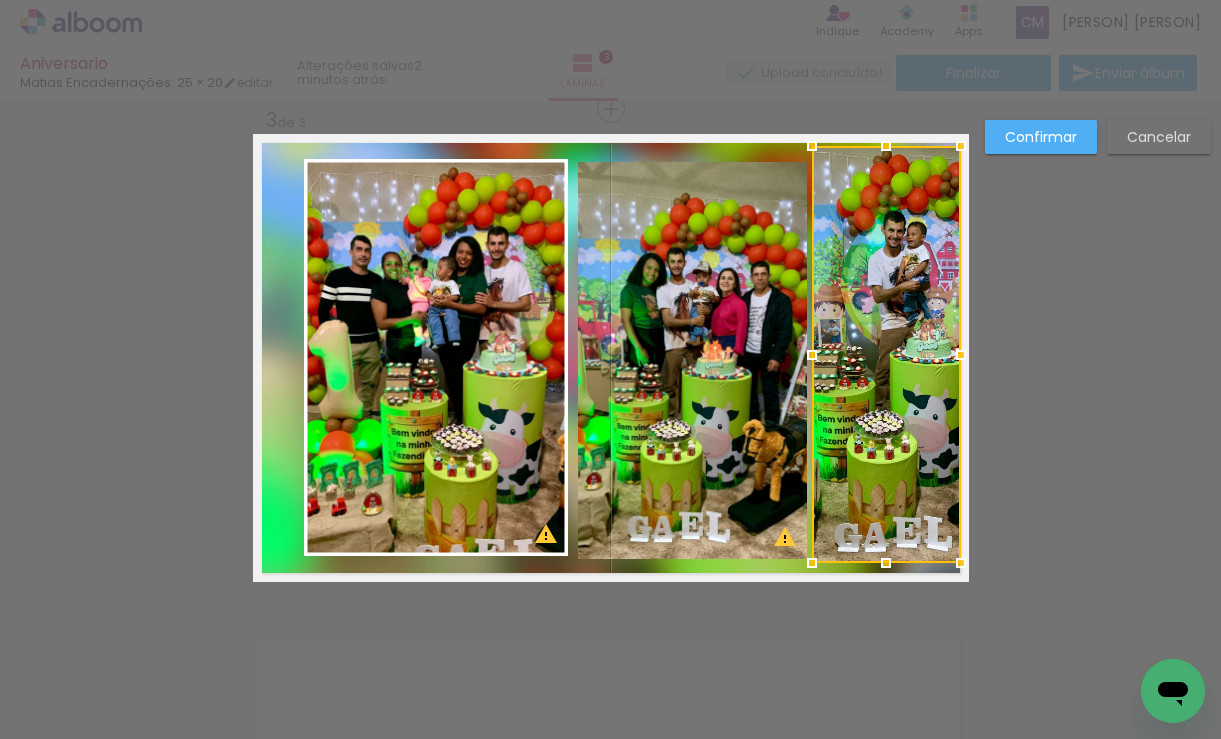 click at bounding box center [812, 355] 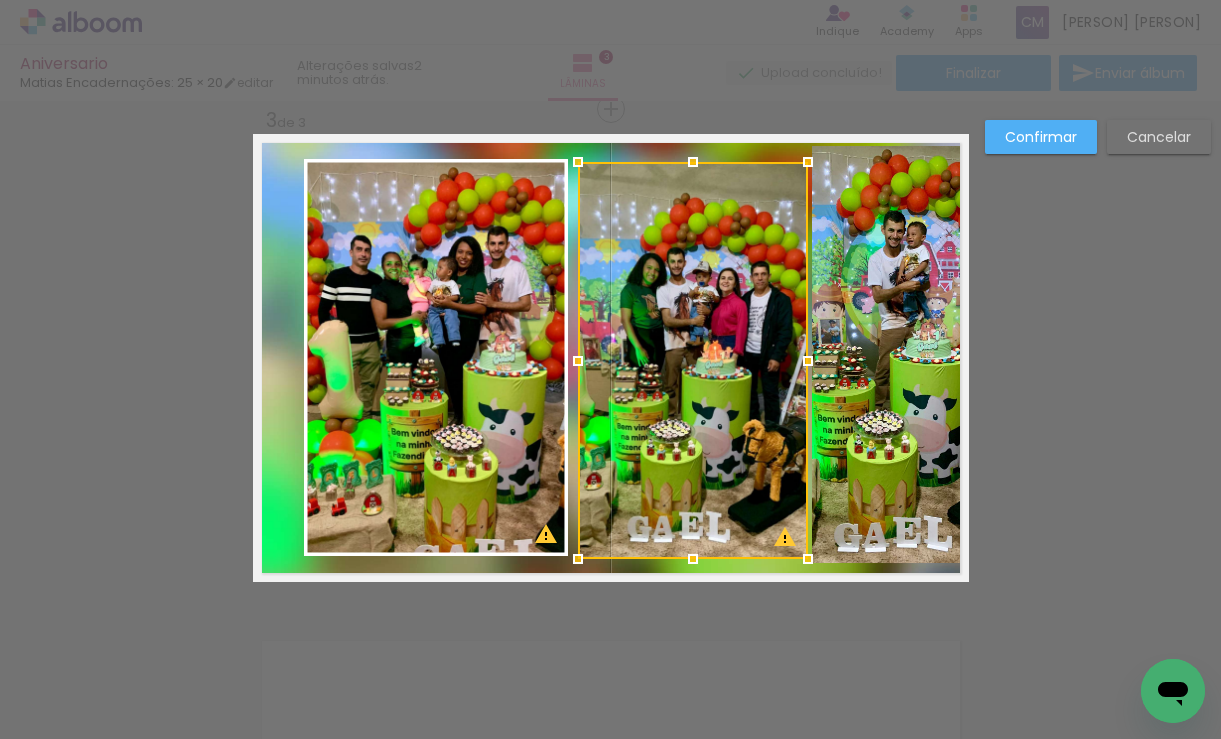 click on "Confirmar" at bounding box center (0, 0) 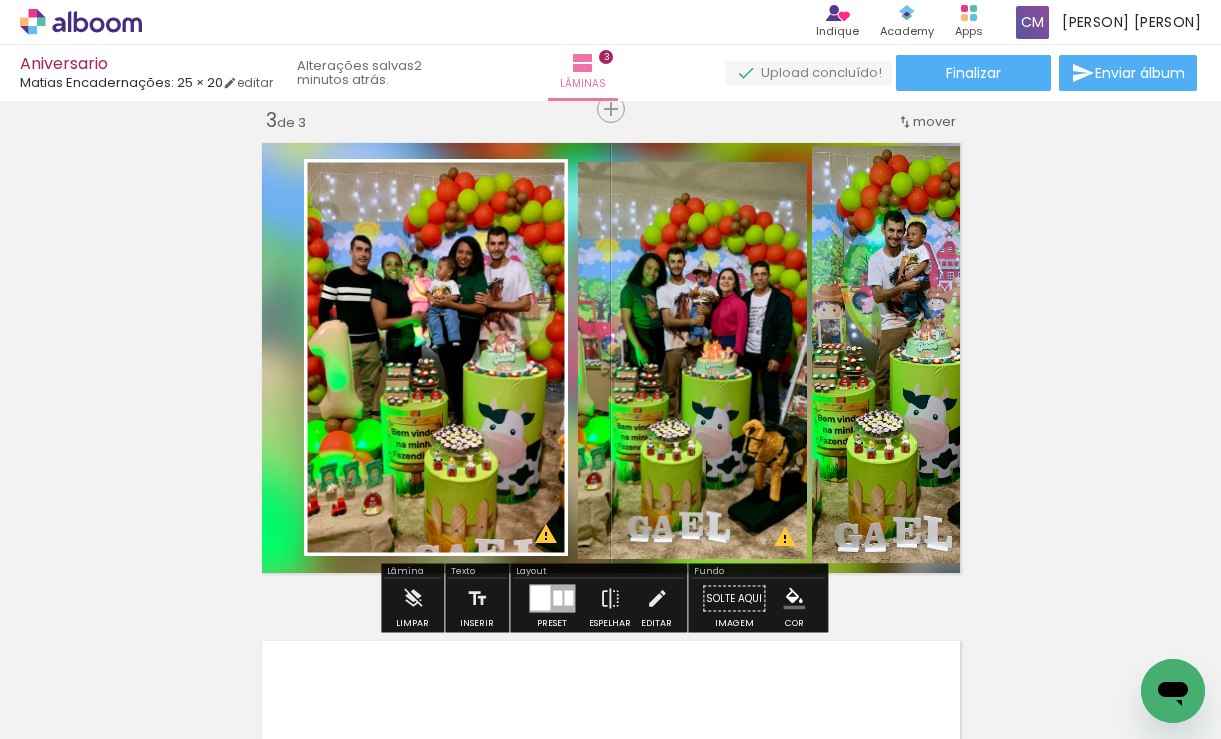 click at bounding box center (782, 258) 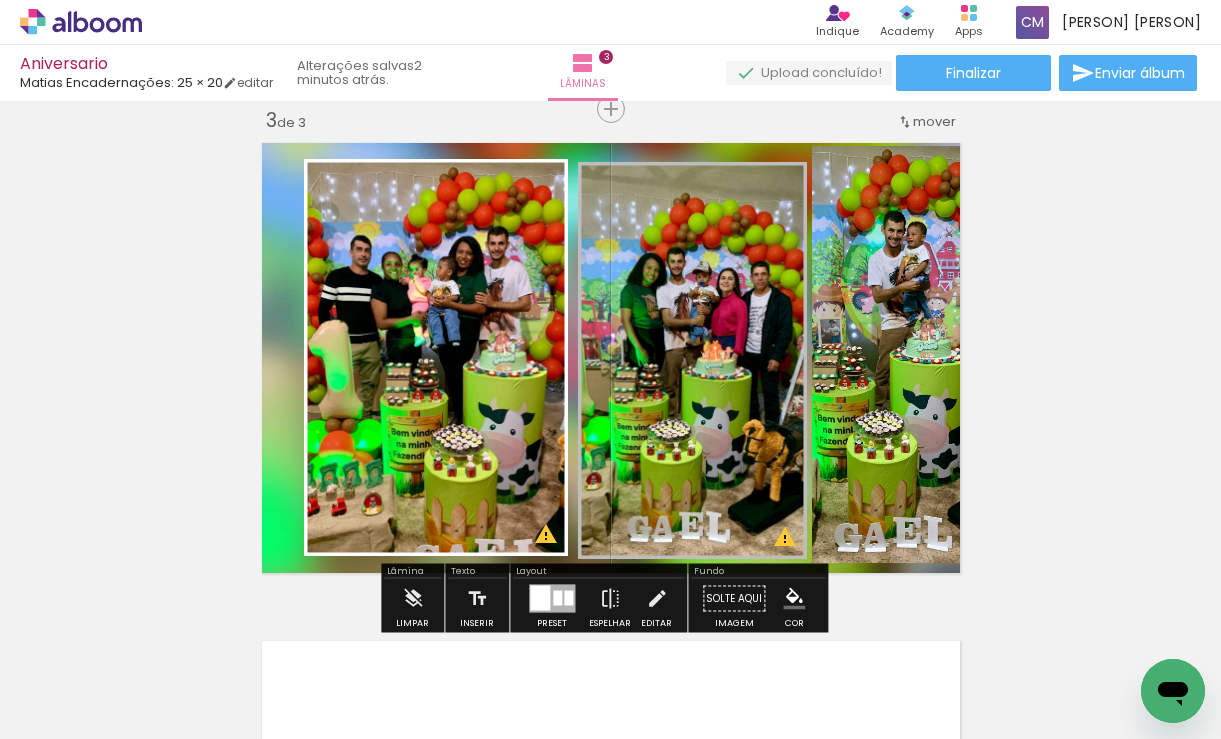 click at bounding box center [784, 310] 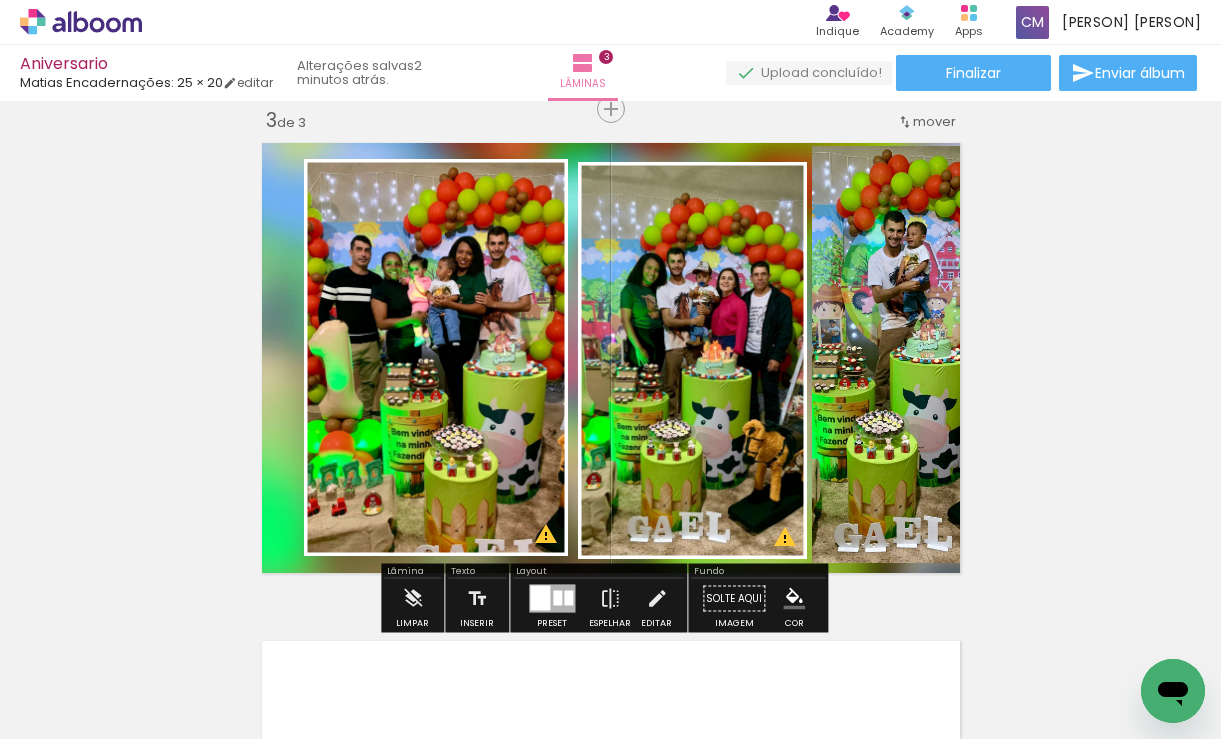 click at bounding box center (875, 273) 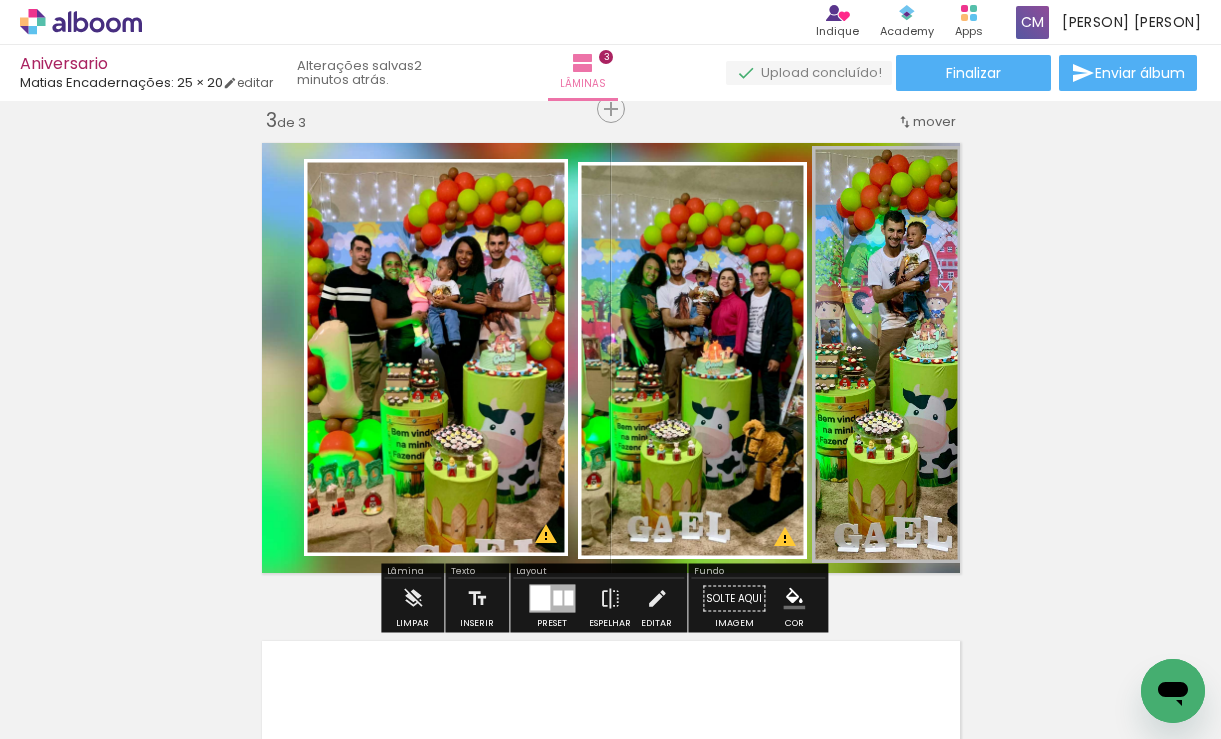 click at bounding box center (0, 0) 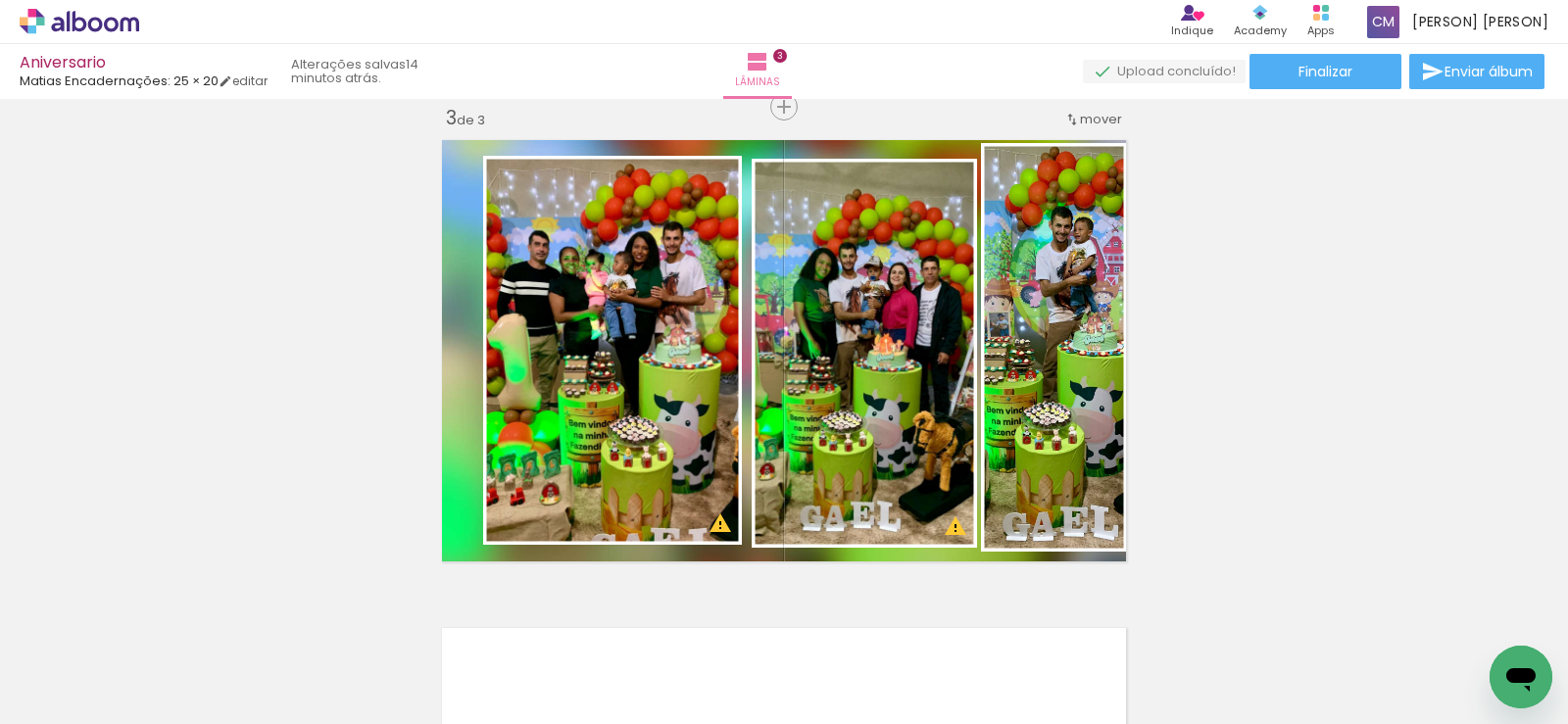 scroll, scrollTop: 0, scrollLeft: 2330, axis: horizontal 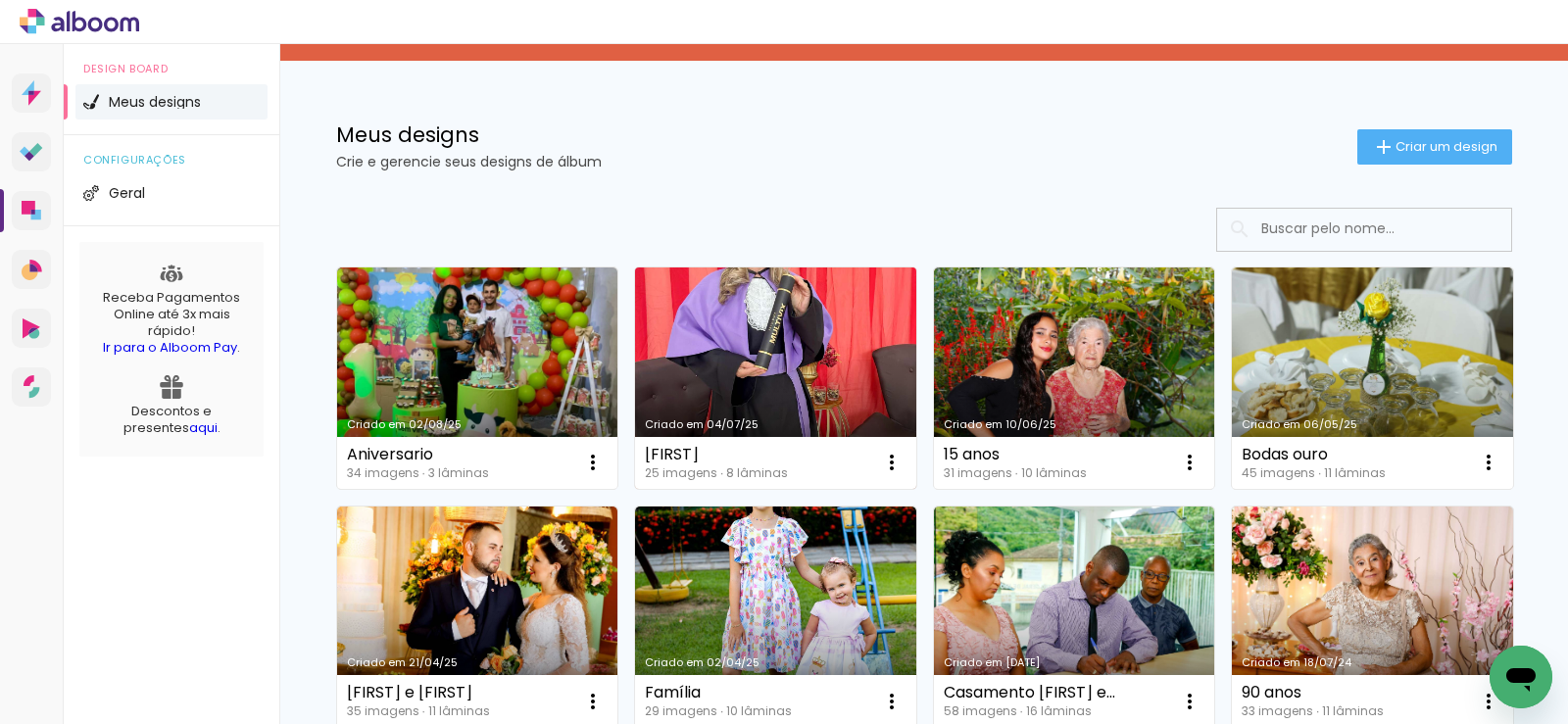 click on "Criado em 04/07/25" at bounding box center (775, 378) 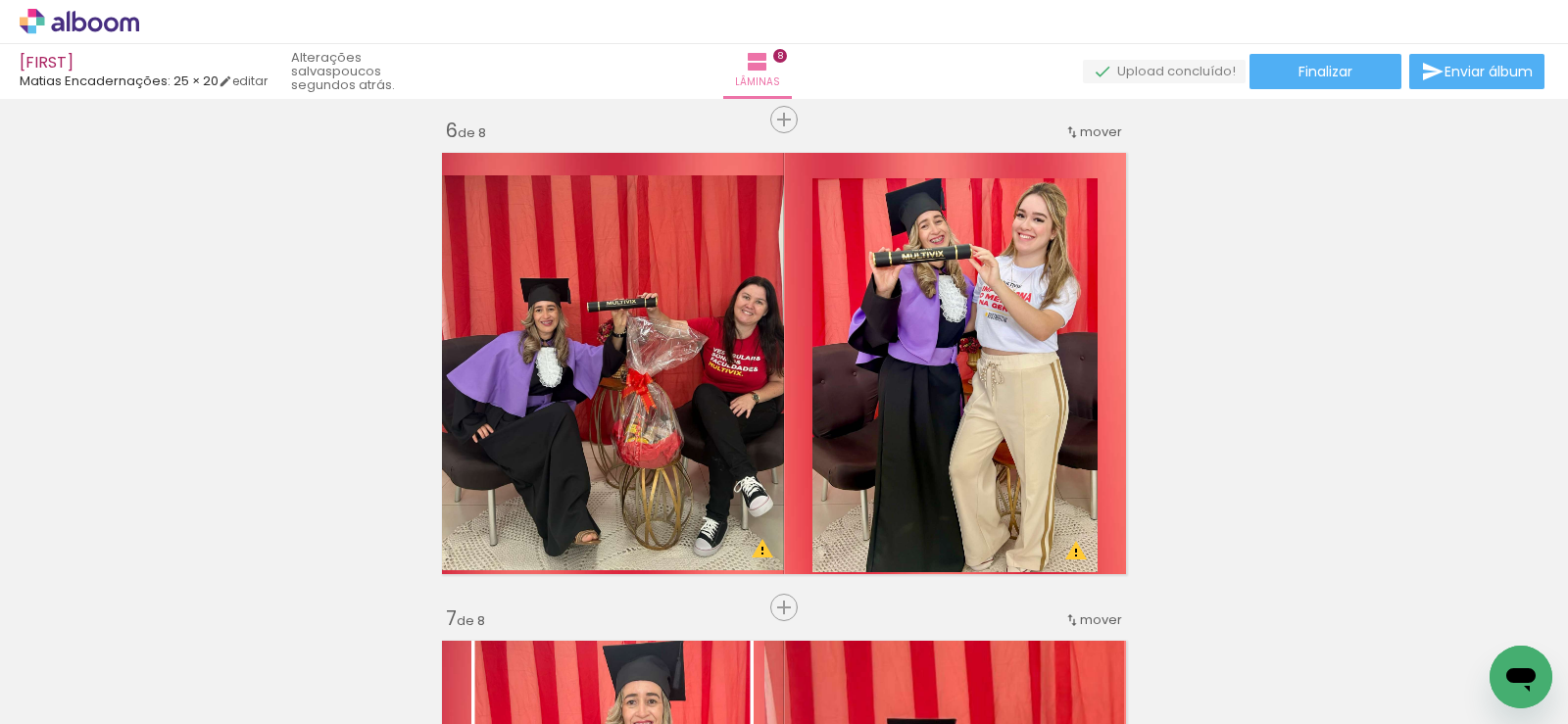 scroll, scrollTop: 2449, scrollLeft: 0, axis: vertical 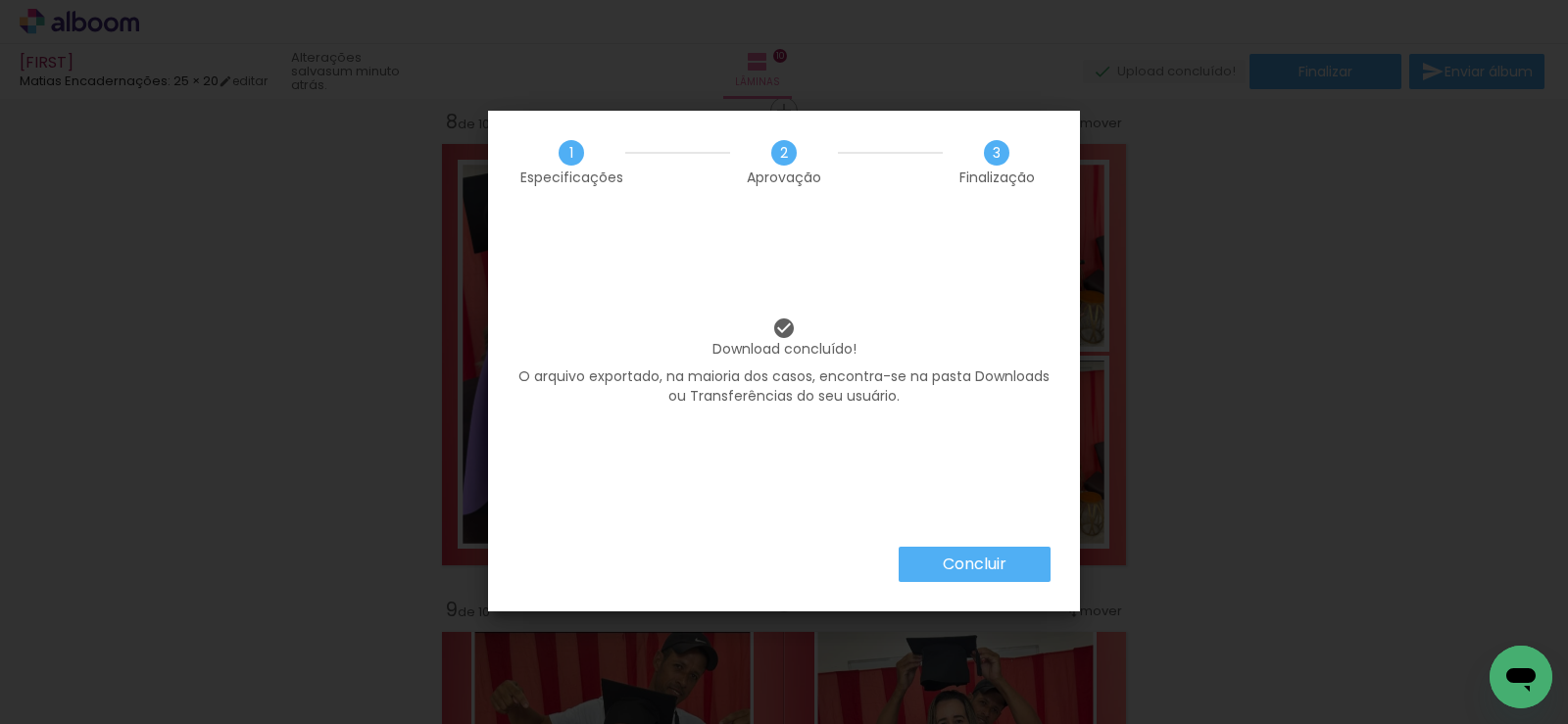 click on "Concluir" at bounding box center [0, 0] 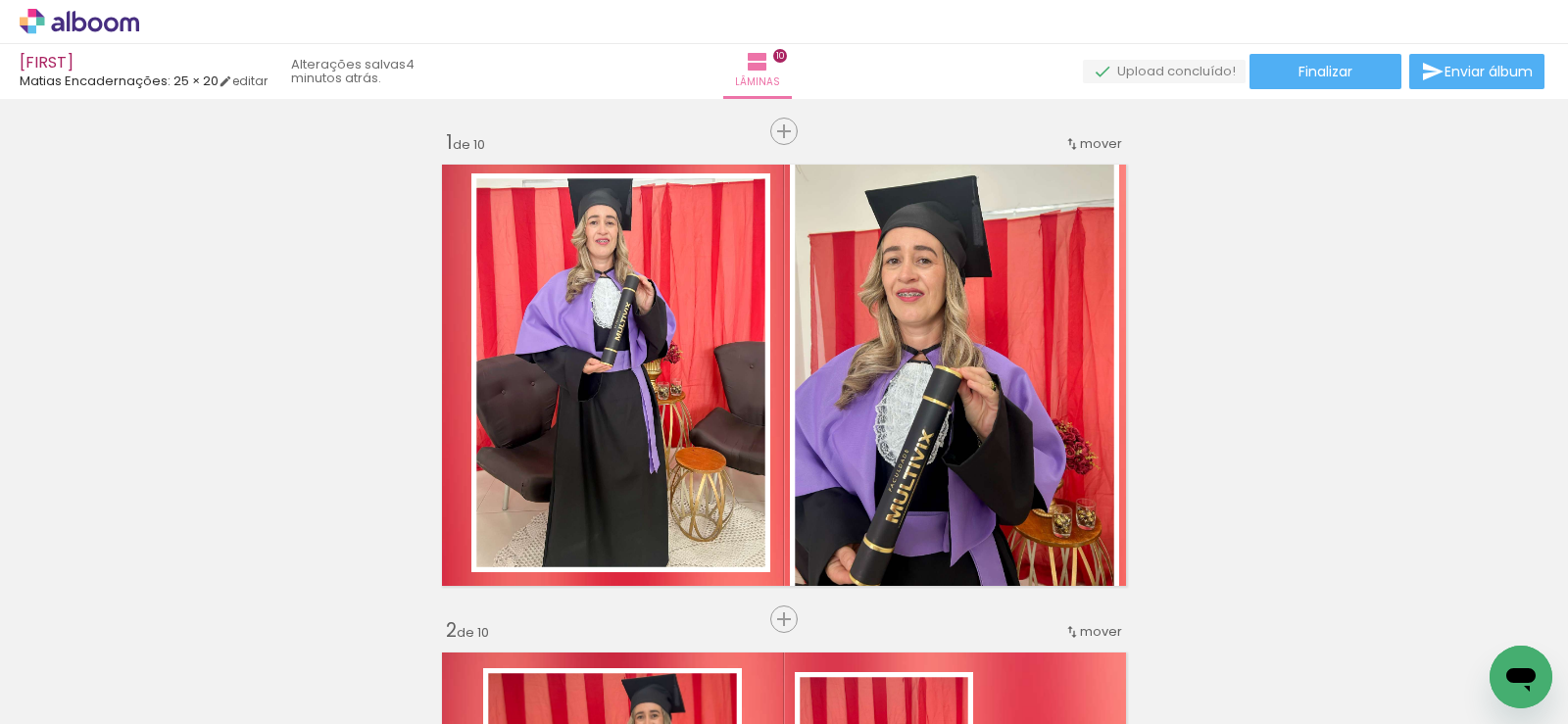 scroll, scrollTop: 0, scrollLeft: 0, axis: both 